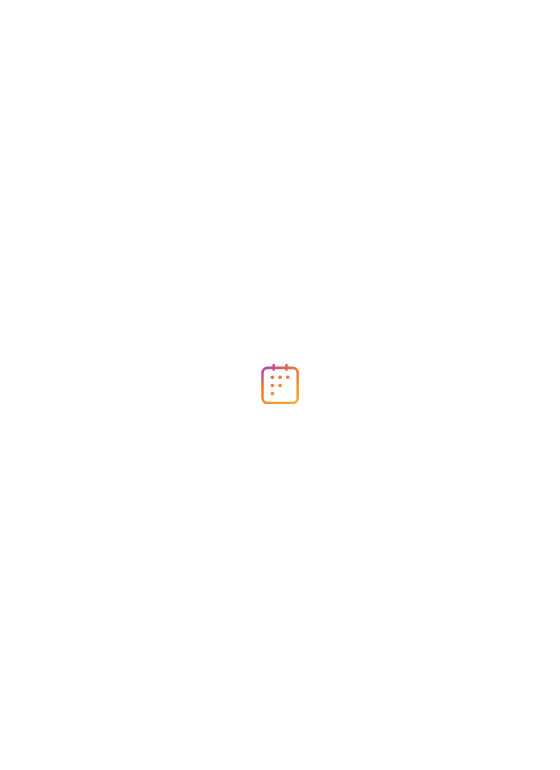 scroll, scrollTop: 0, scrollLeft: 0, axis: both 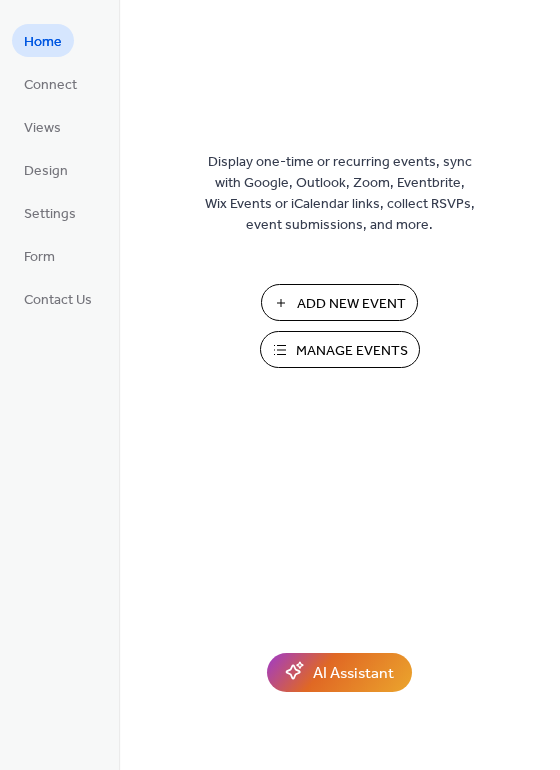 click on "Manage Events" at bounding box center (352, 351) 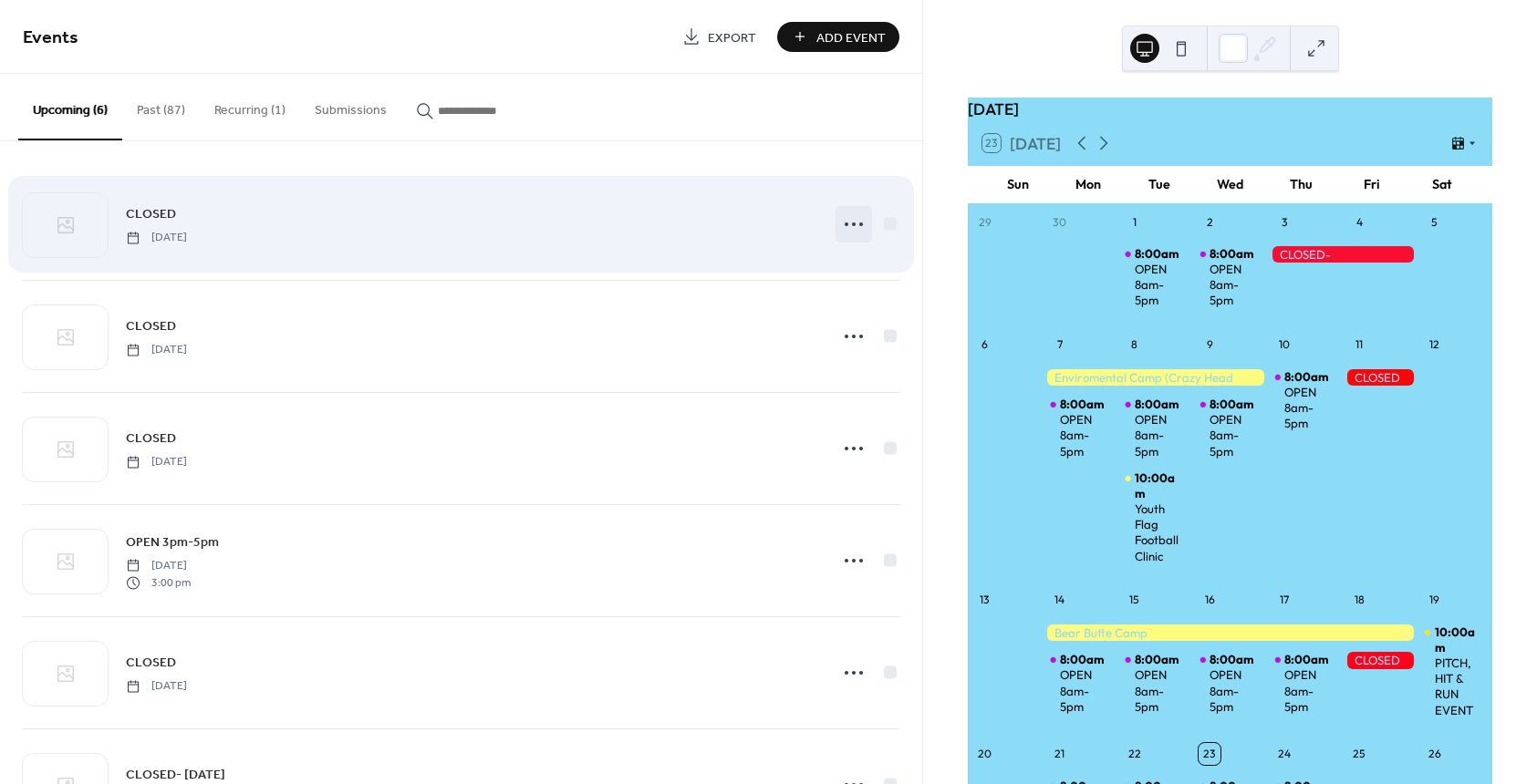scroll, scrollTop: 0, scrollLeft: 0, axis: both 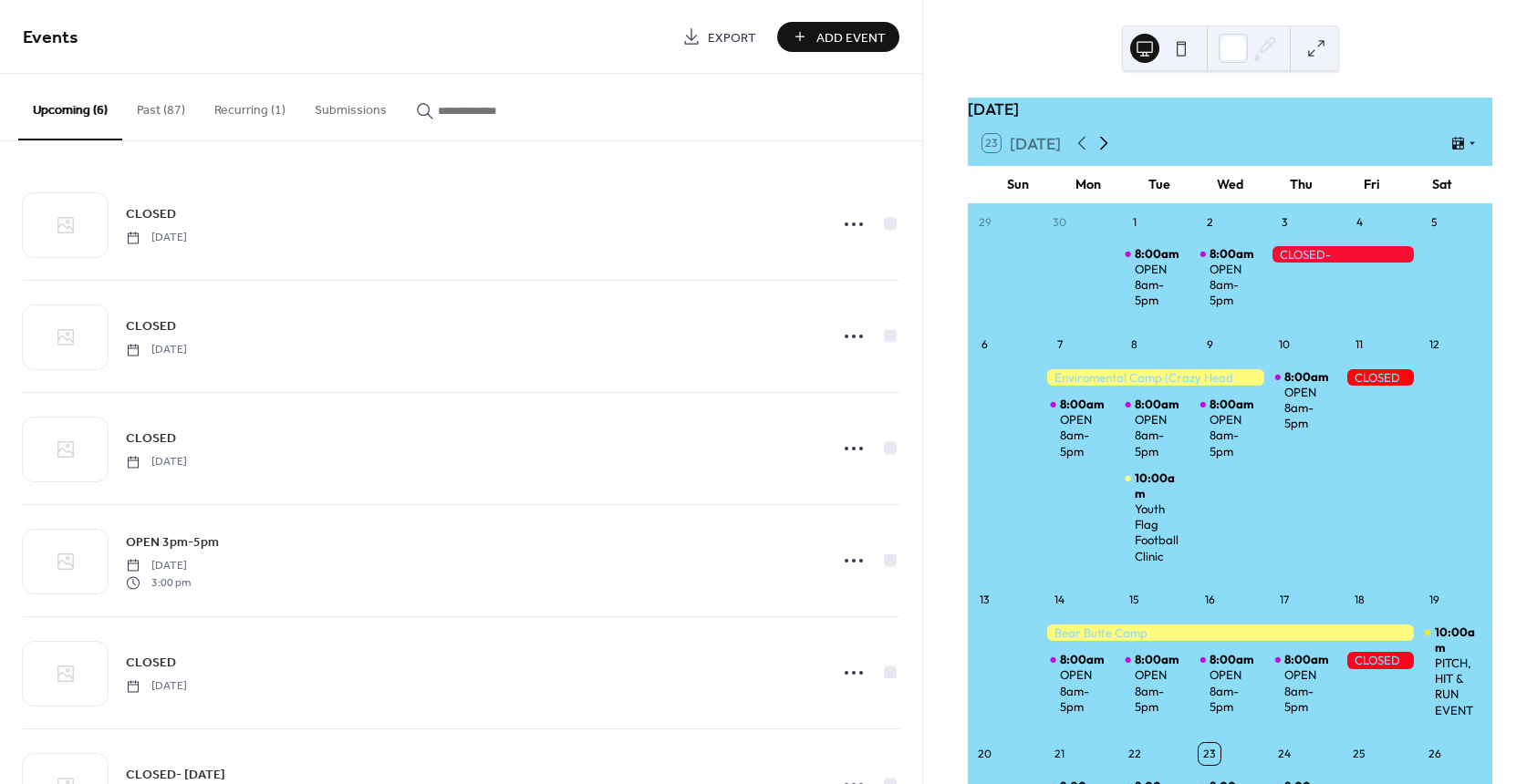 click 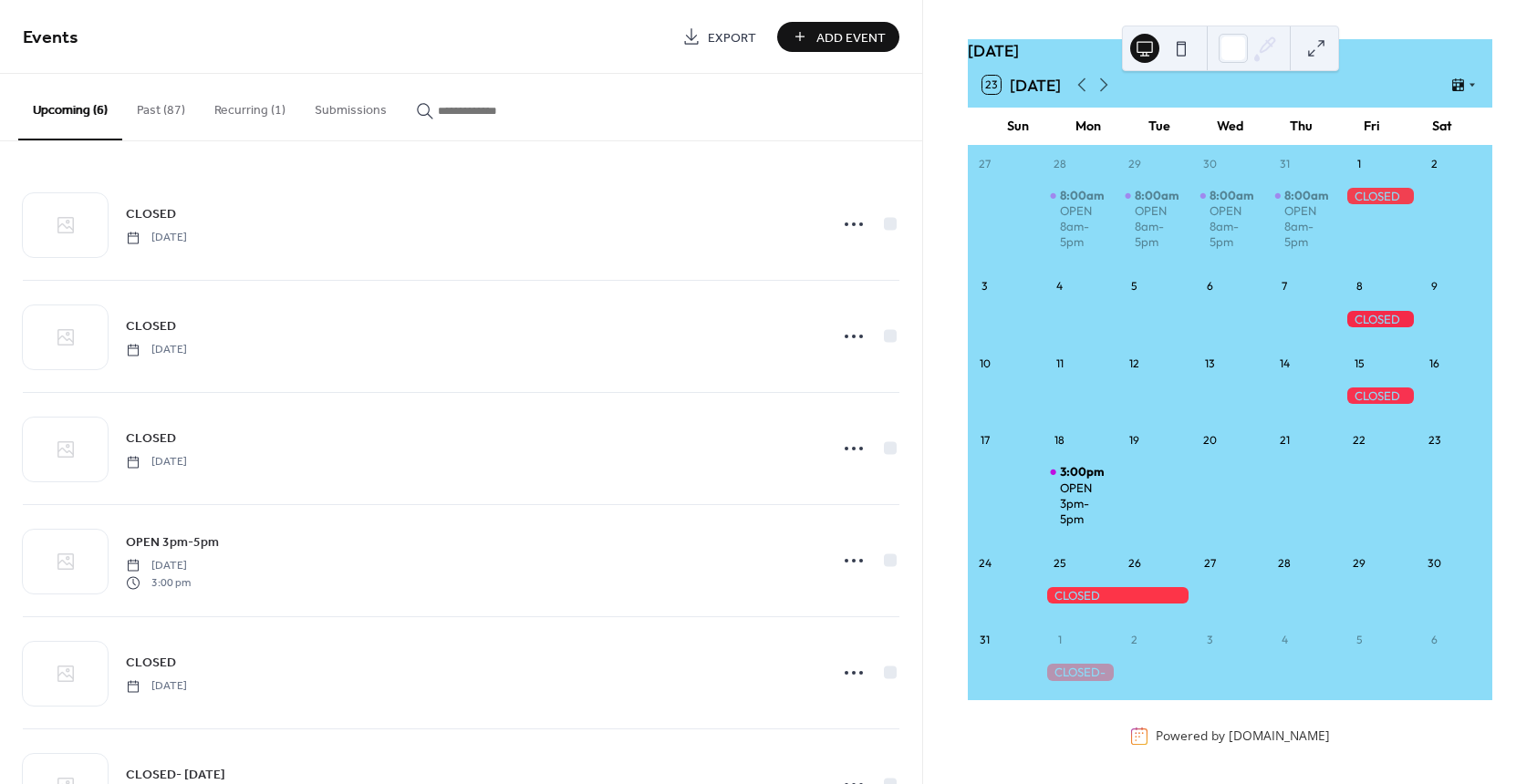 scroll, scrollTop: 100, scrollLeft: 0, axis: vertical 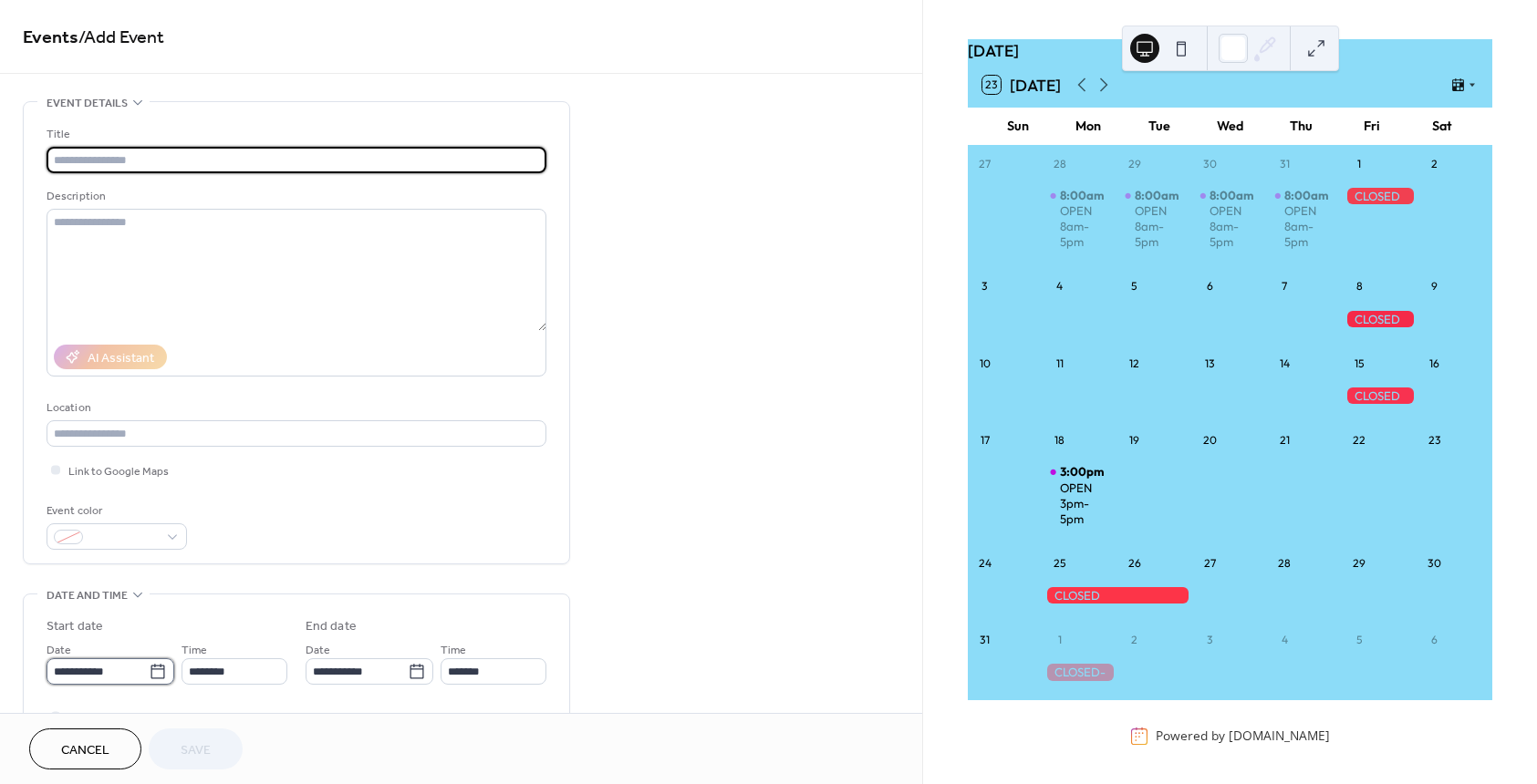 click on "**********" at bounding box center (98, 671) 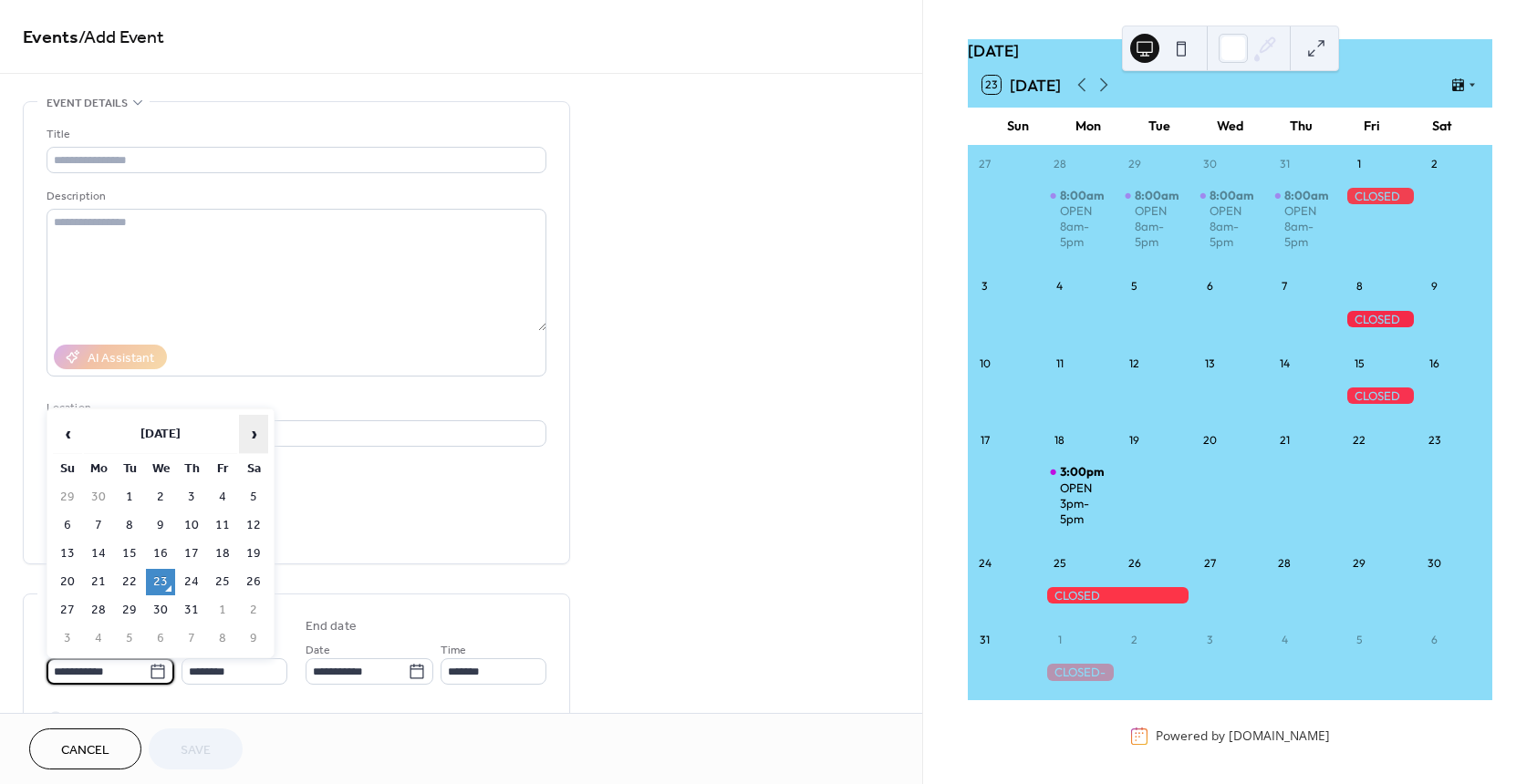 click on "›" at bounding box center [254, 434] 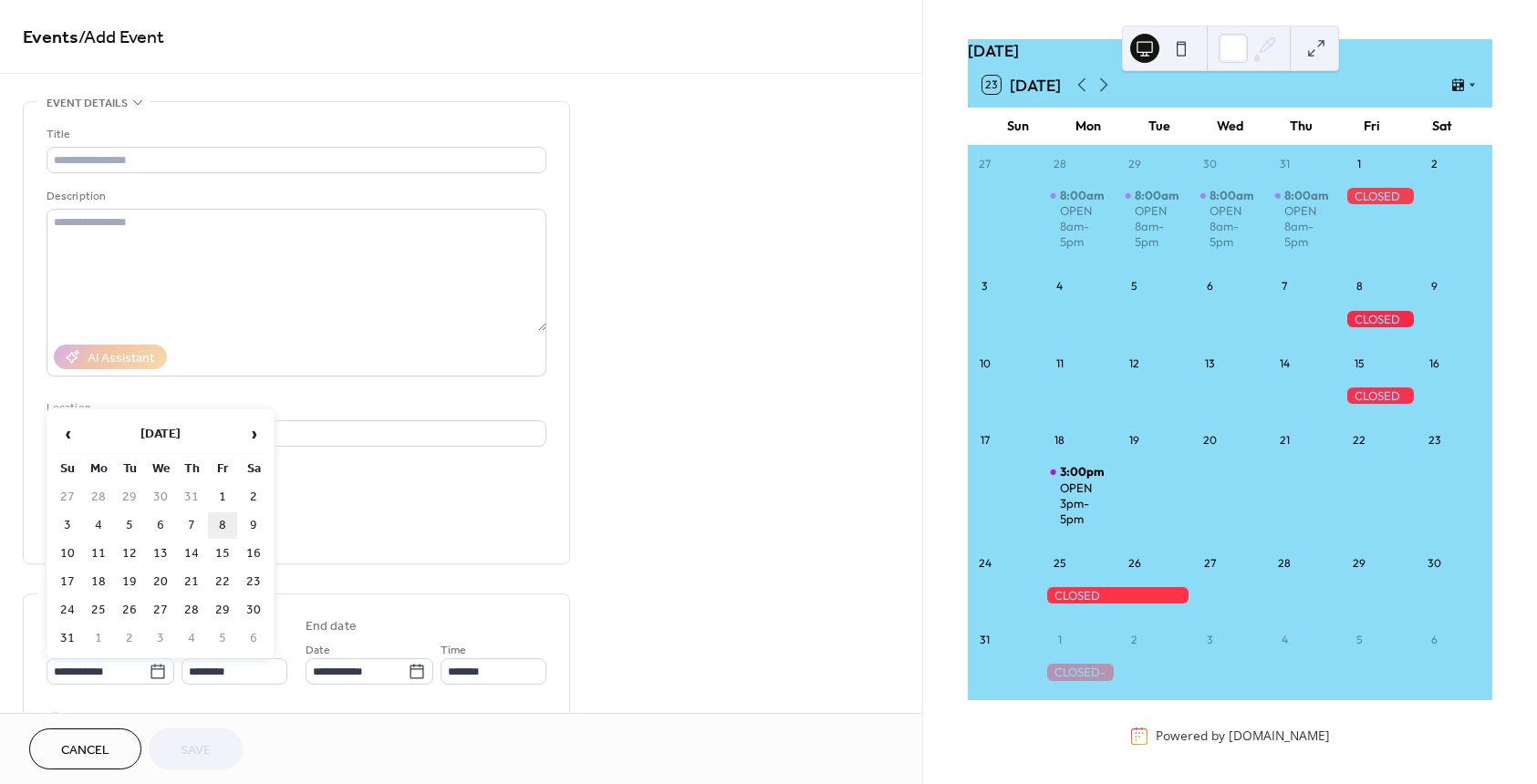 click on "8" at bounding box center [223, 525] 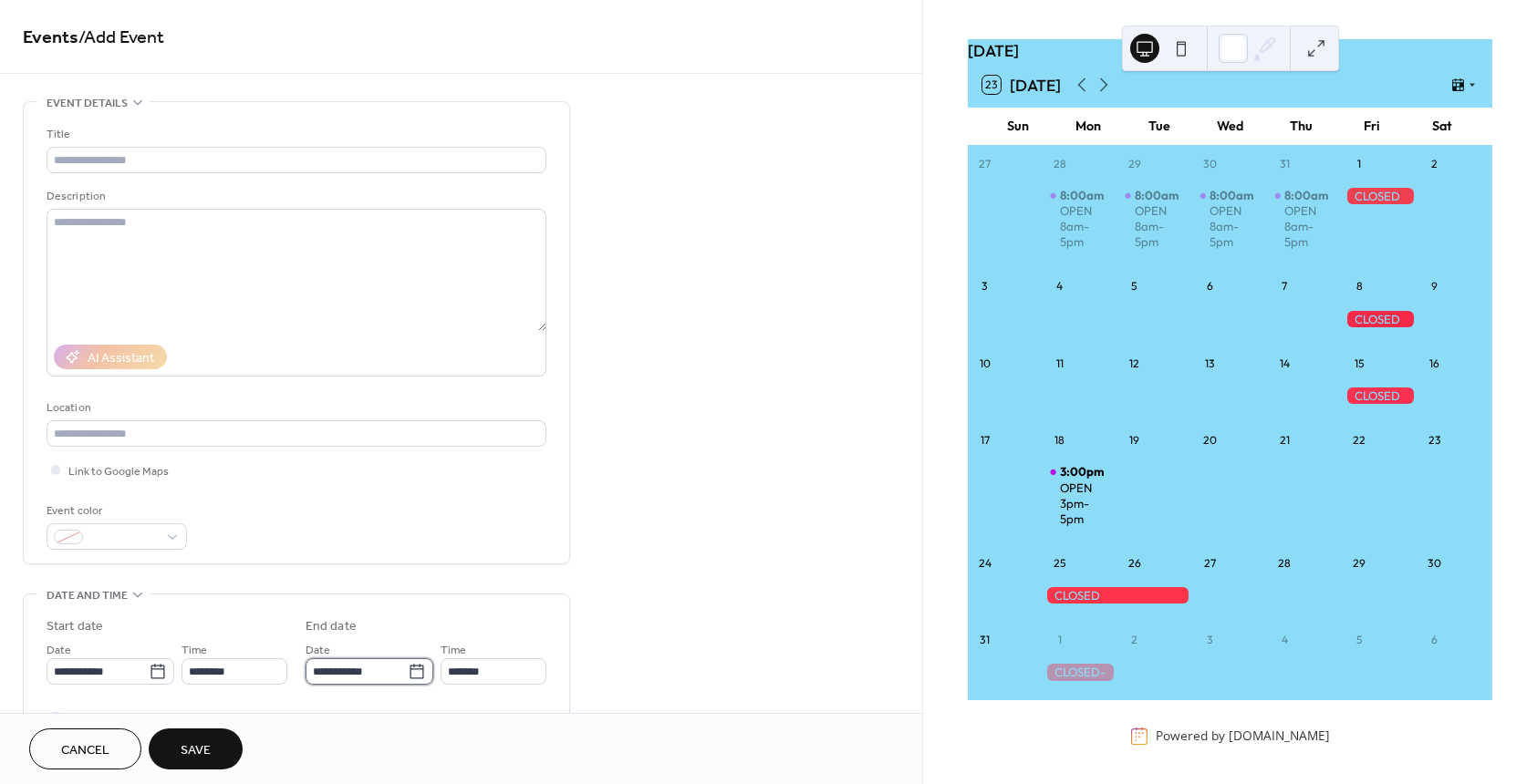 click on "**********" at bounding box center [357, 671] 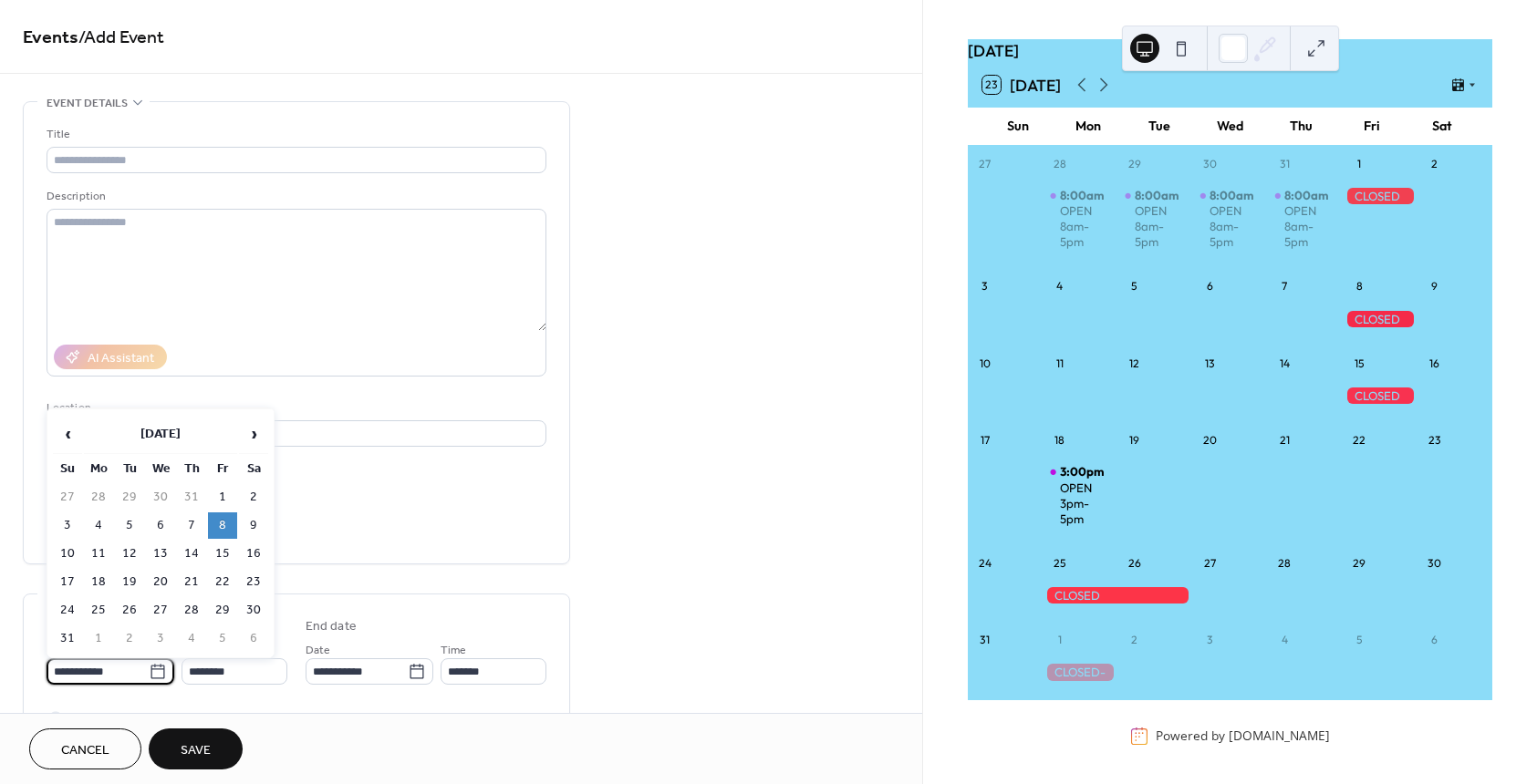 click on "**********" at bounding box center (98, 671) 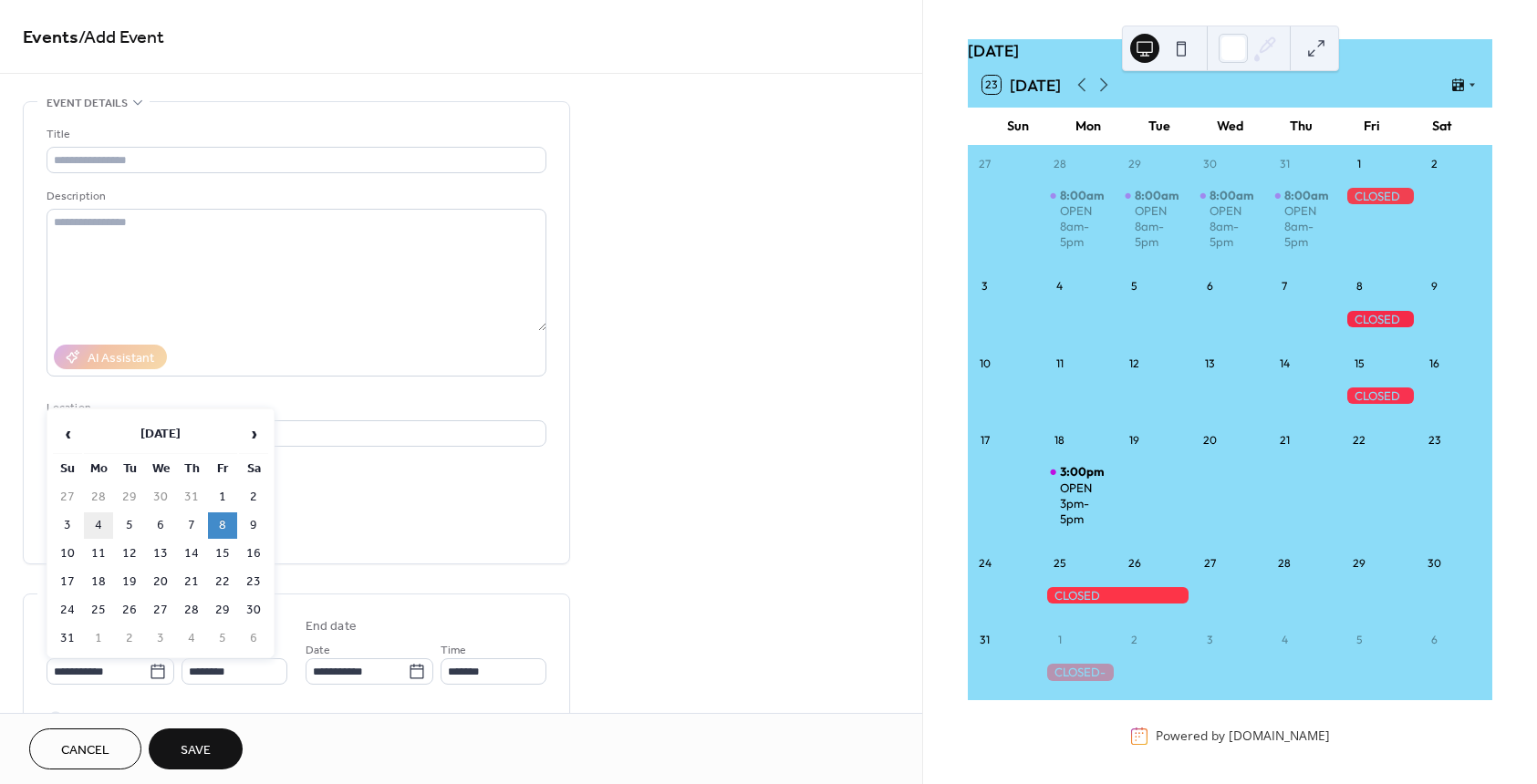 click on "4" at bounding box center [99, 525] 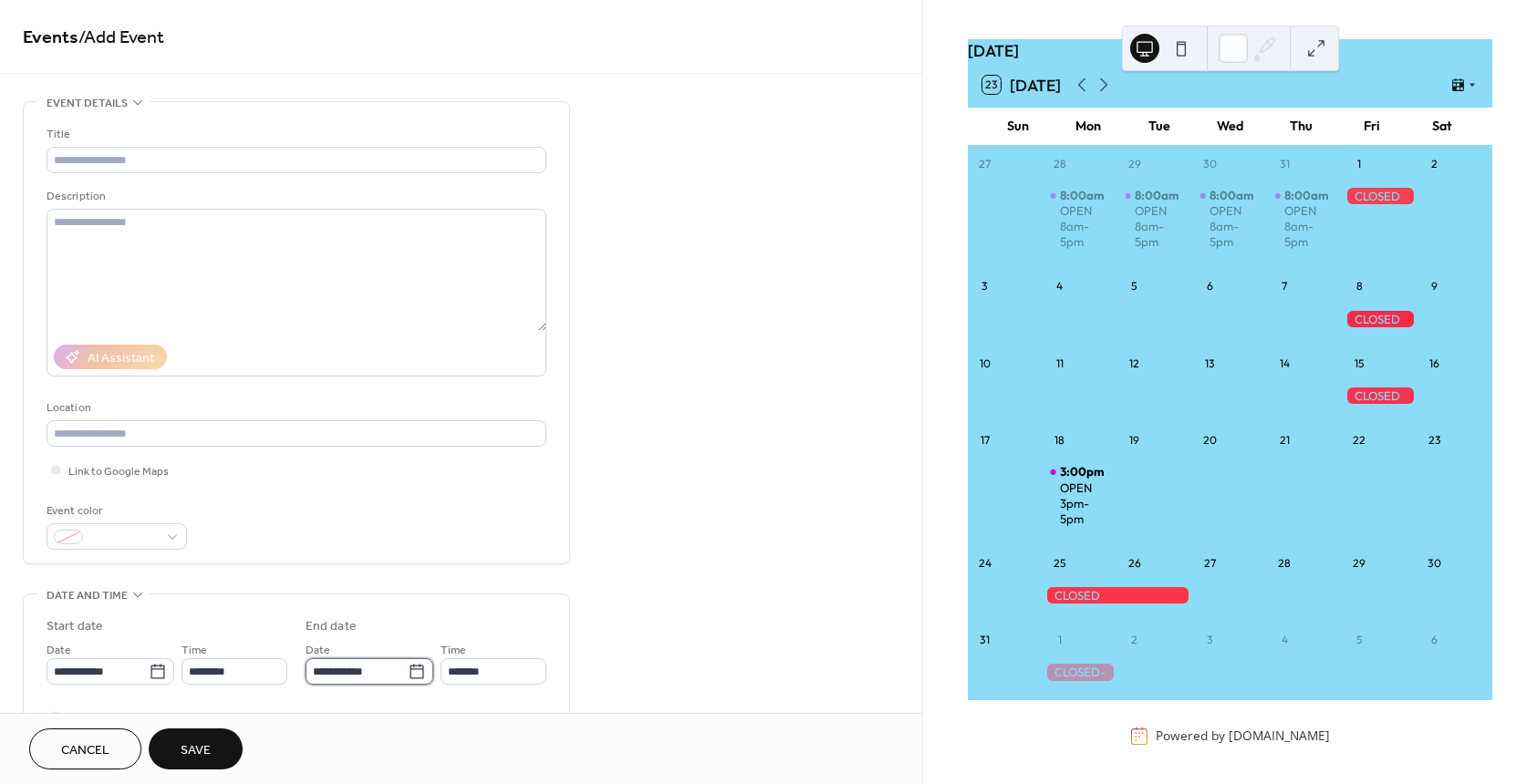 click on "**********" at bounding box center (357, 671) 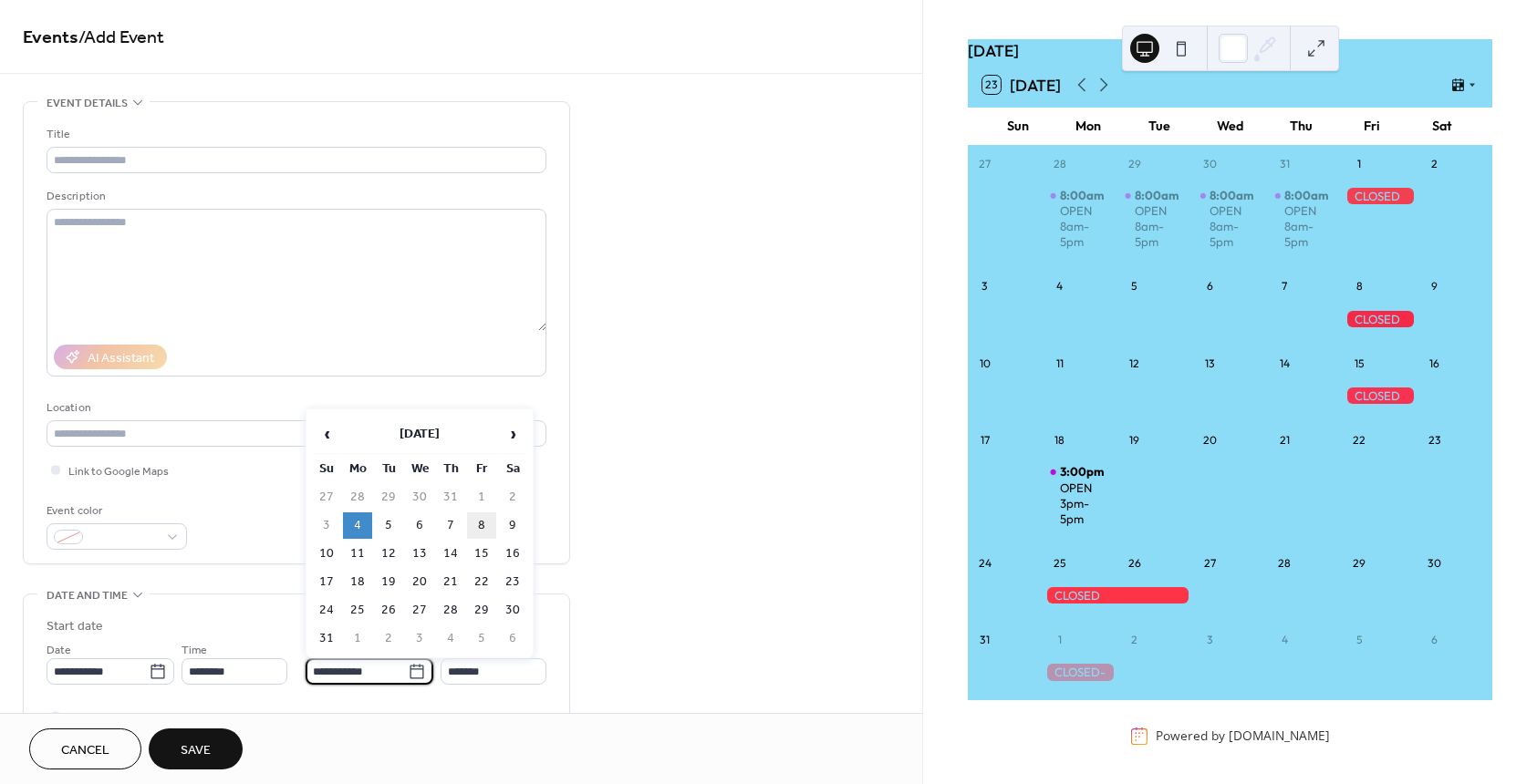 click on "8" at bounding box center (482, 525) 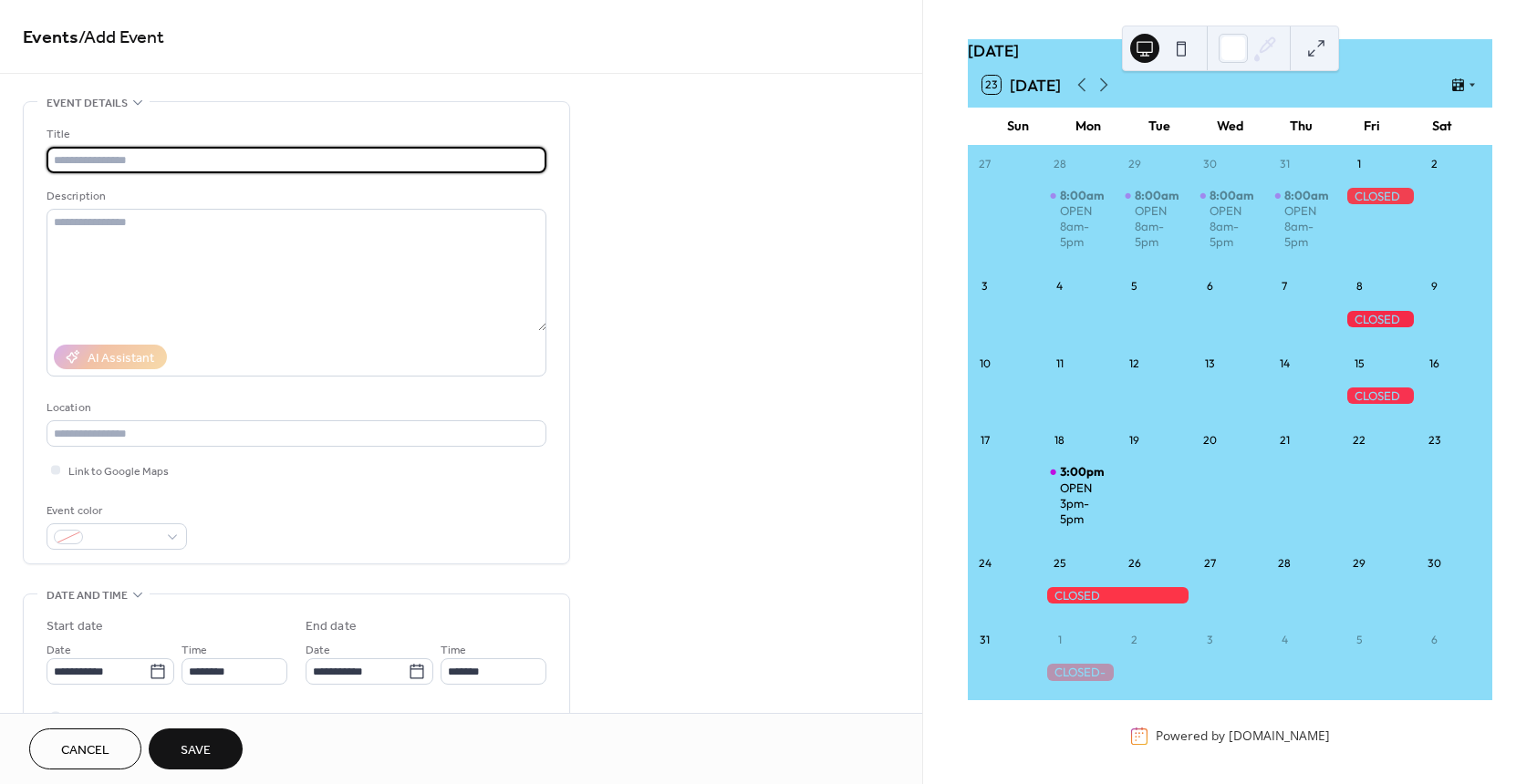 click at bounding box center (296, 160) 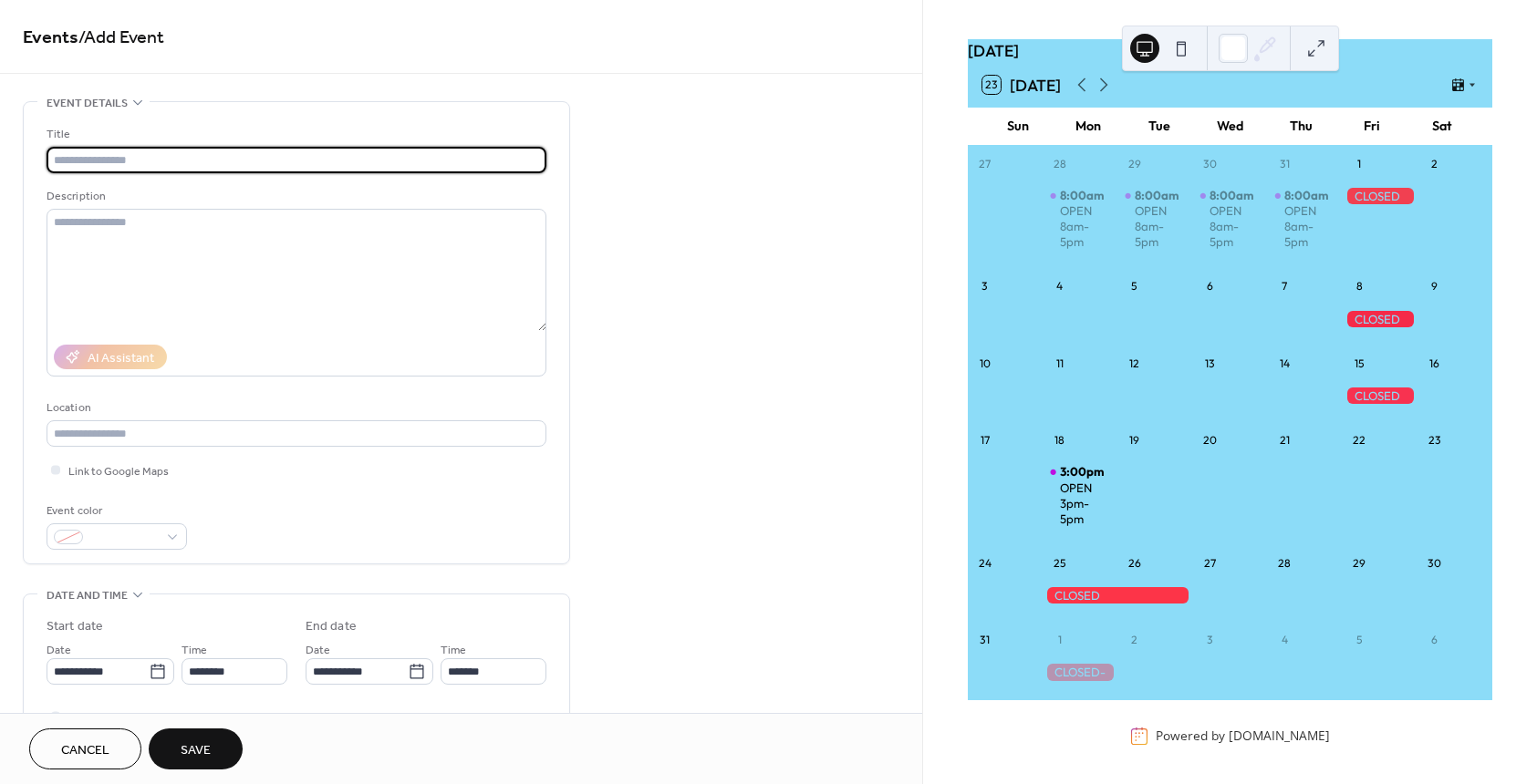 type on "**********" 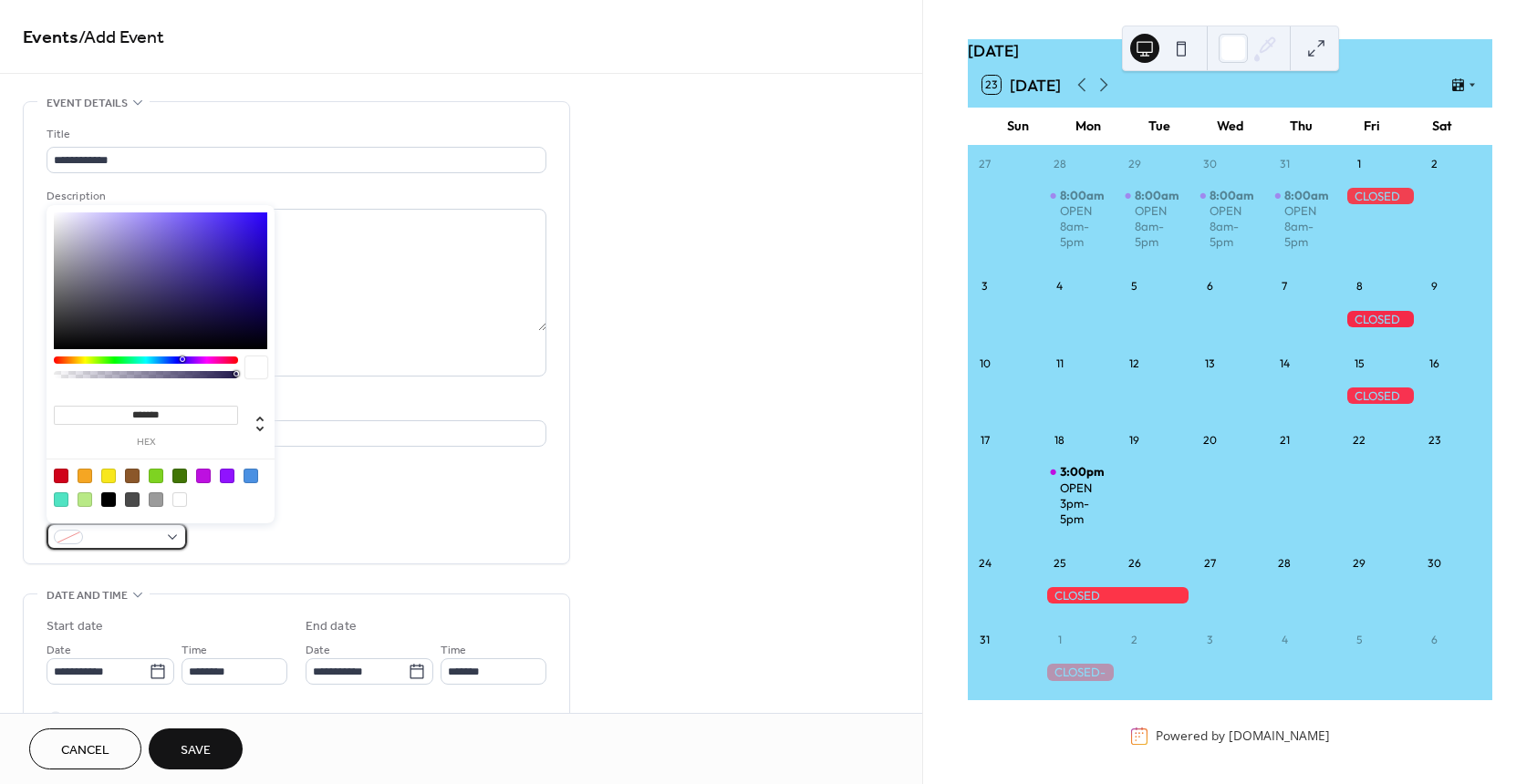 click at bounding box center (124, 538) 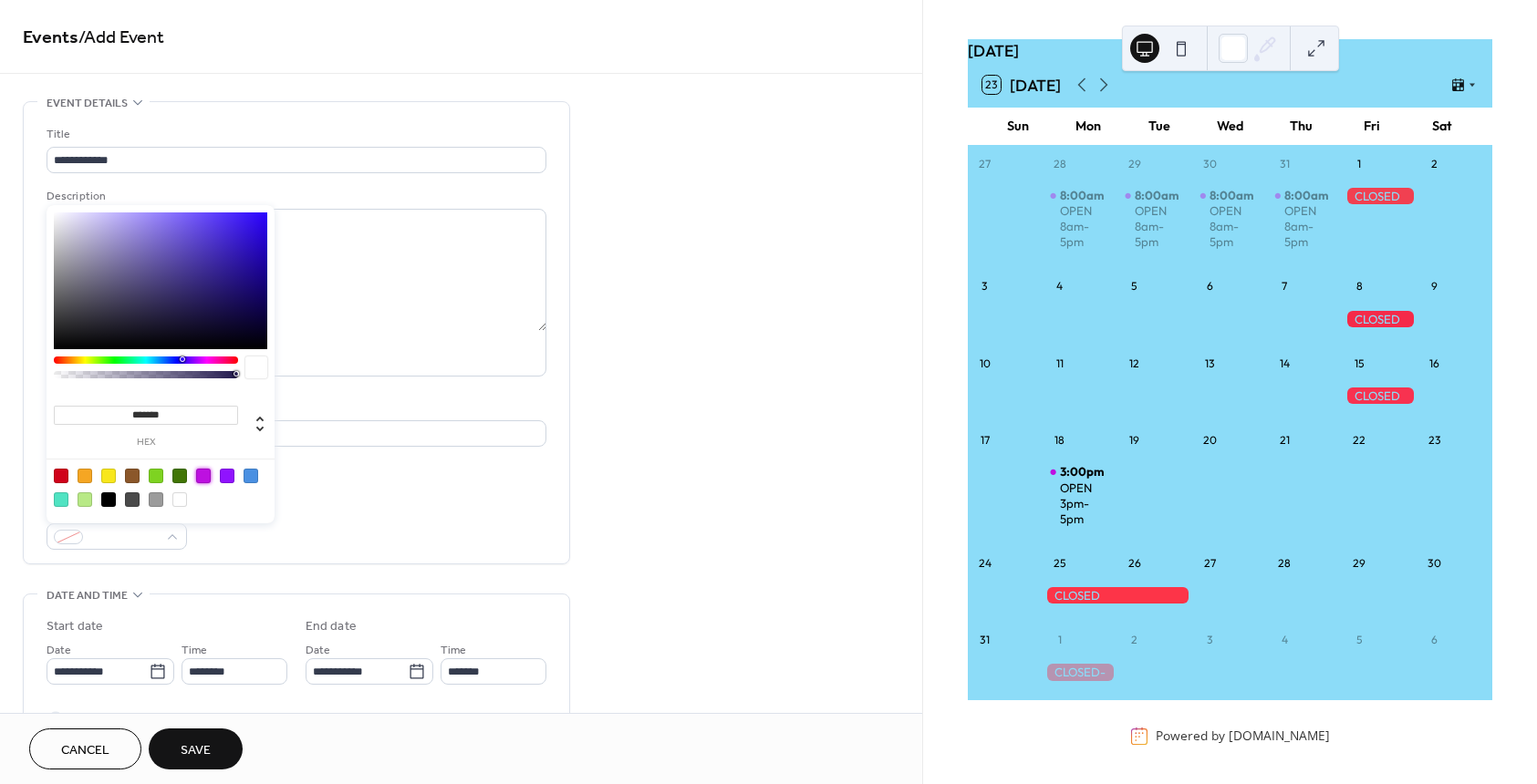 click at bounding box center (203, 476) 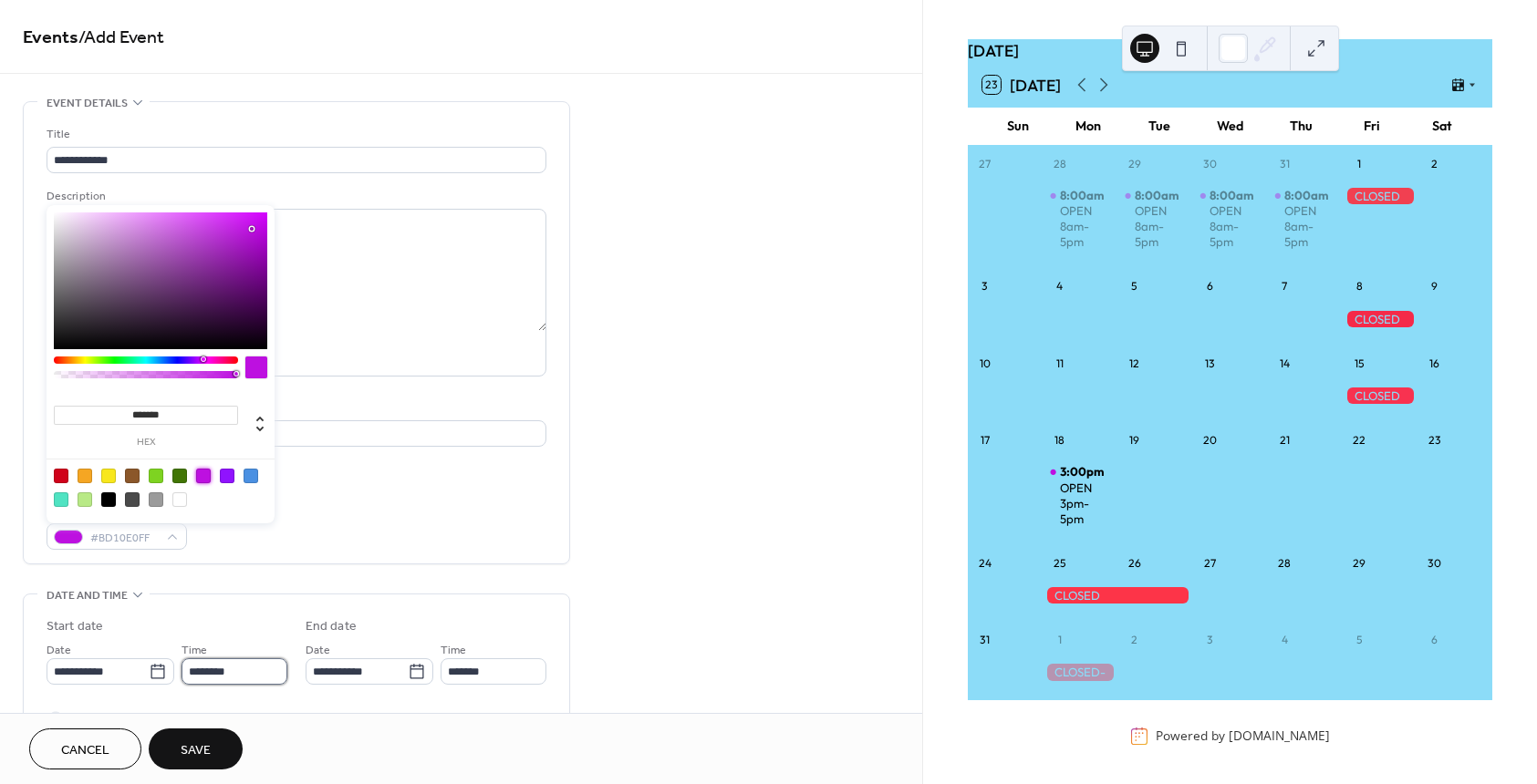 click on "********" at bounding box center (234, 671) 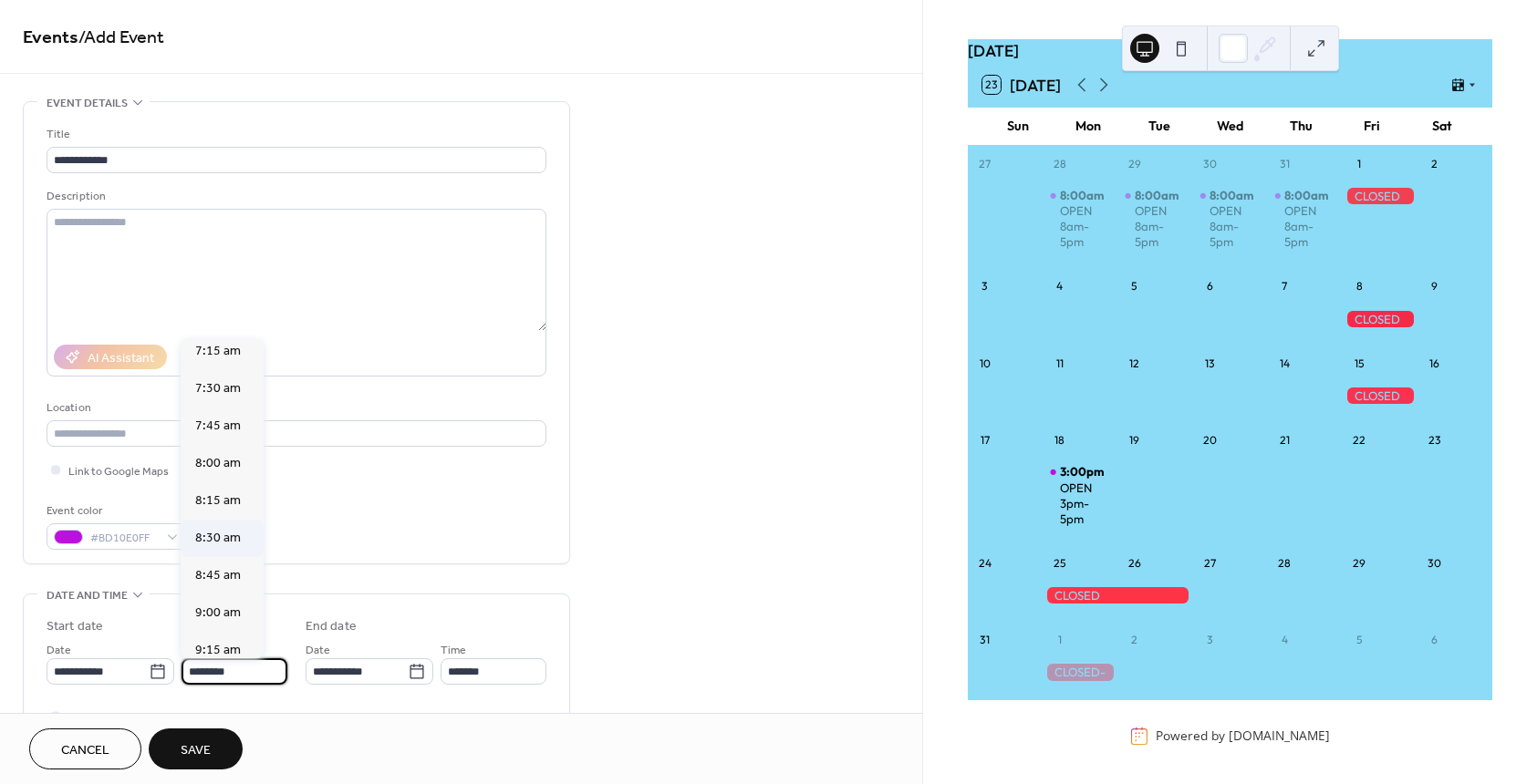 scroll, scrollTop: 1065, scrollLeft: 0, axis: vertical 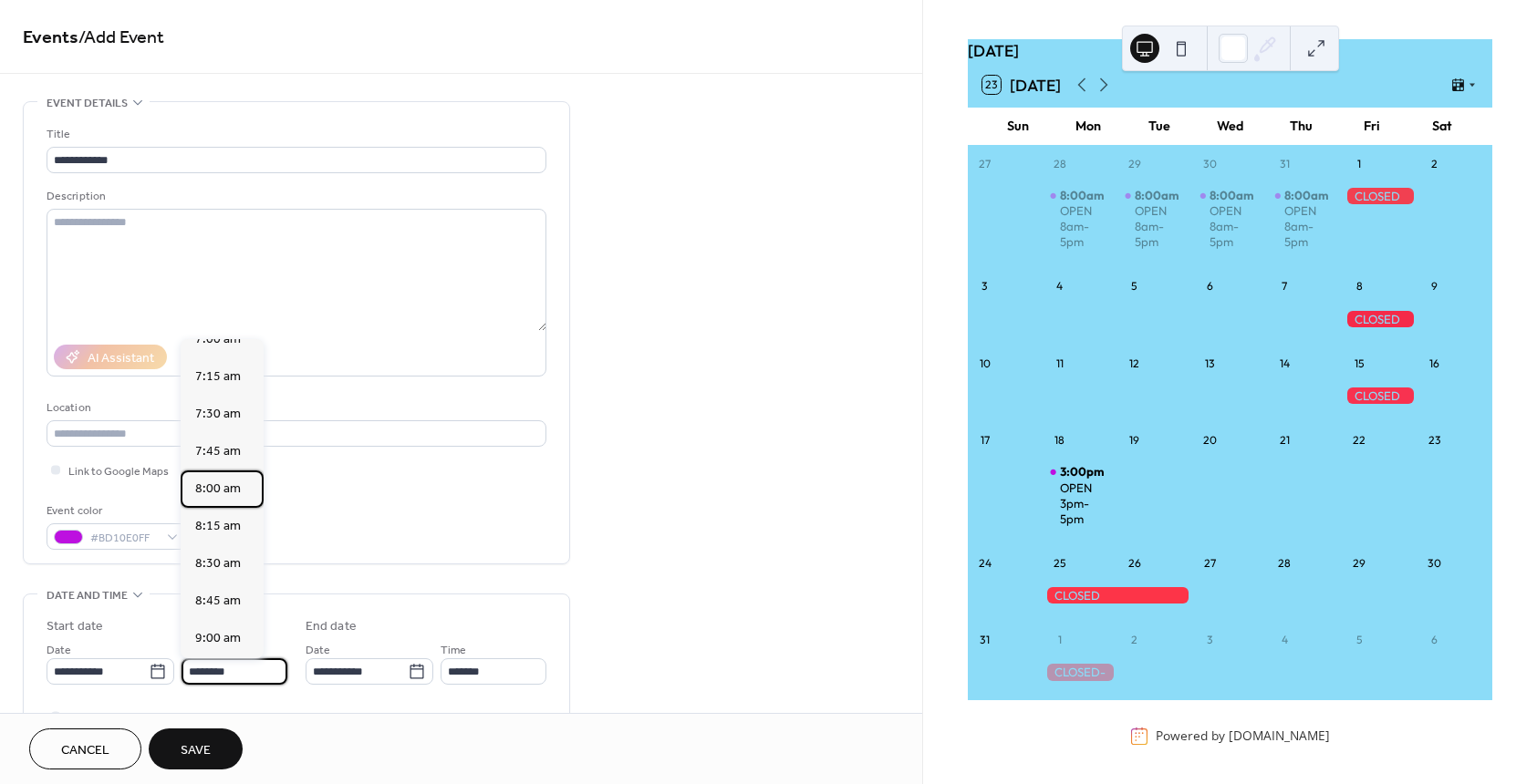 drag, startPoint x: 223, startPoint y: 496, endPoint x: 245, endPoint y: 504, distance: 23.4094 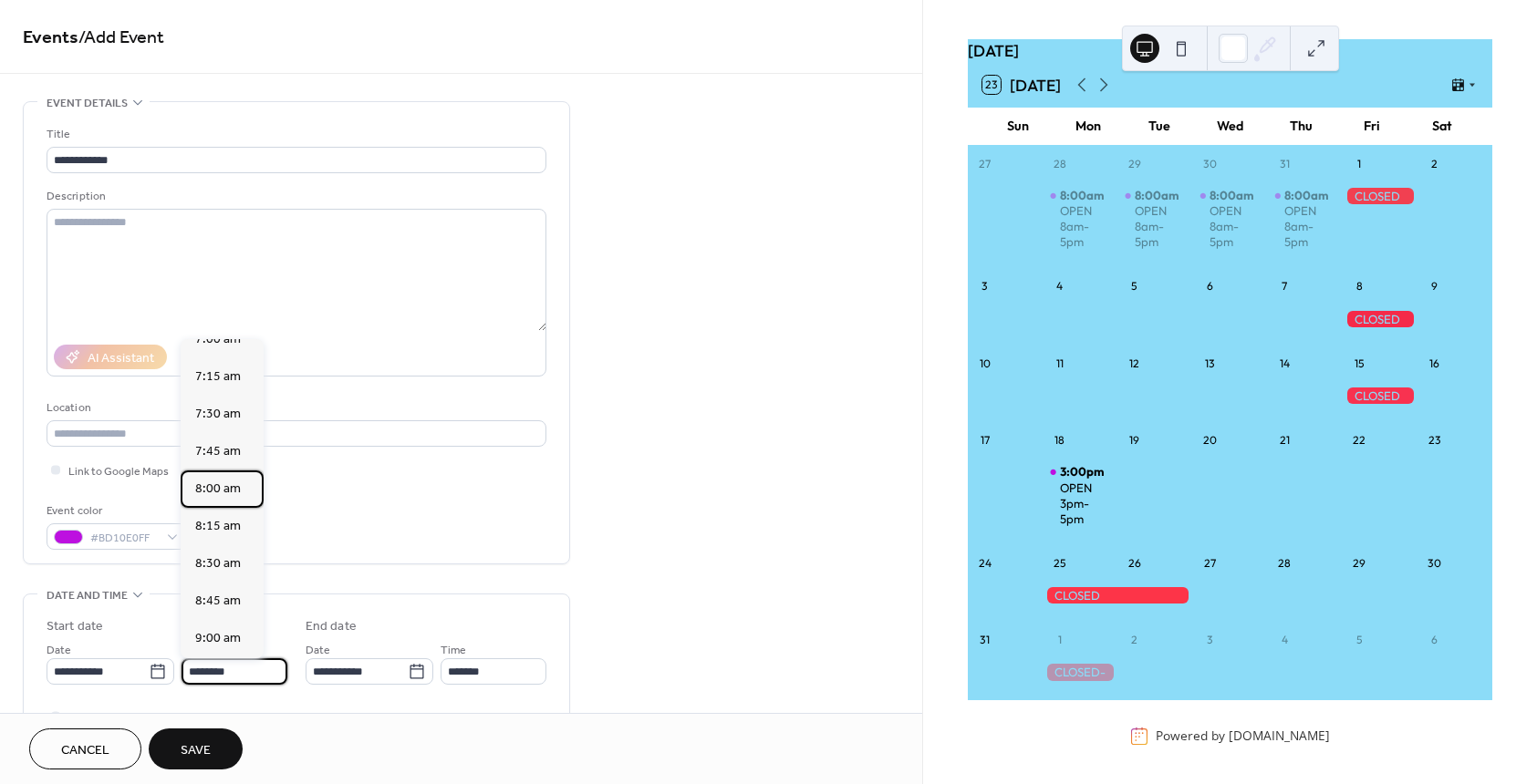 click on "8:00 am" at bounding box center (218, 489) 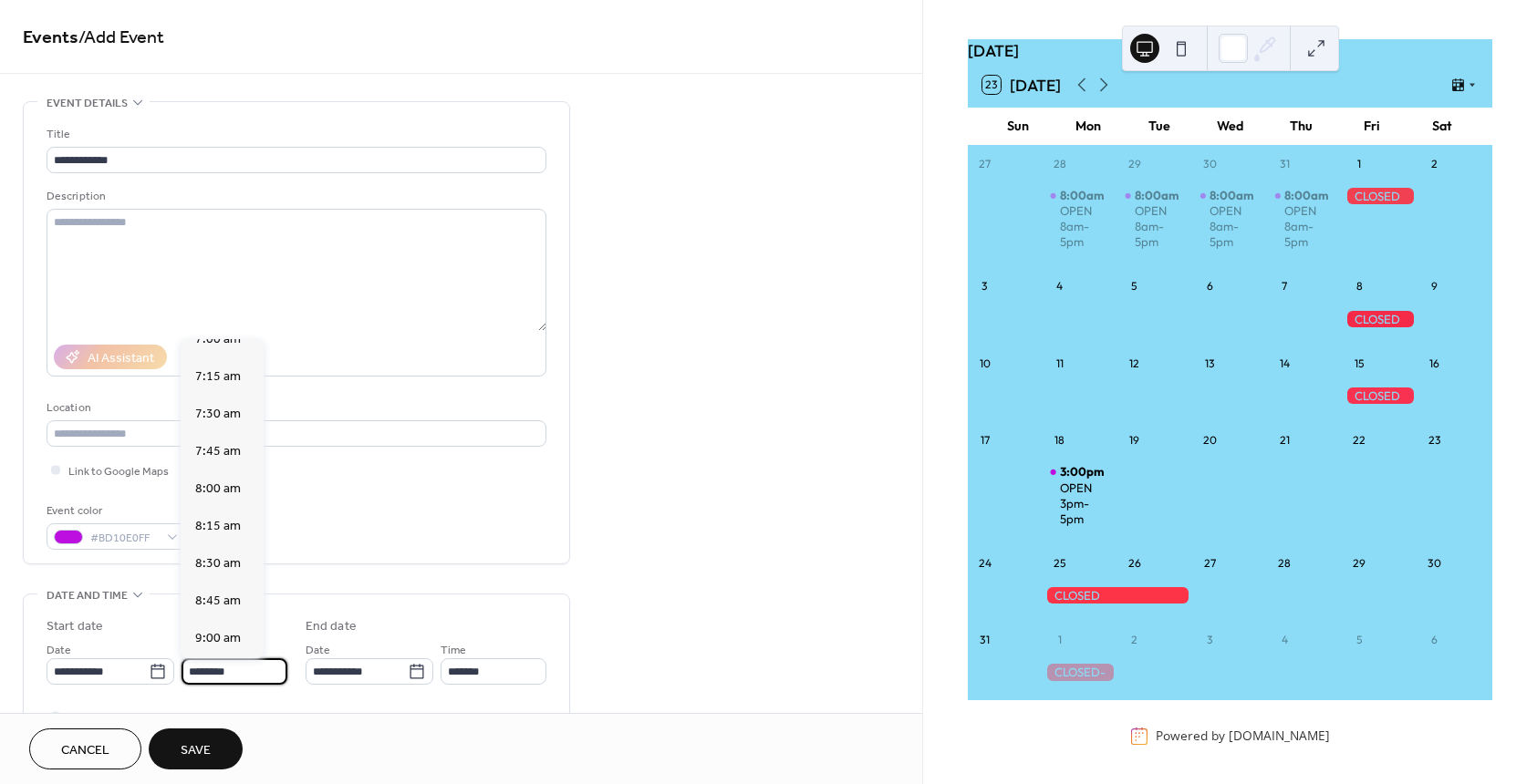 type on "*******" 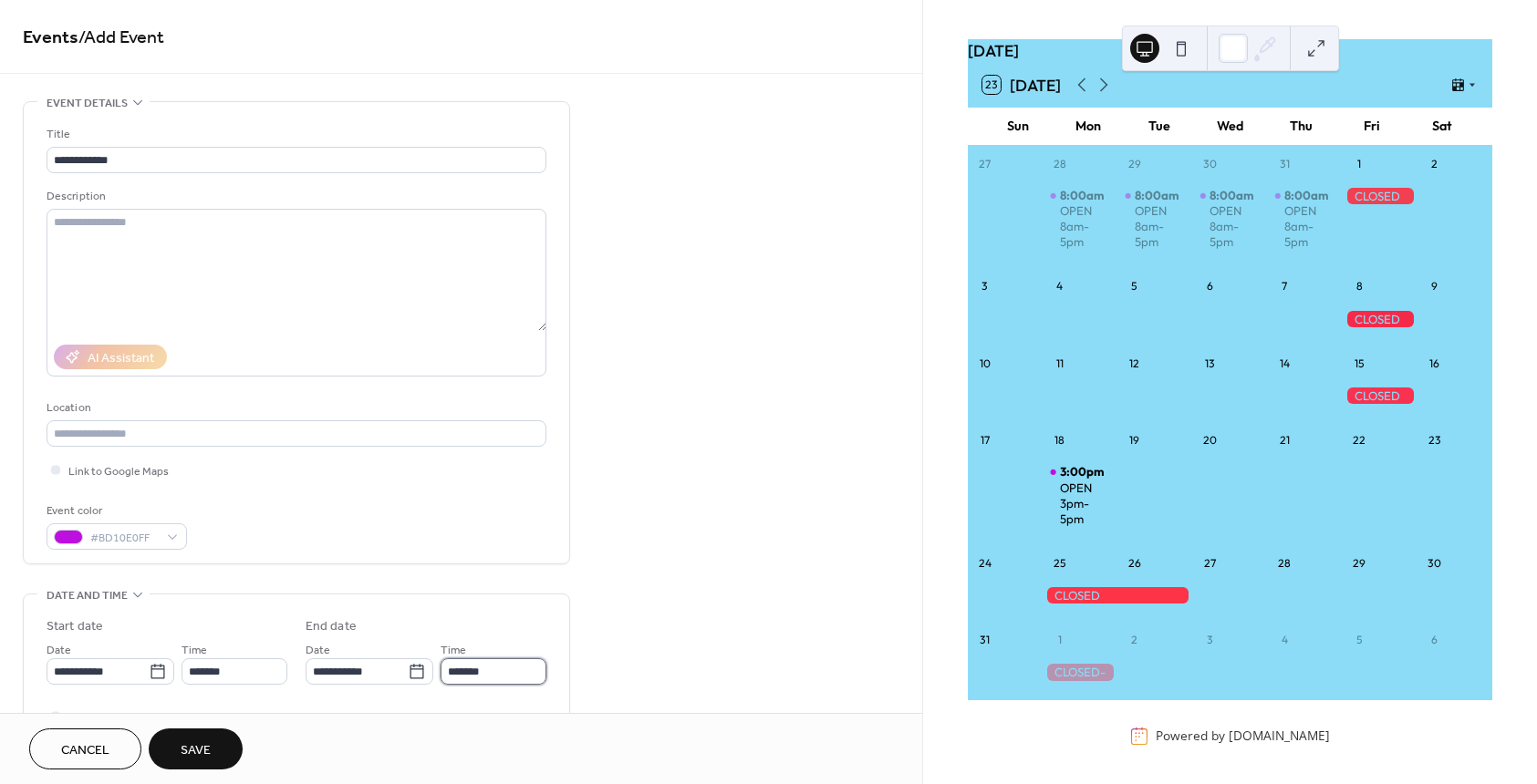 click on "*******" at bounding box center [493, 671] 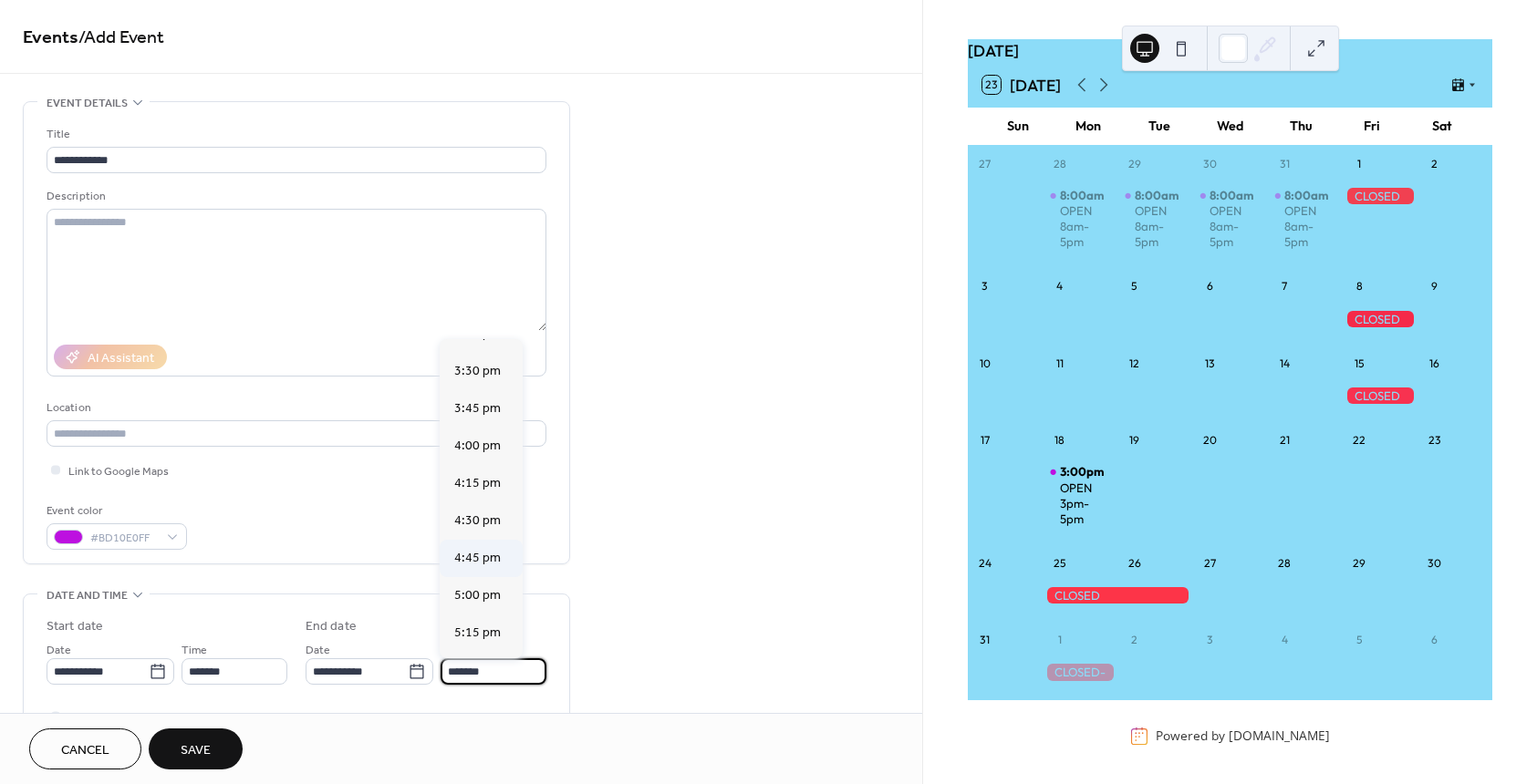 scroll, scrollTop: 2348, scrollLeft: 0, axis: vertical 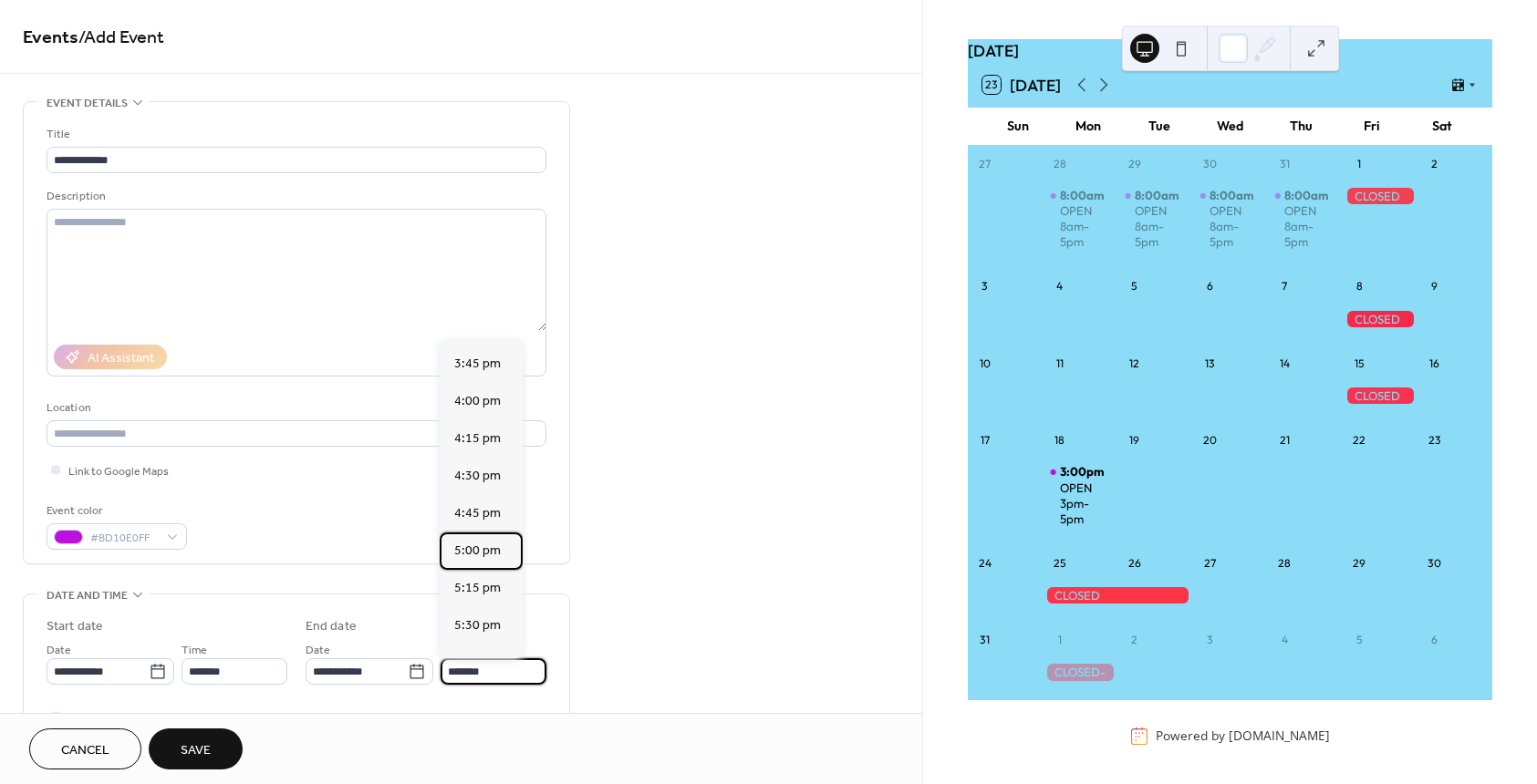 click on "5:00 pm" at bounding box center [477, 551] 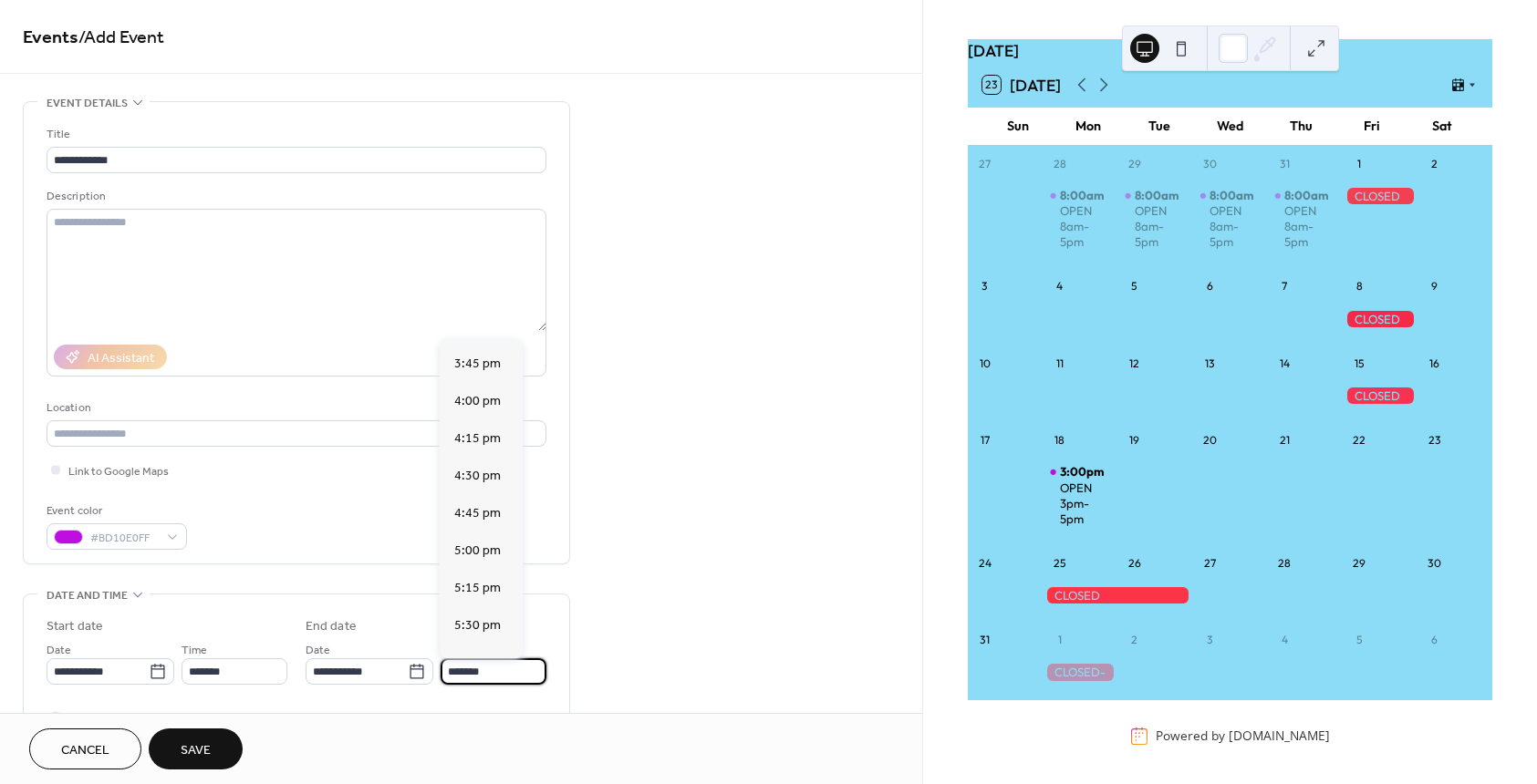 type on "*******" 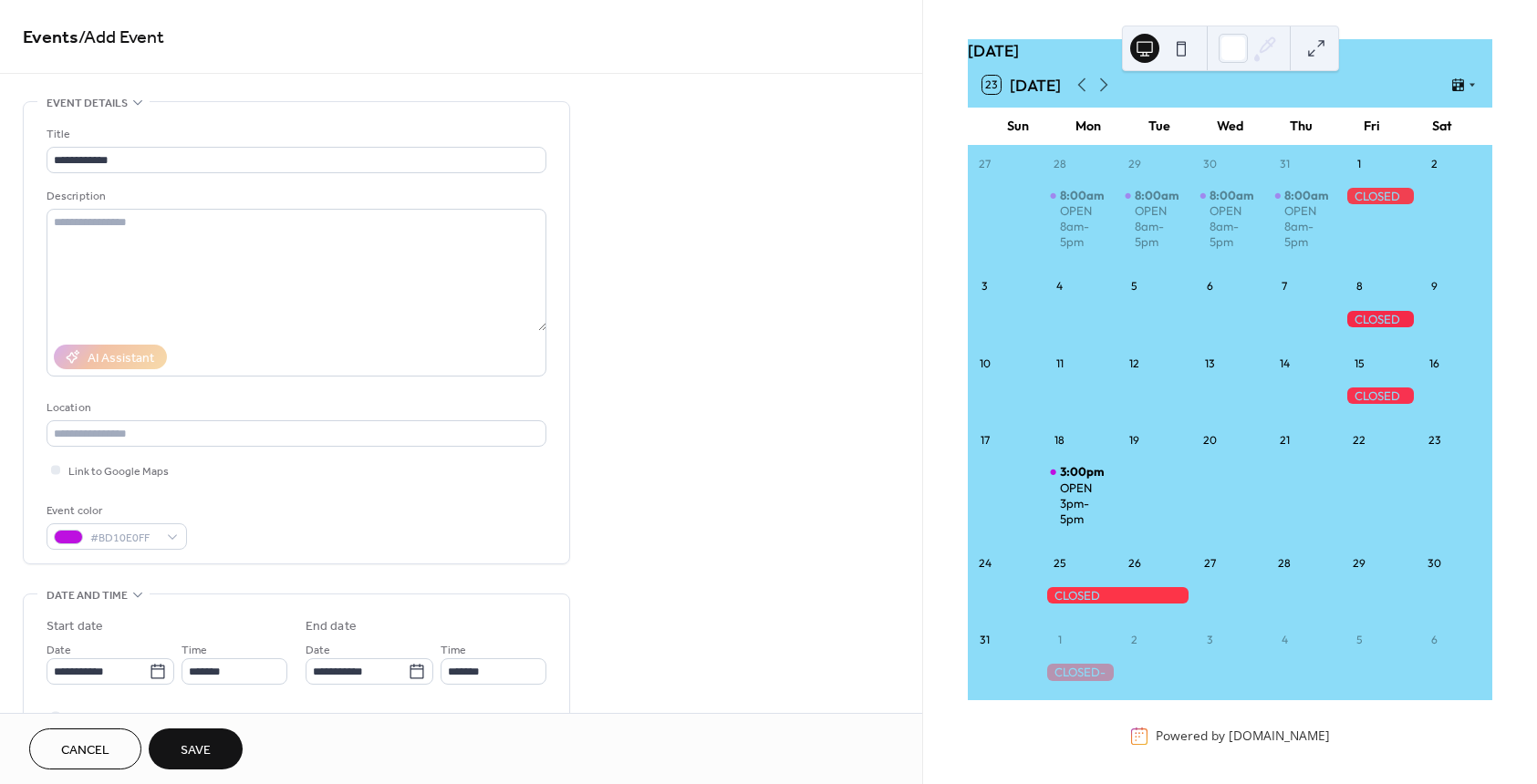 click on "Save" at bounding box center [195, 750] 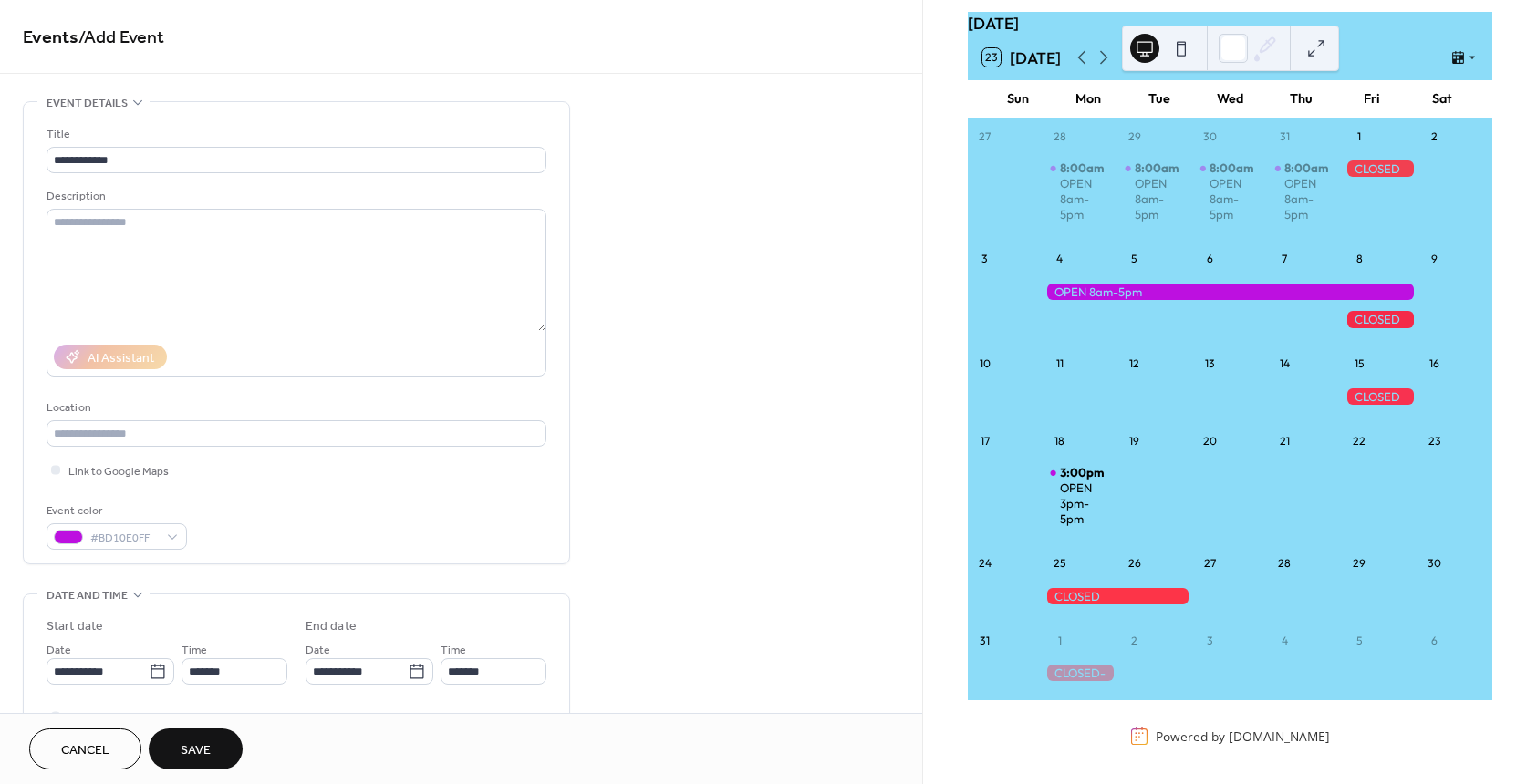 scroll, scrollTop: 0, scrollLeft: 0, axis: both 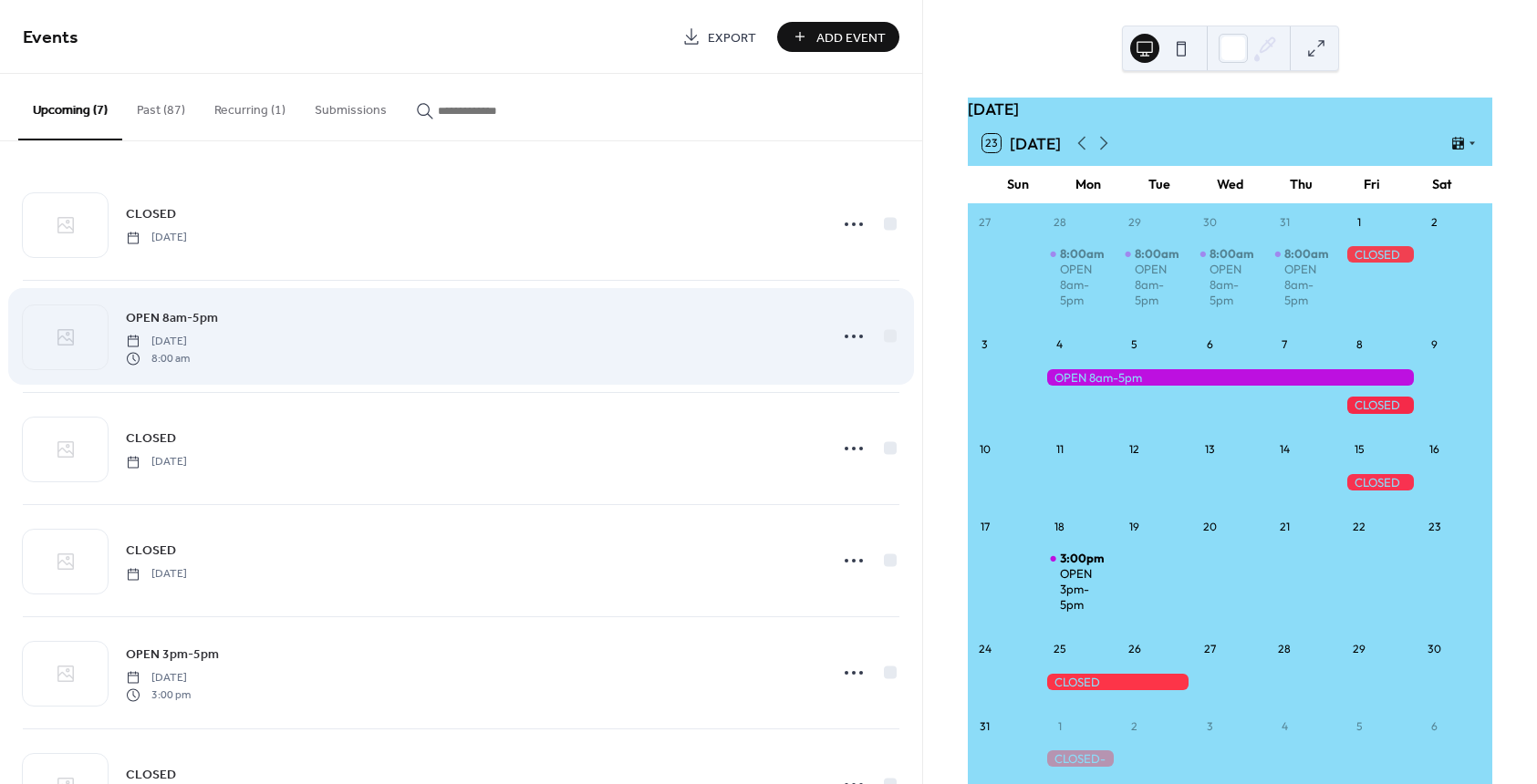 click on "[DATE]" at bounding box center (158, 342) 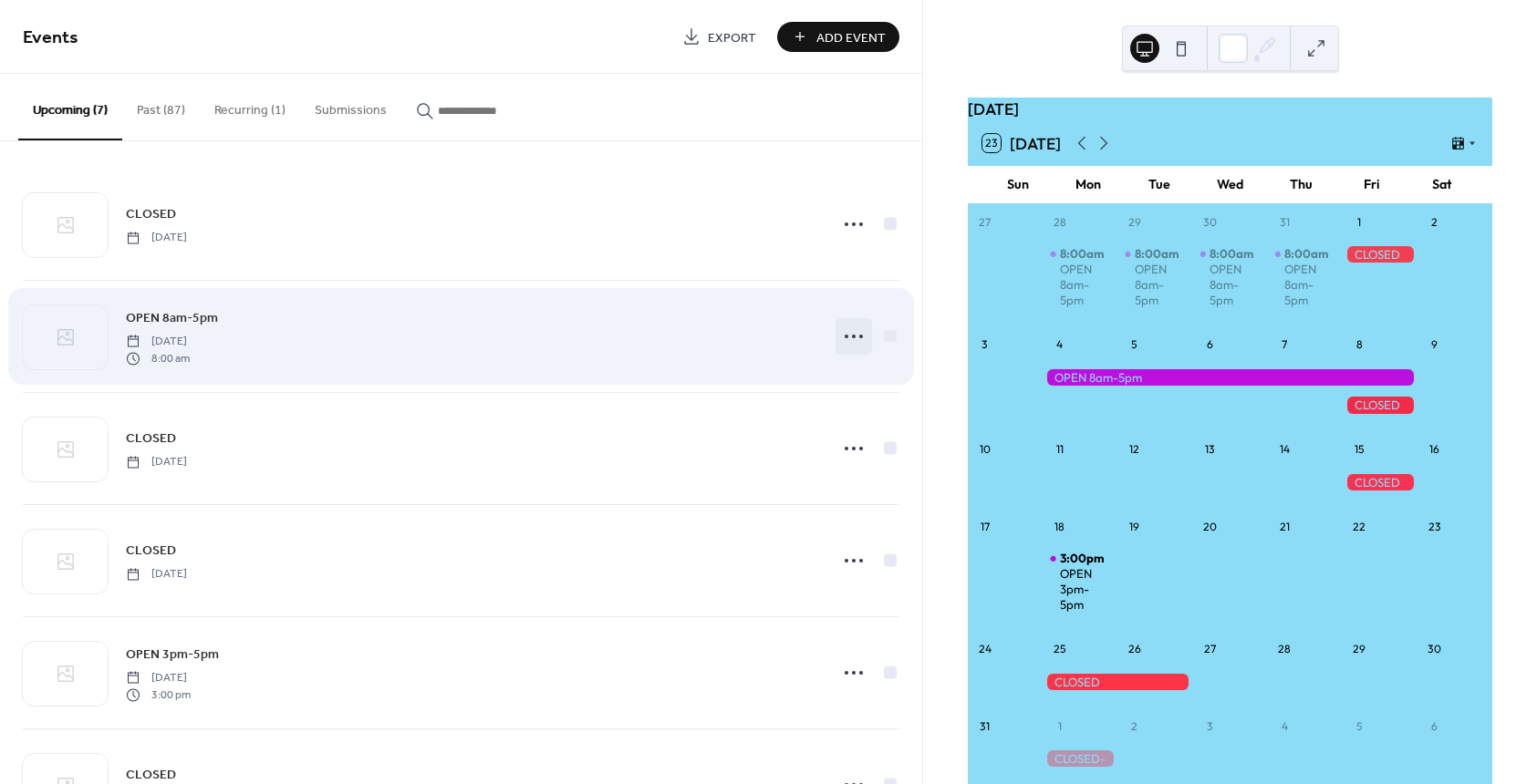 click 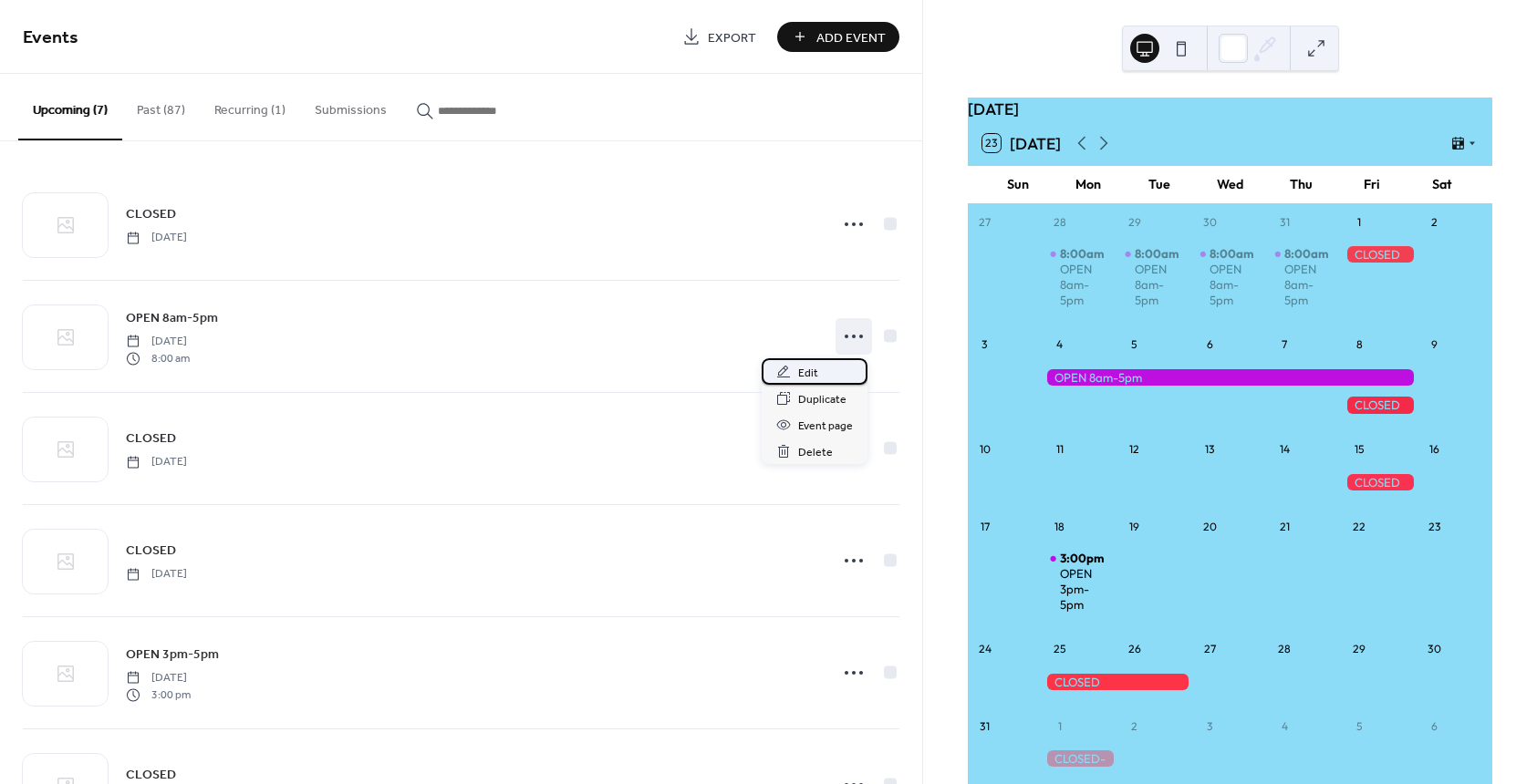click on "Edit" at bounding box center [815, 371] 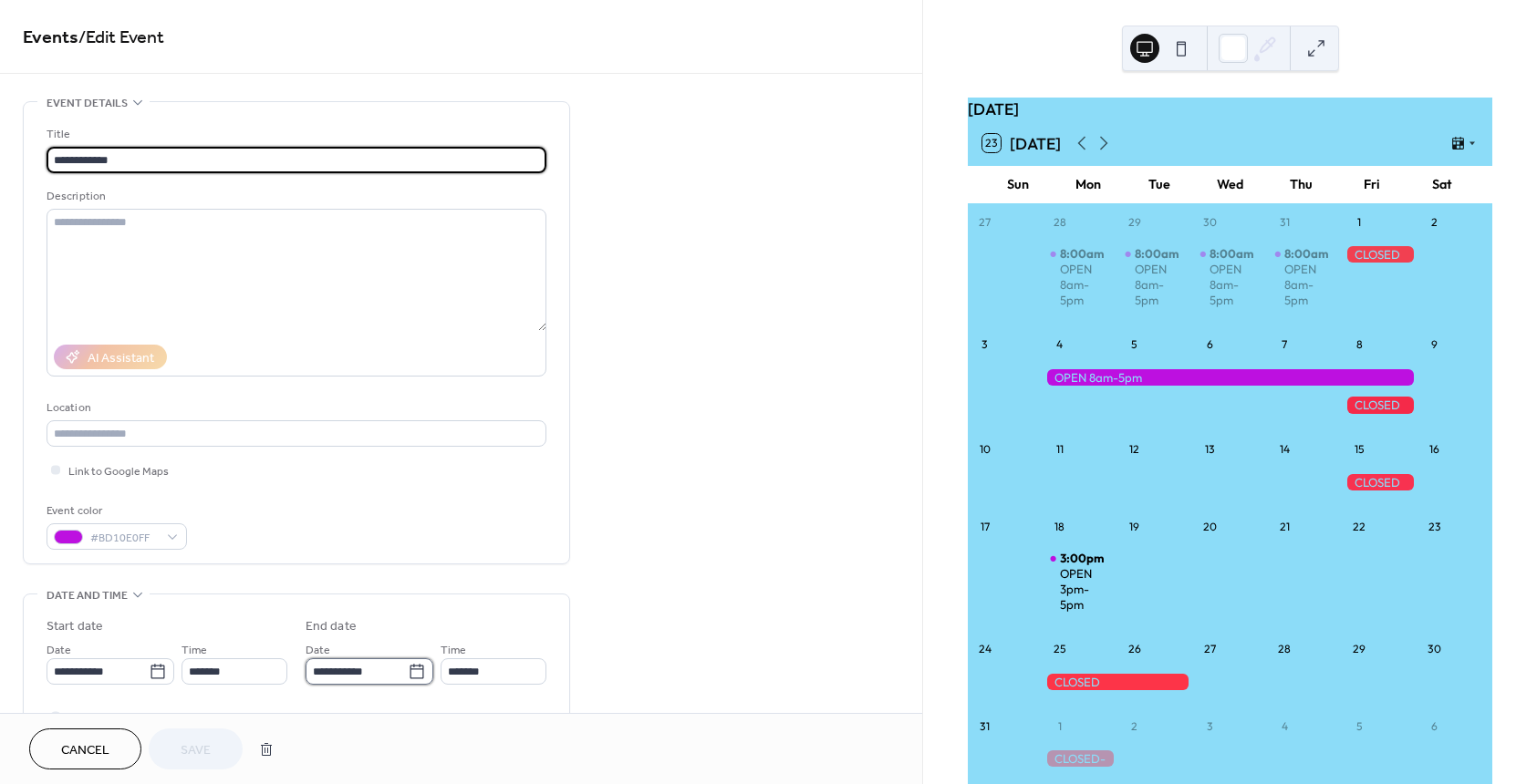 click on "**********" at bounding box center (357, 671) 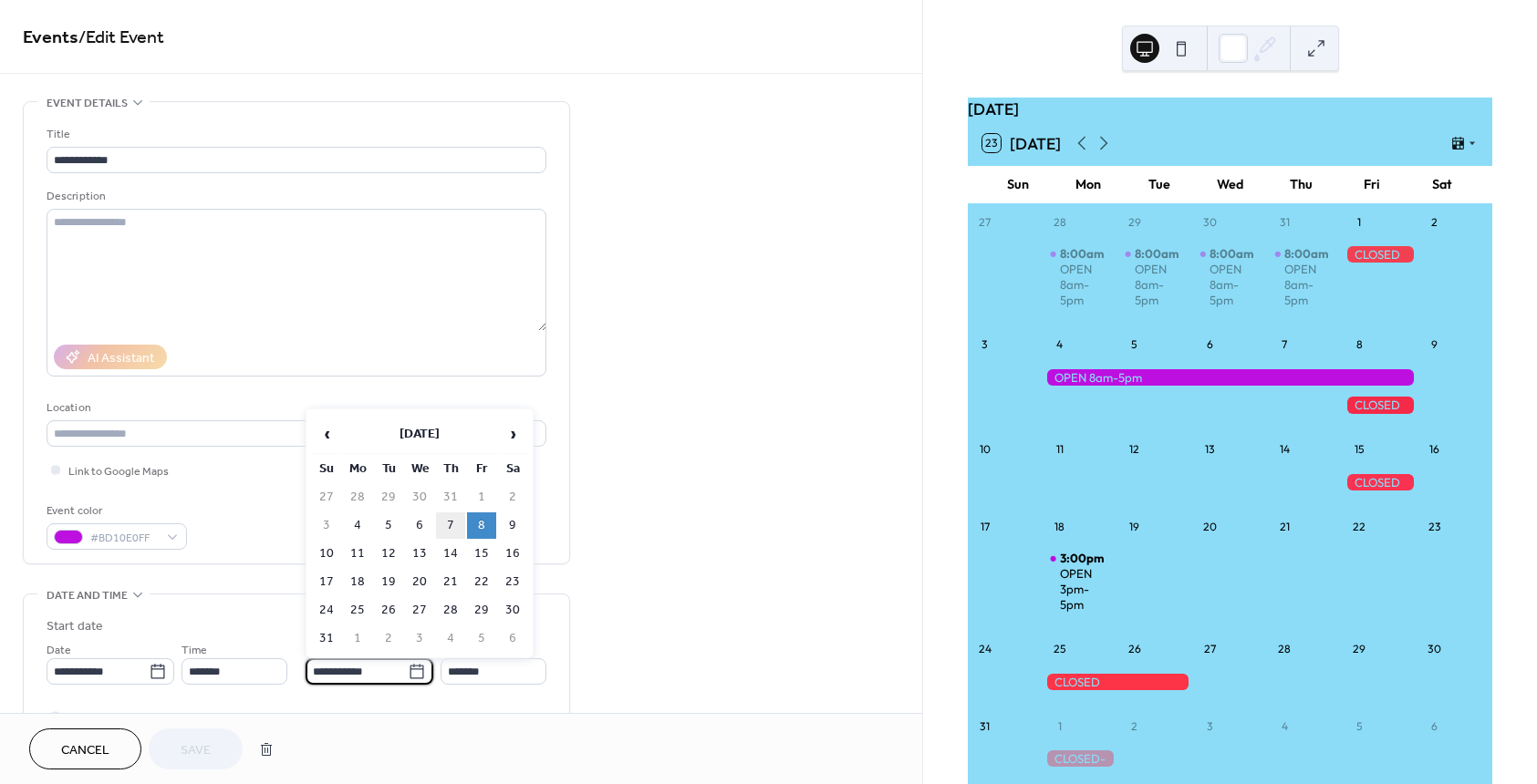 click on "7" at bounding box center (451, 525) 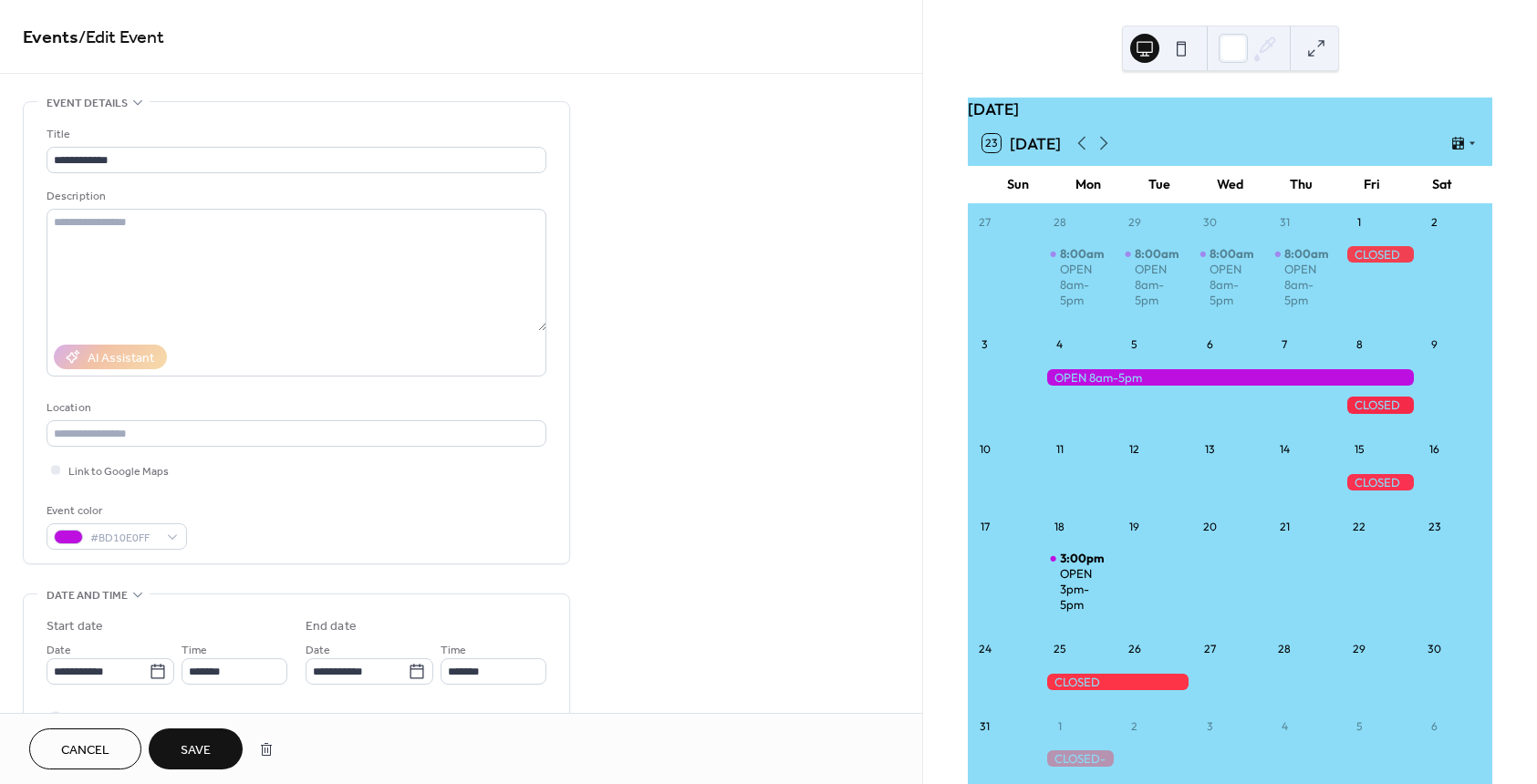 click on "Save" at bounding box center [195, 750] 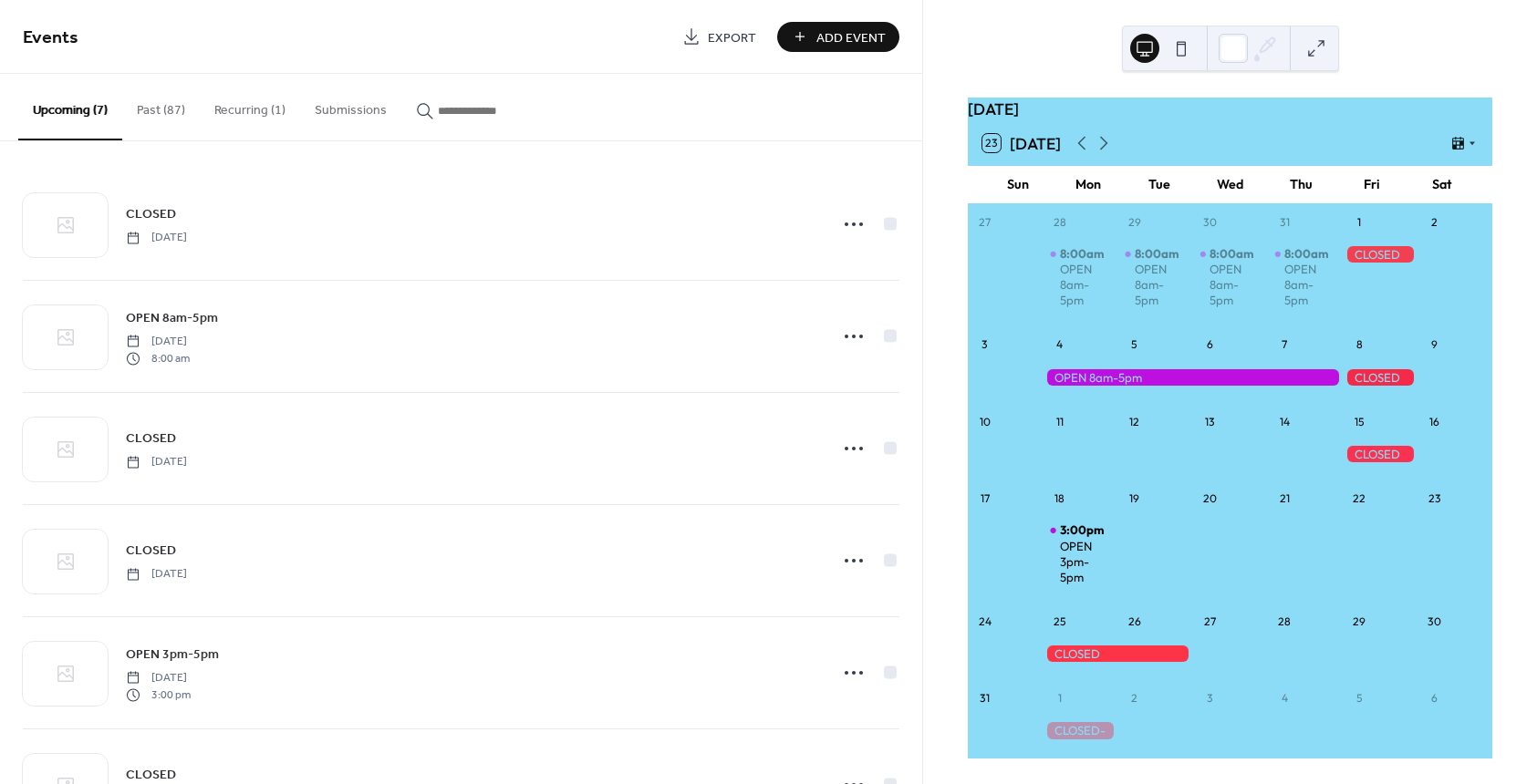 click on "Add Event" at bounding box center (851, 37) 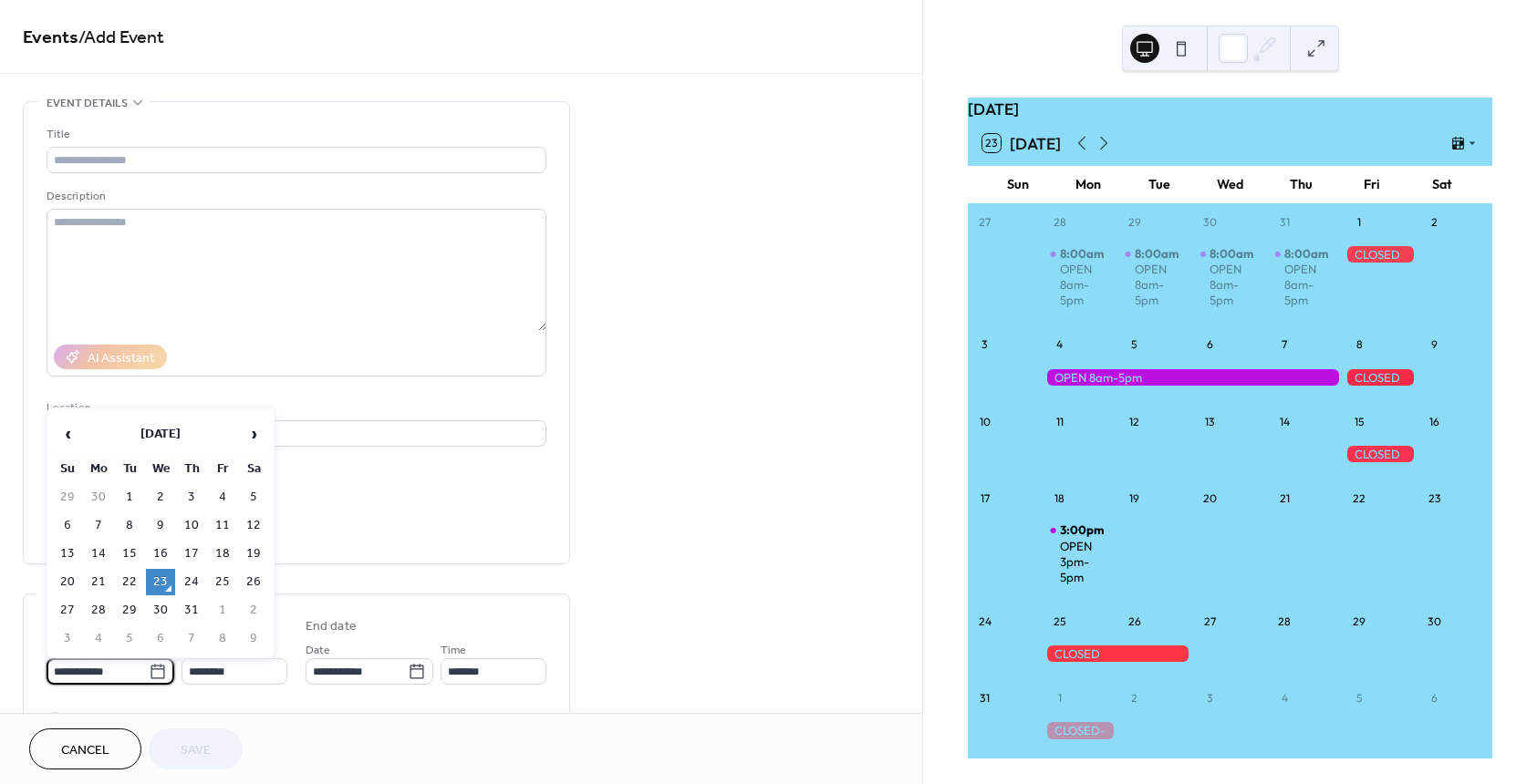 click on "**********" at bounding box center [98, 671] 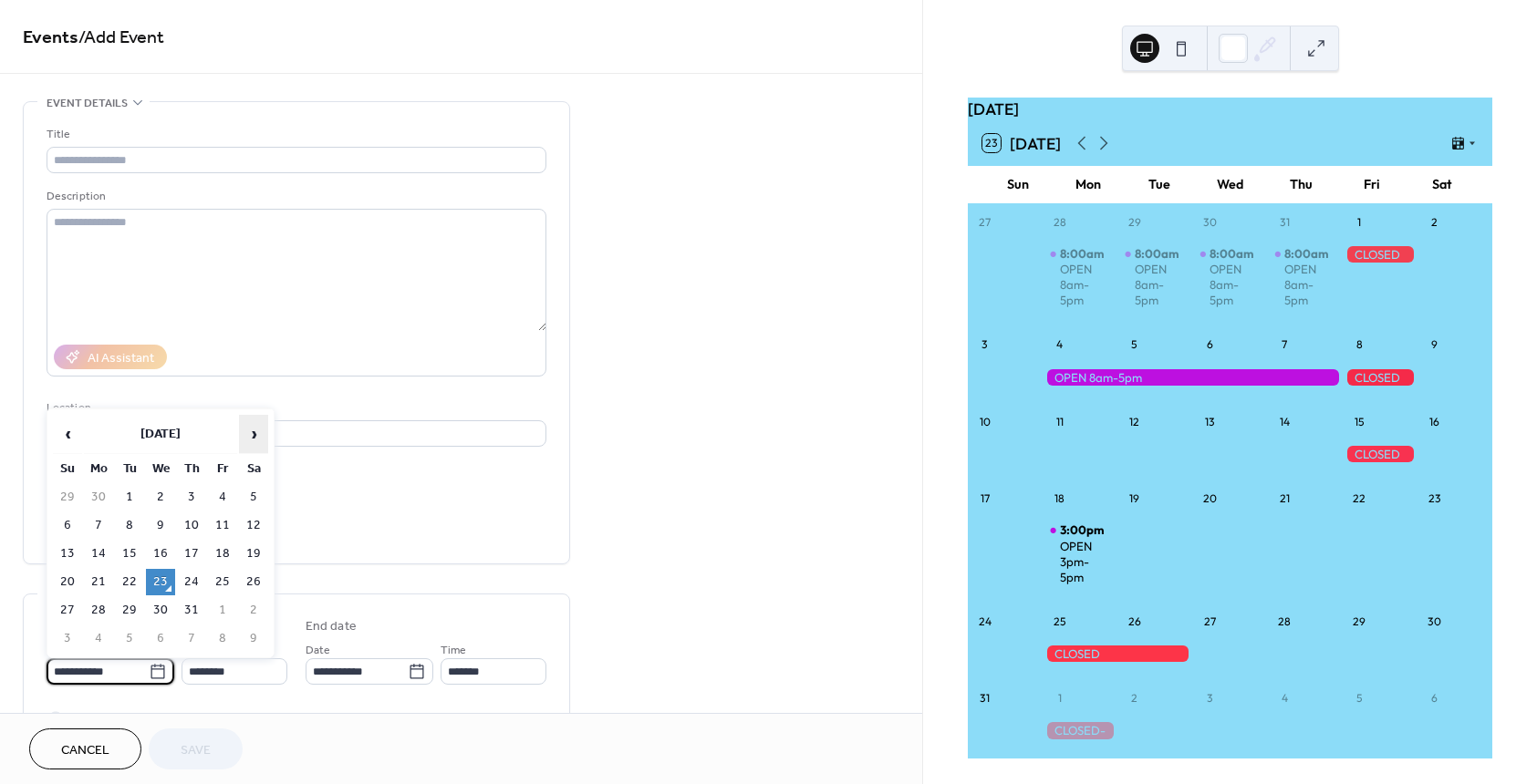 click on "›" at bounding box center [254, 434] 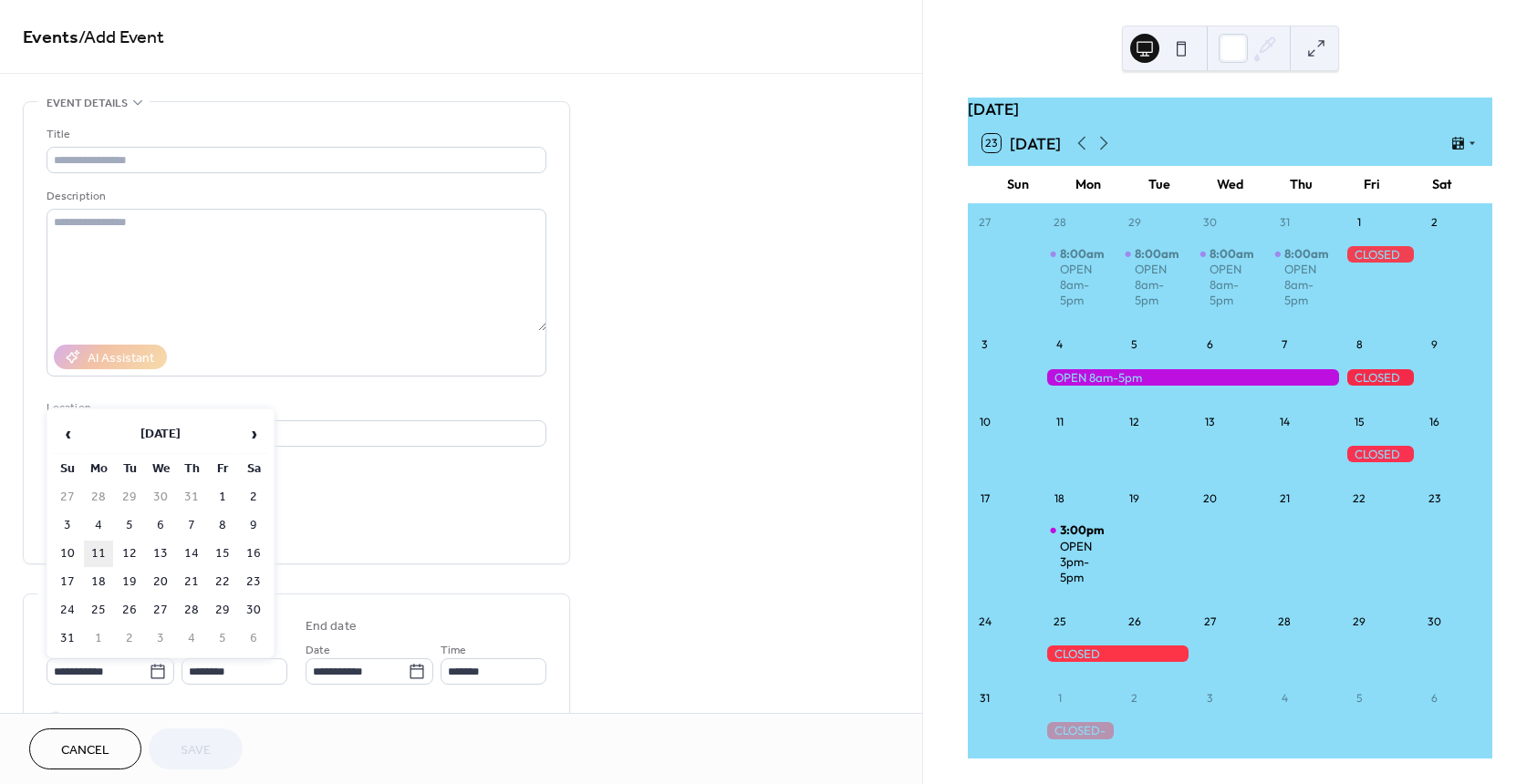click on "11" at bounding box center (99, 553) 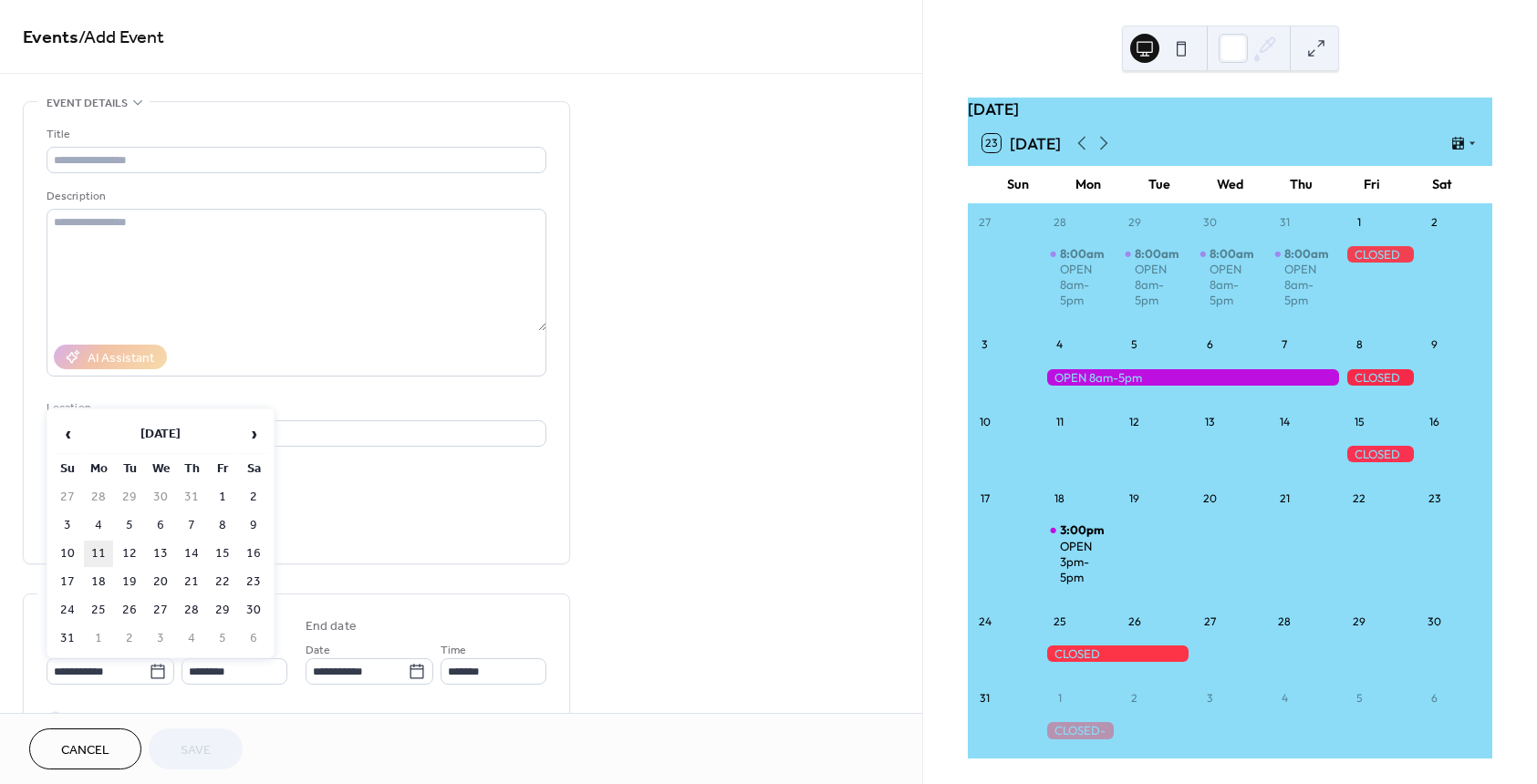 type on "**********" 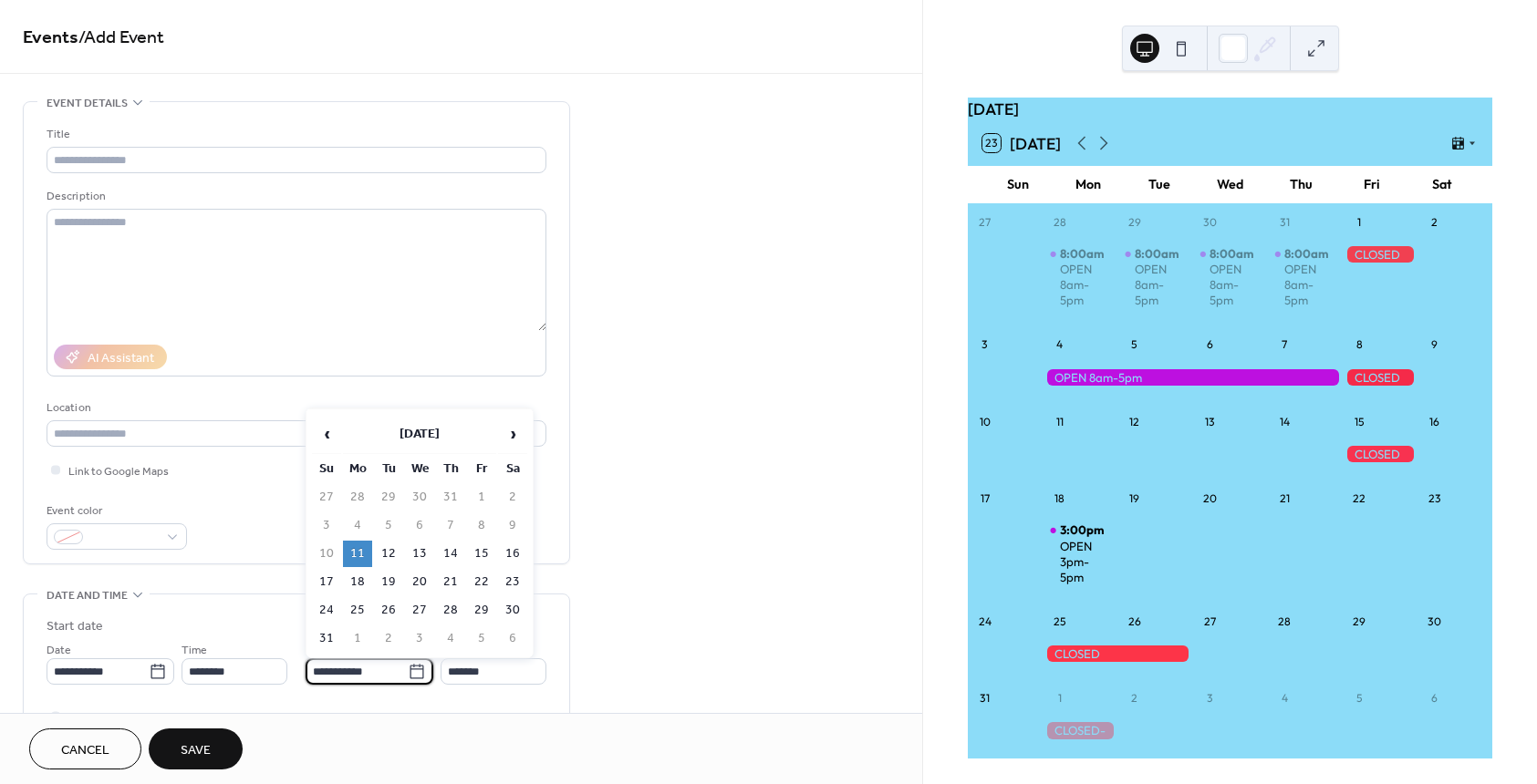 click on "**********" at bounding box center [357, 671] 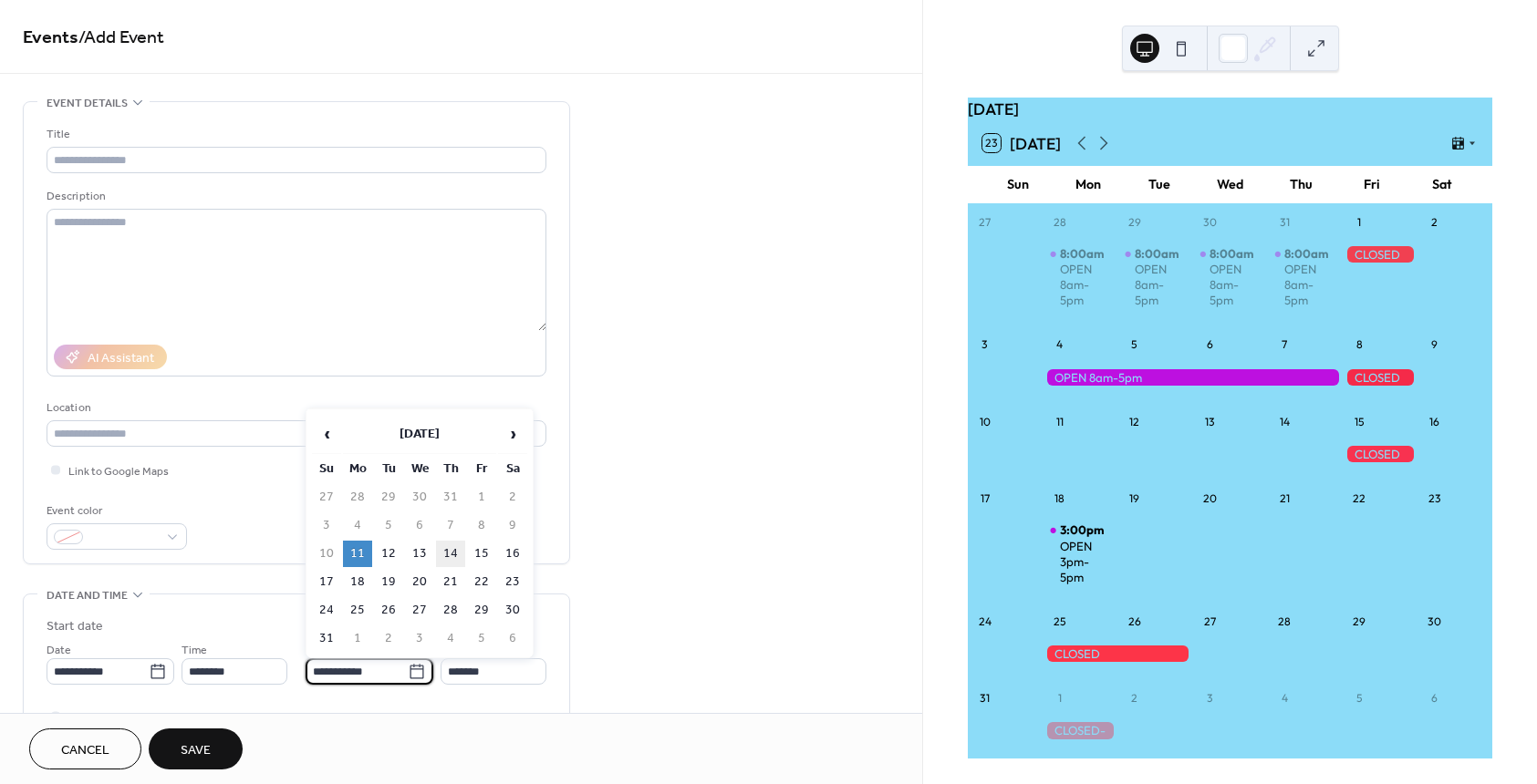 click on "14" at bounding box center (451, 553) 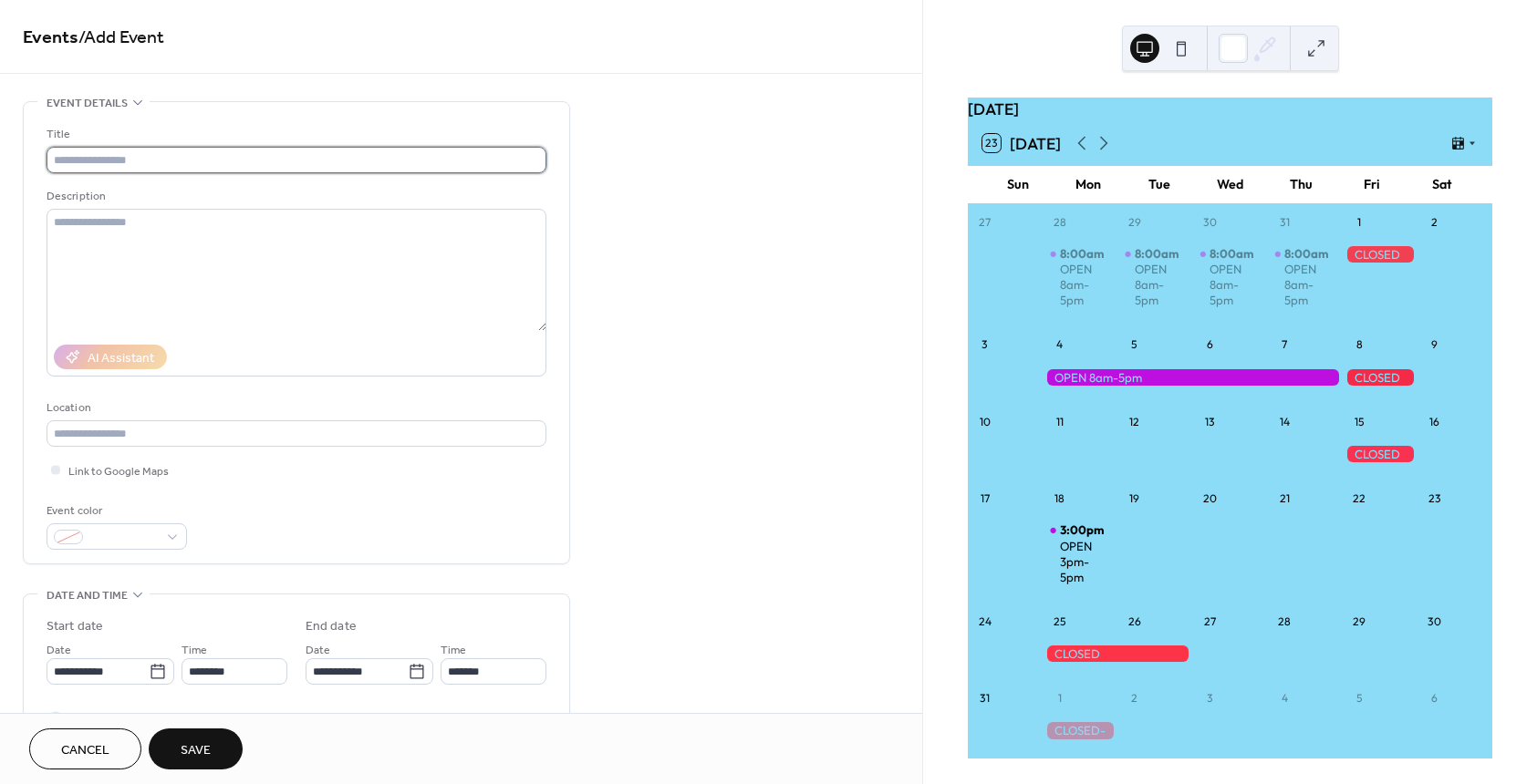 click at bounding box center [296, 160] 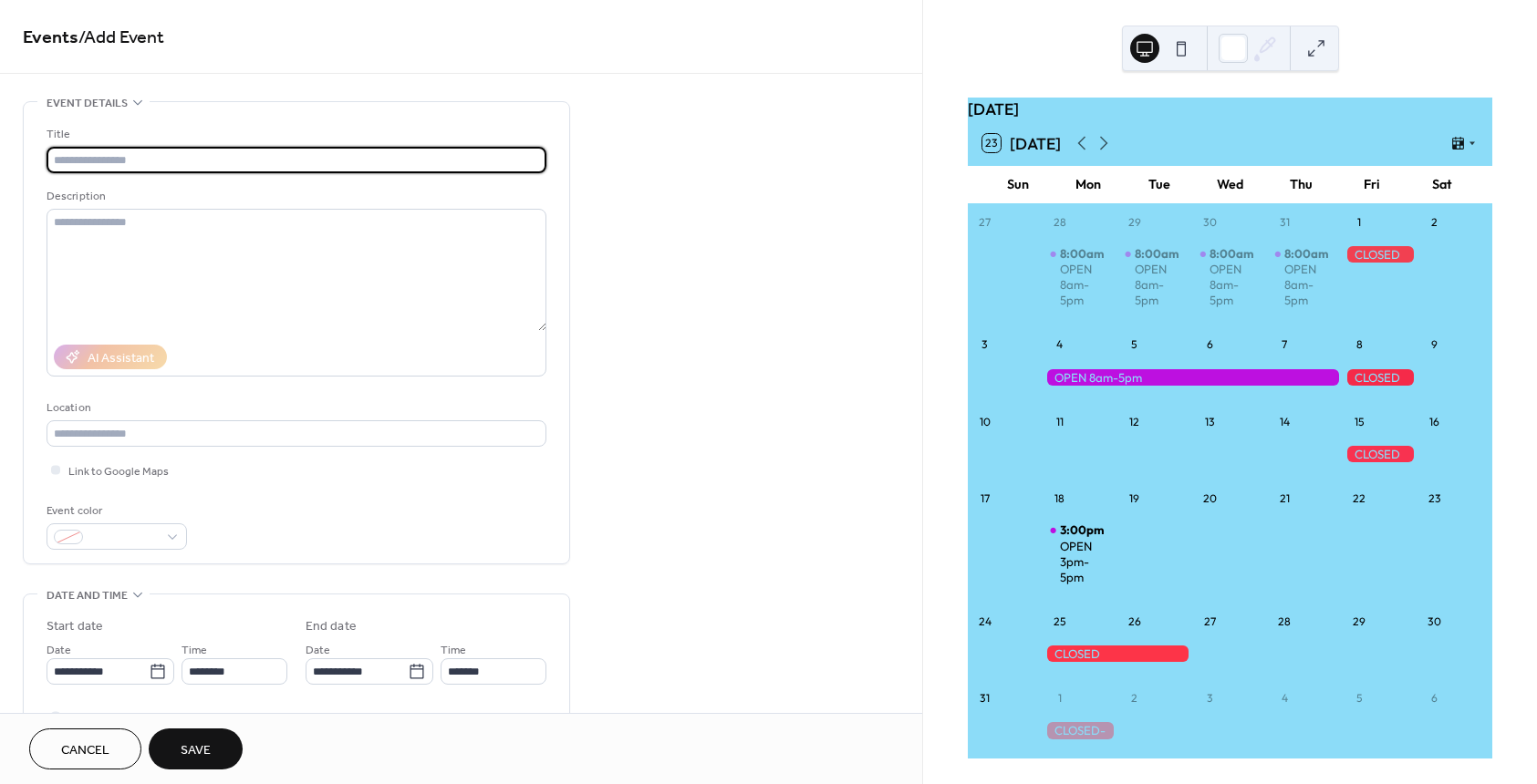 type on "**********" 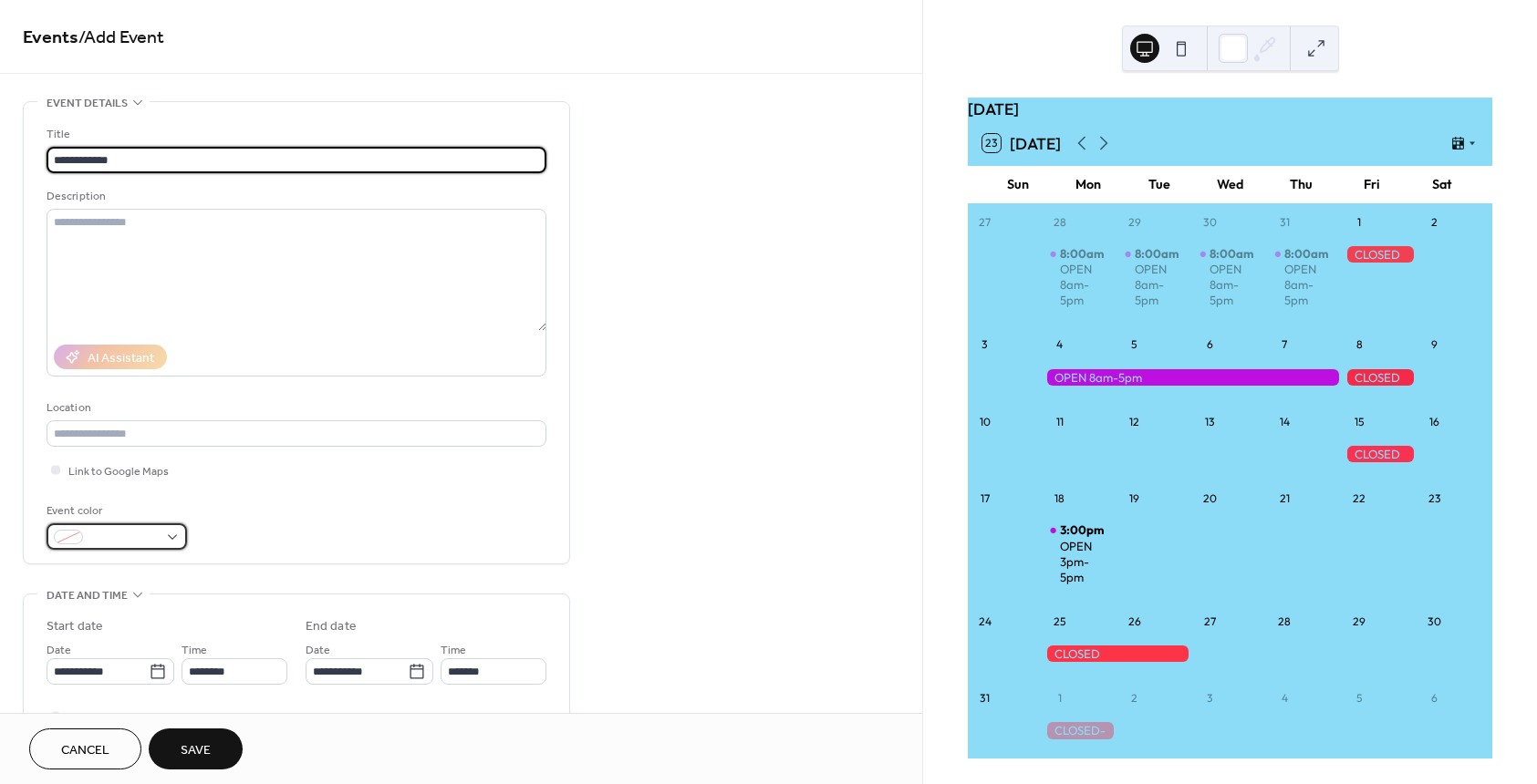click at bounding box center [117, 536] 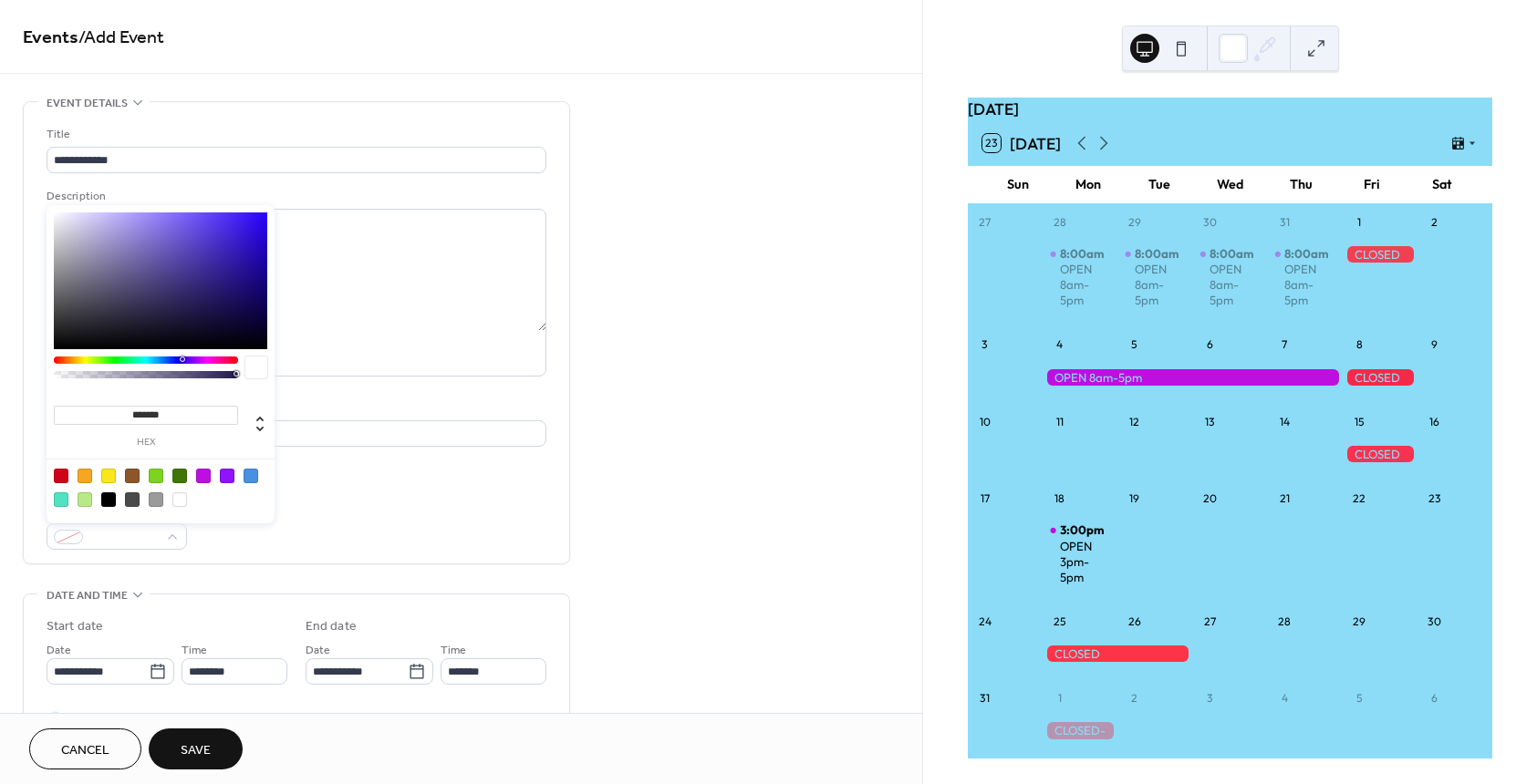 click at bounding box center [203, 476] 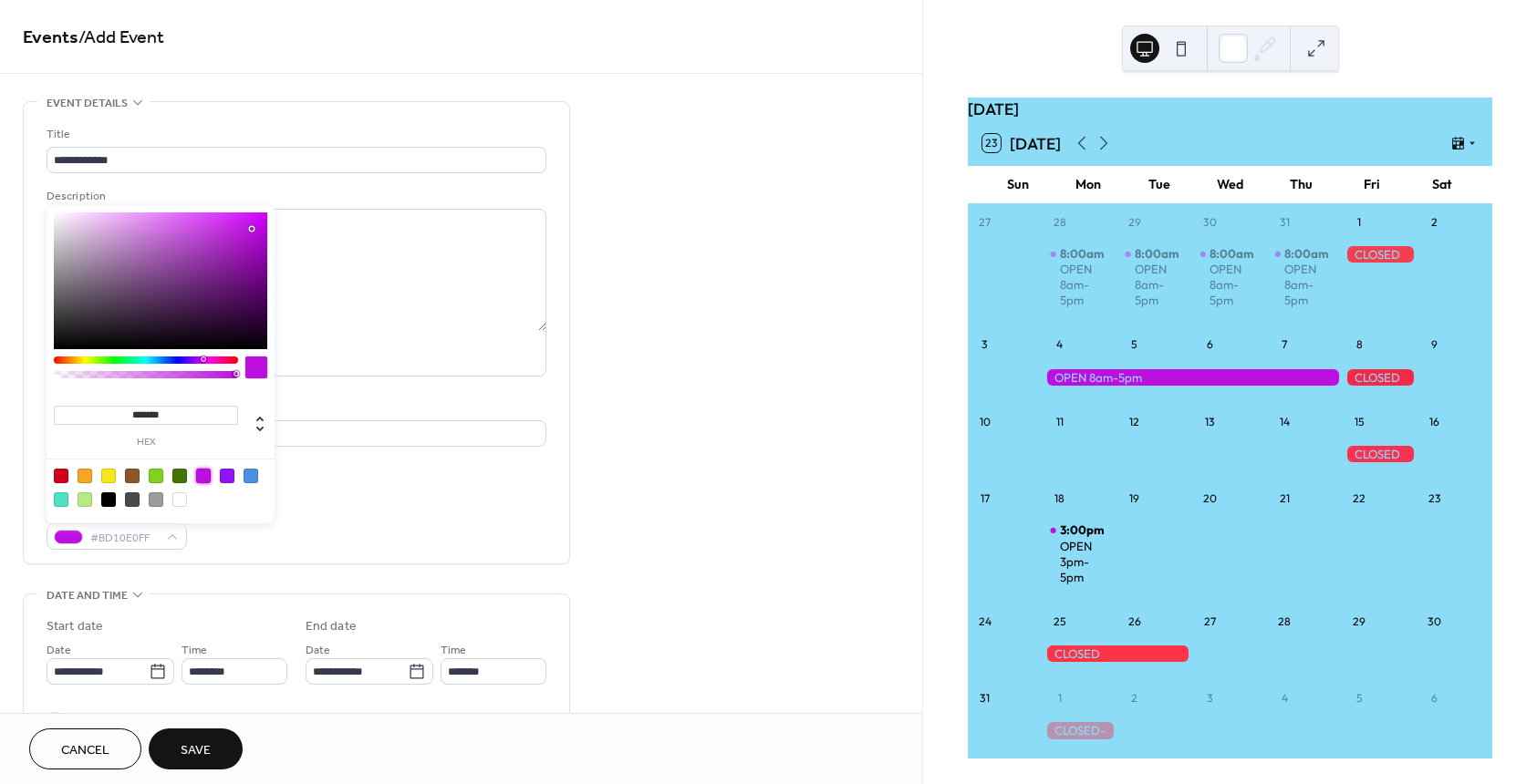 click on "Save" at bounding box center [195, 750] 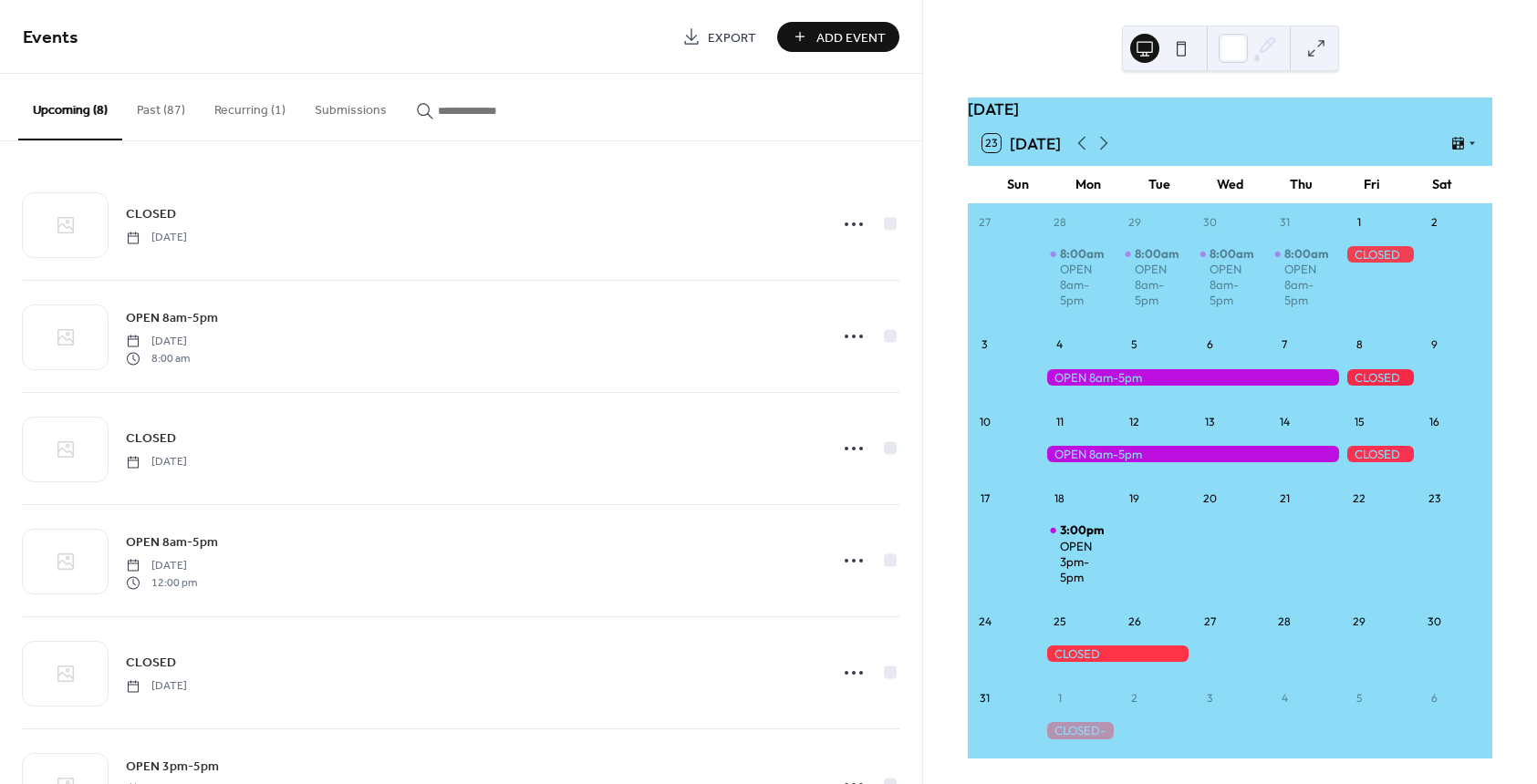 click on "Add Event" at bounding box center [851, 37] 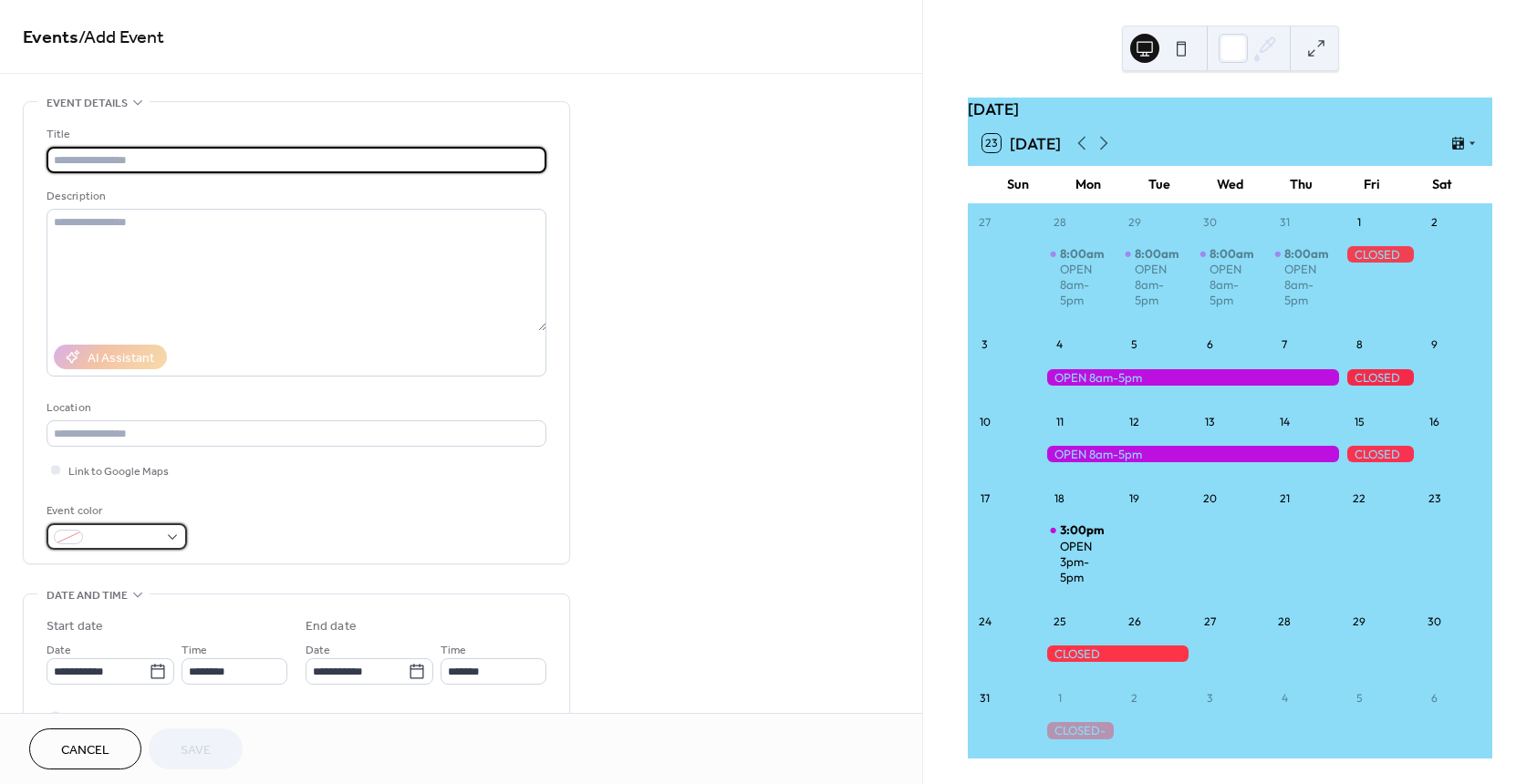 click at bounding box center (124, 538) 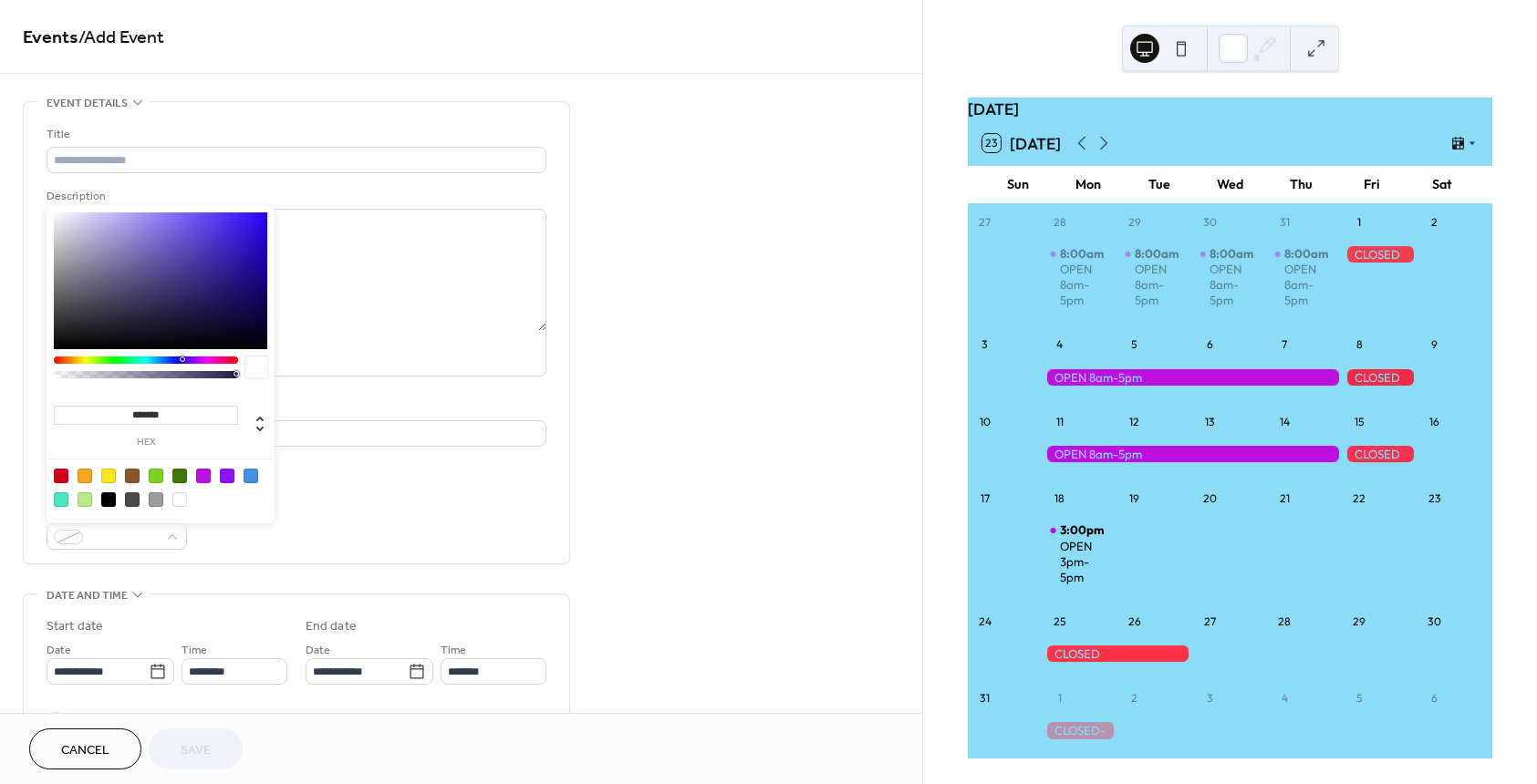 click at bounding box center (203, 476) 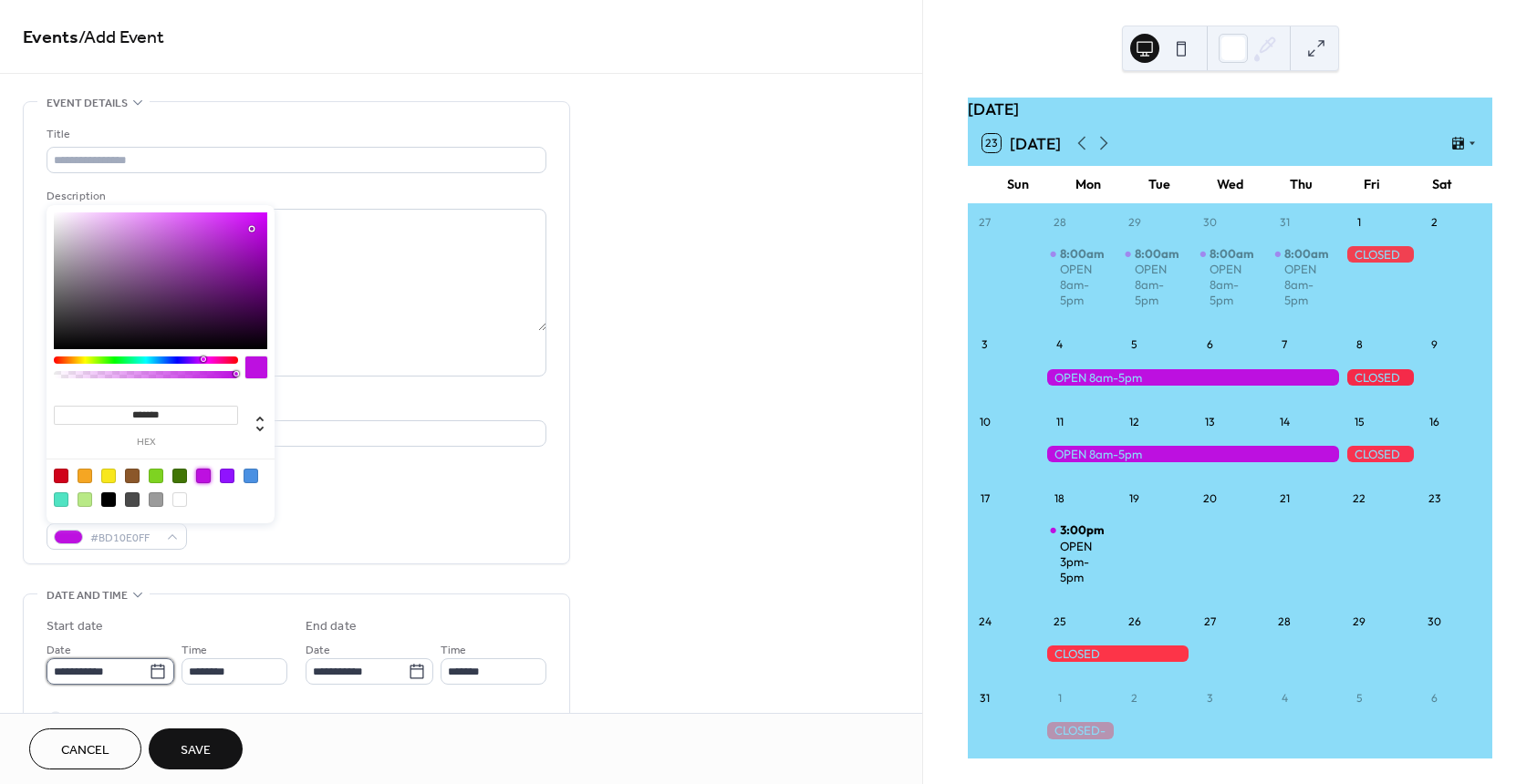 click on "**********" at bounding box center [98, 671] 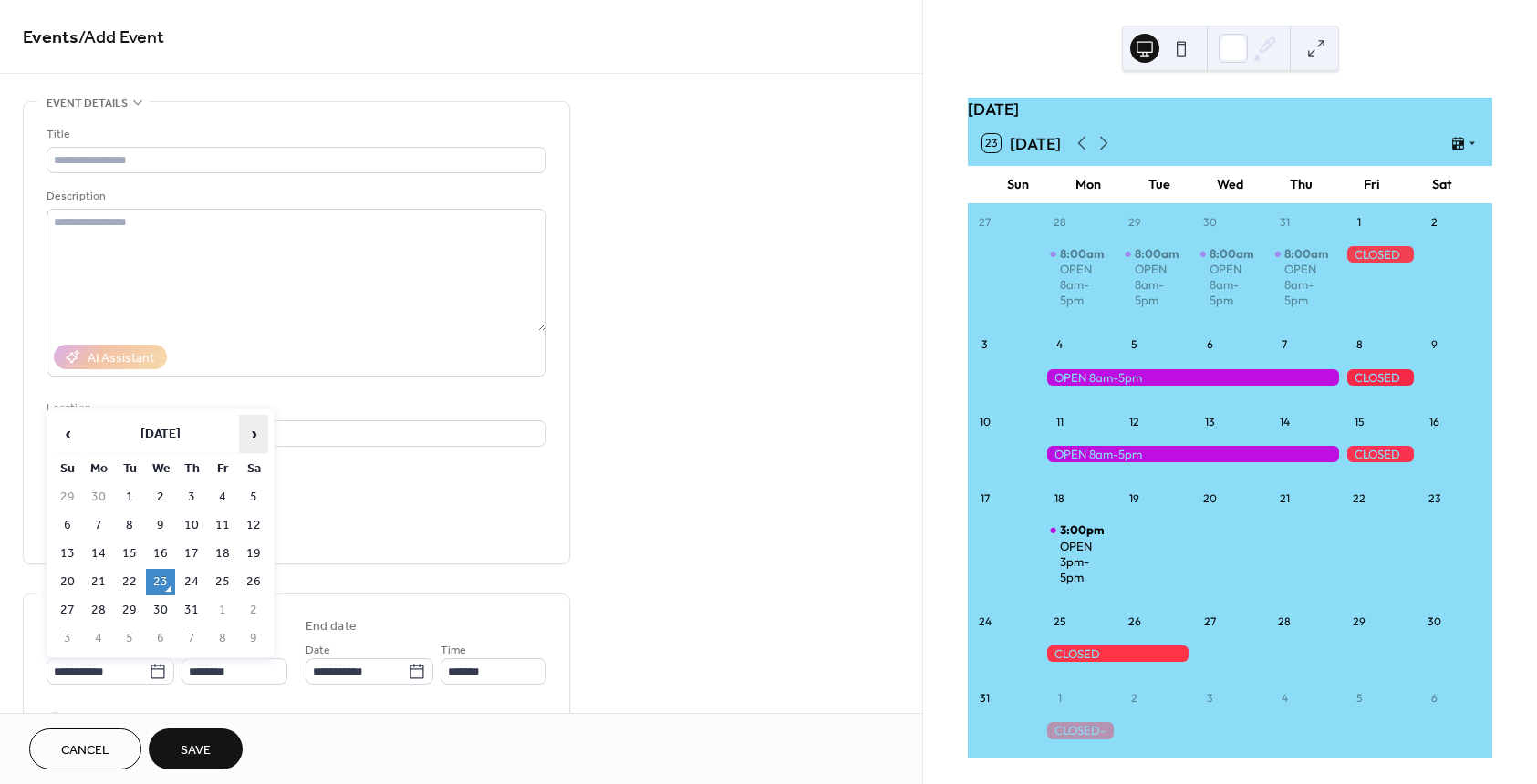 click on "›" at bounding box center [254, 434] 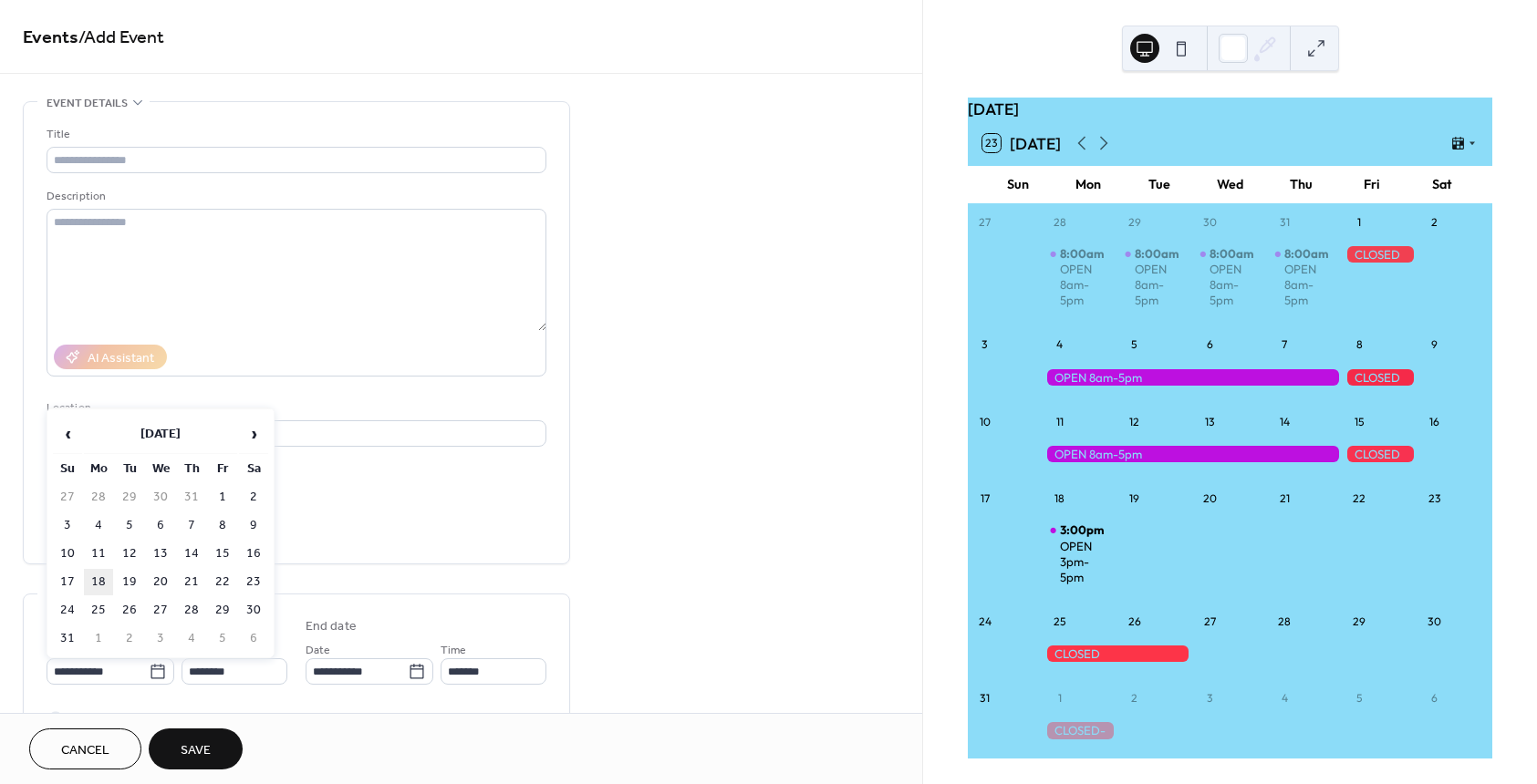 click on "18" at bounding box center (99, 582) 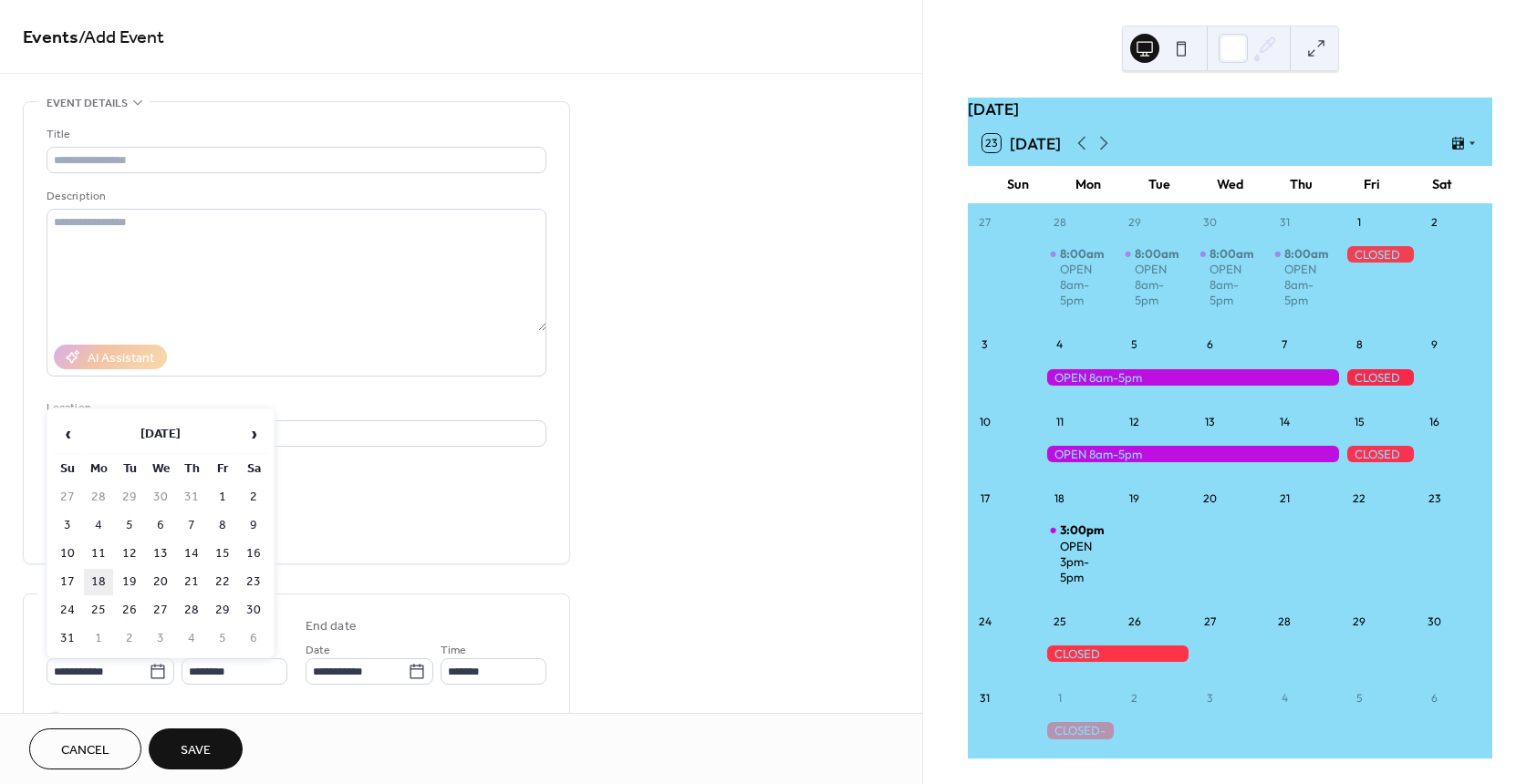 type on "**********" 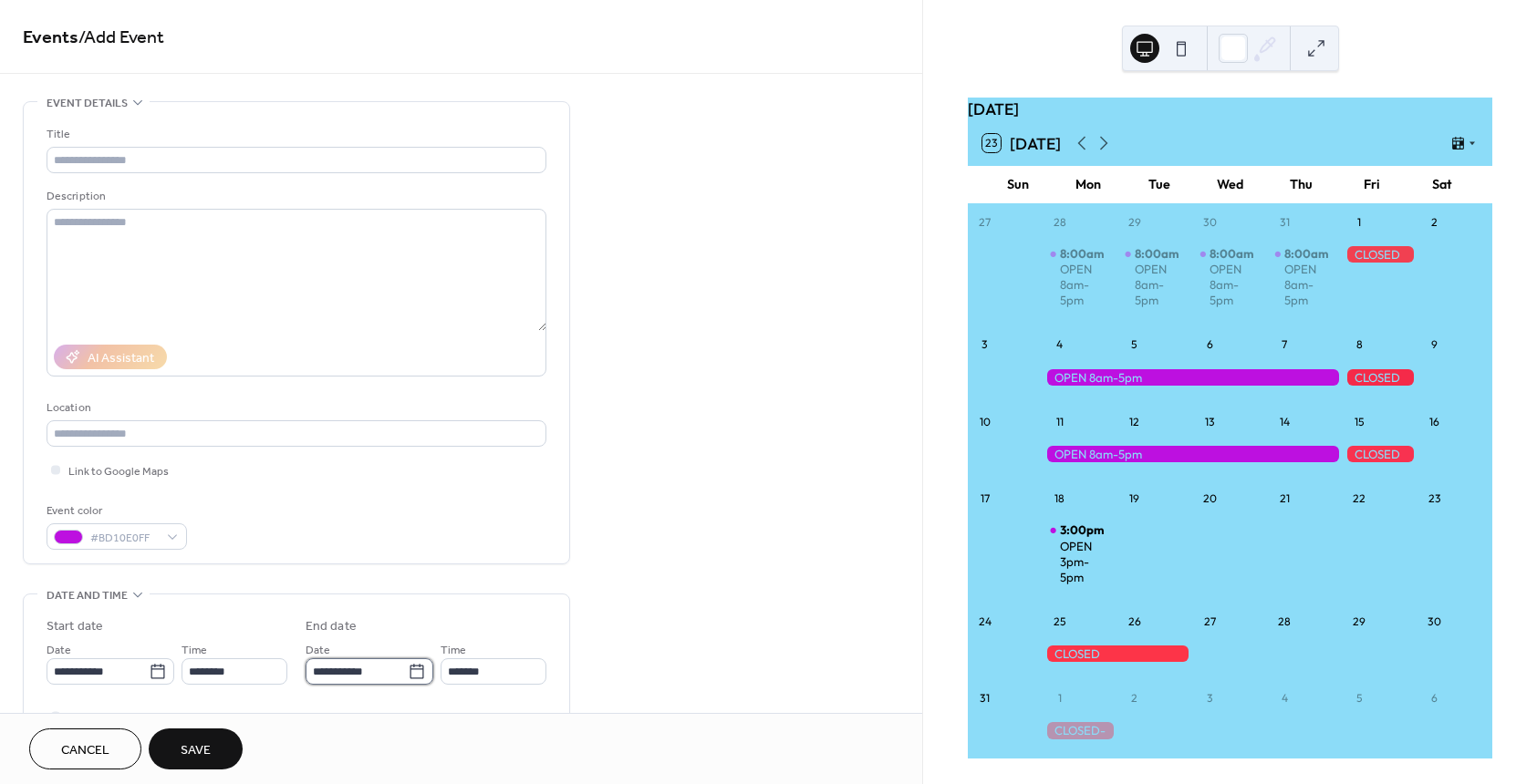 click on "**********" at bounding box center (357, 671) 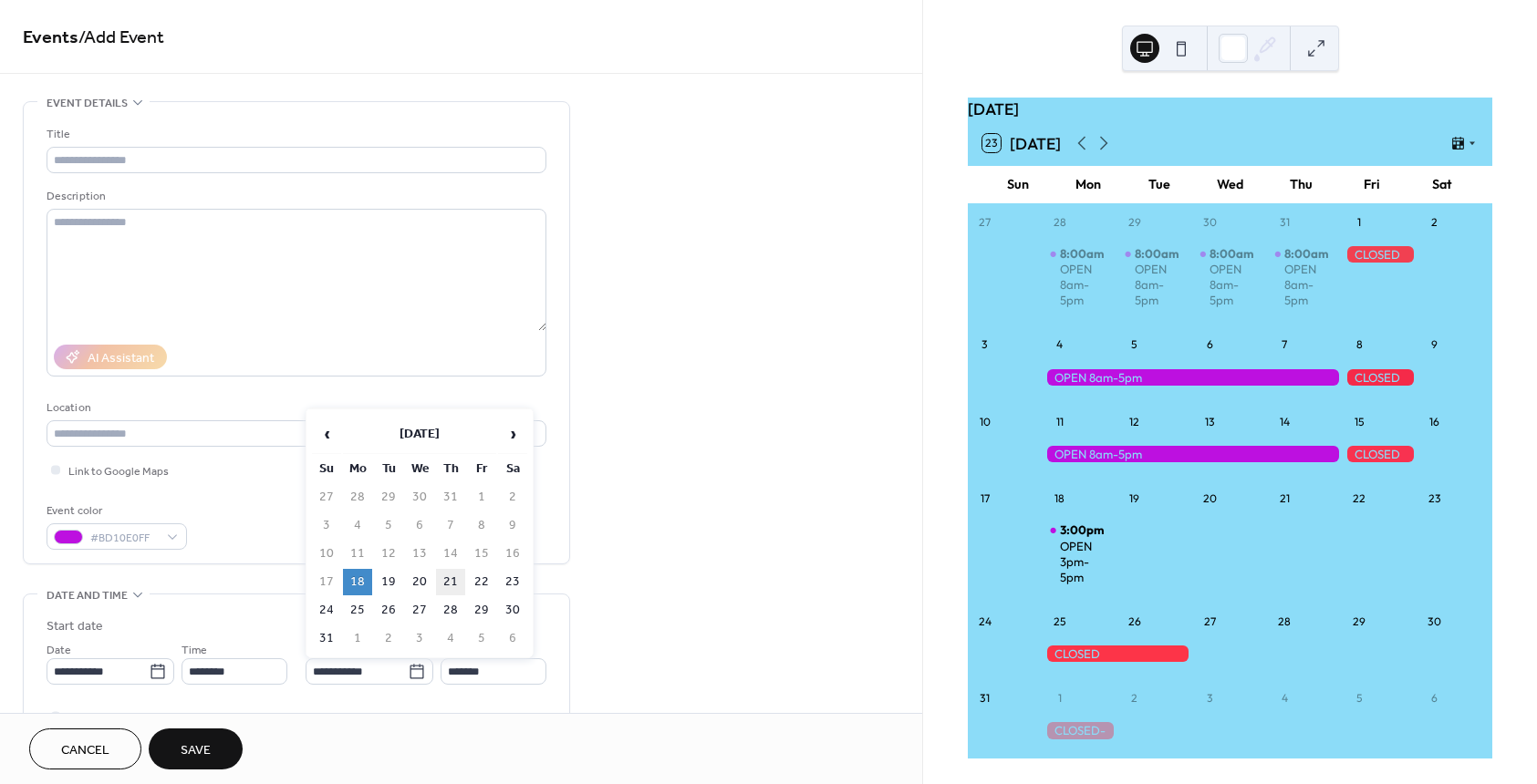 click on "21" at bounding box center [451, 582] 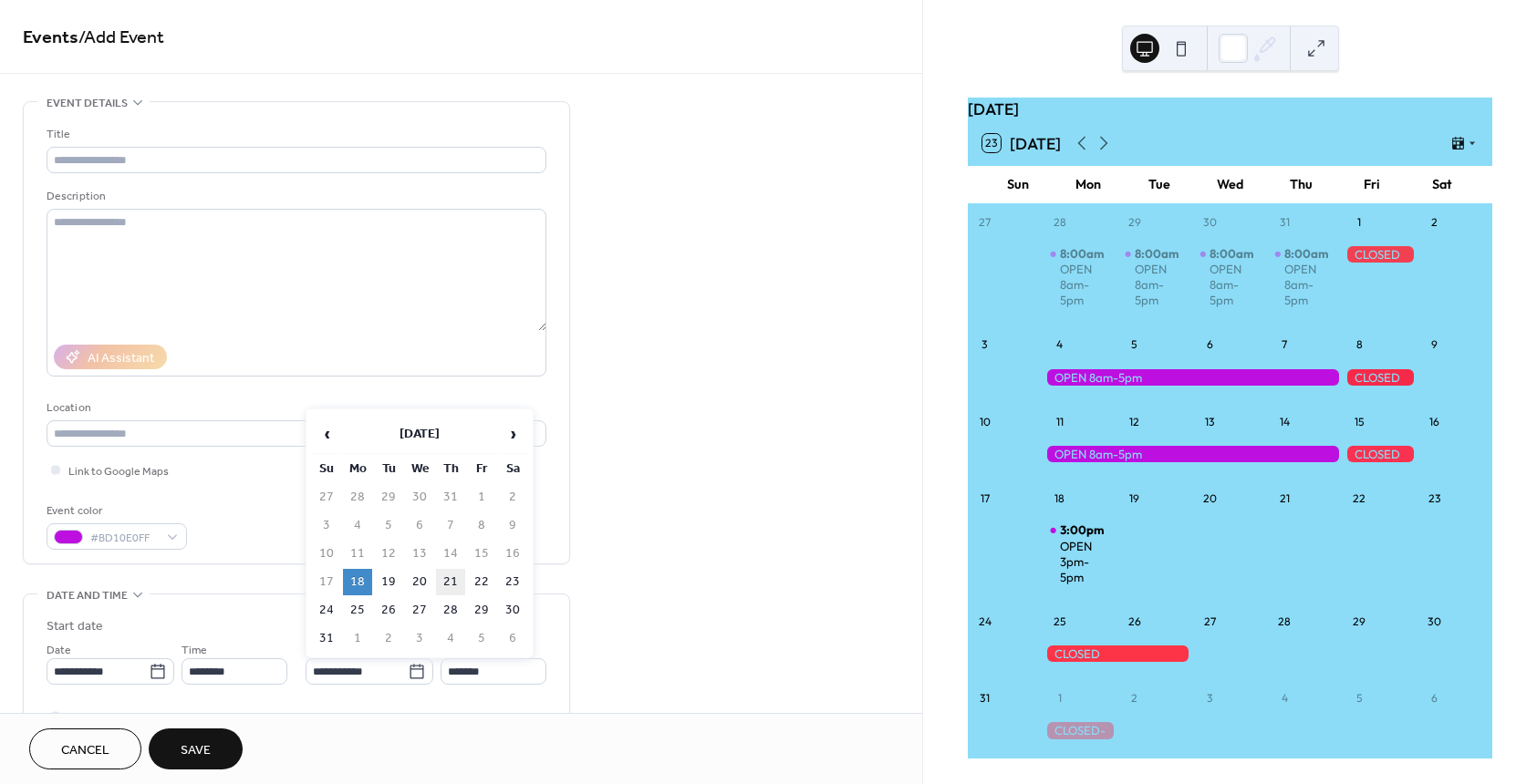 type on "**********" 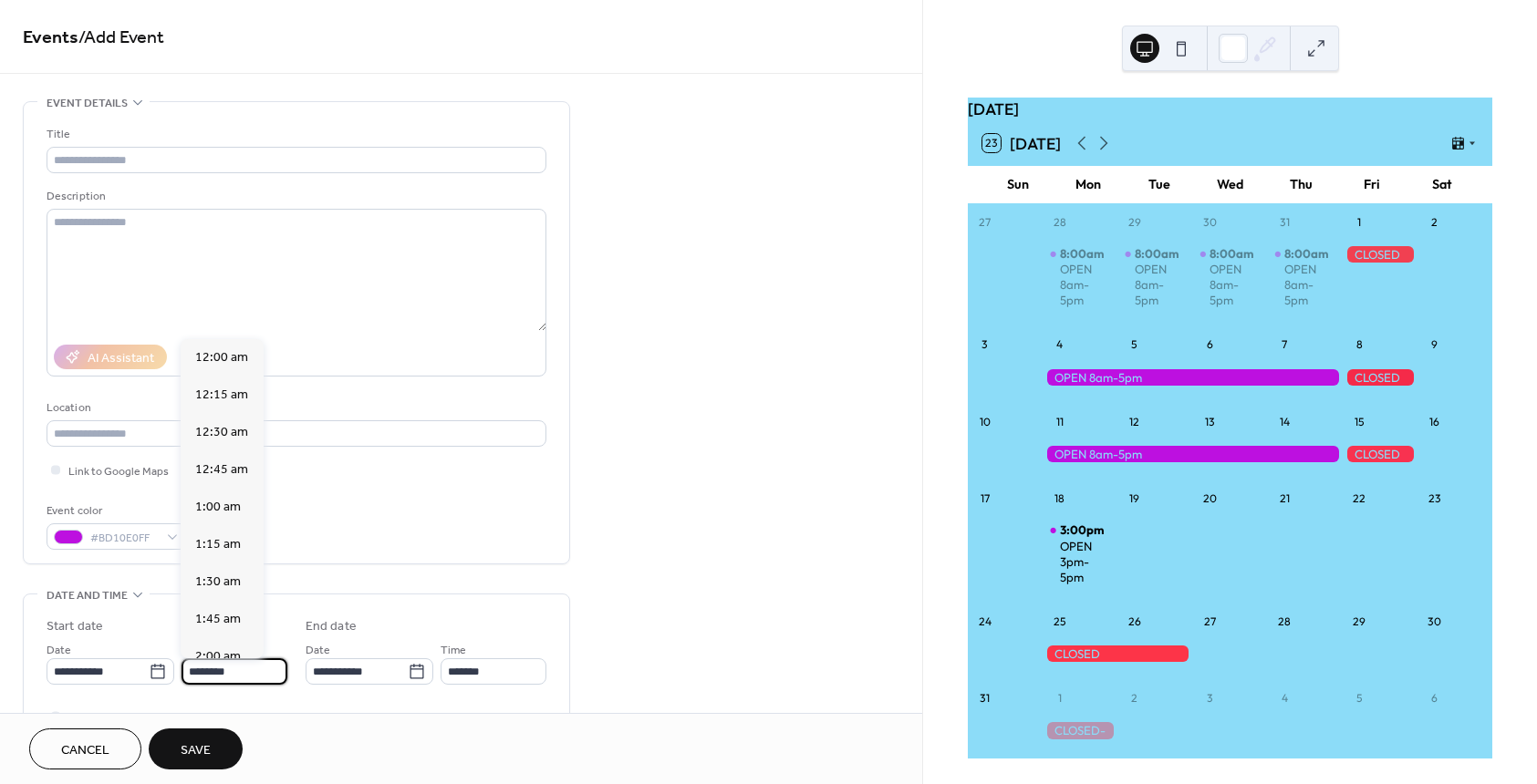 click on "********" at bounding box center [234, 671] 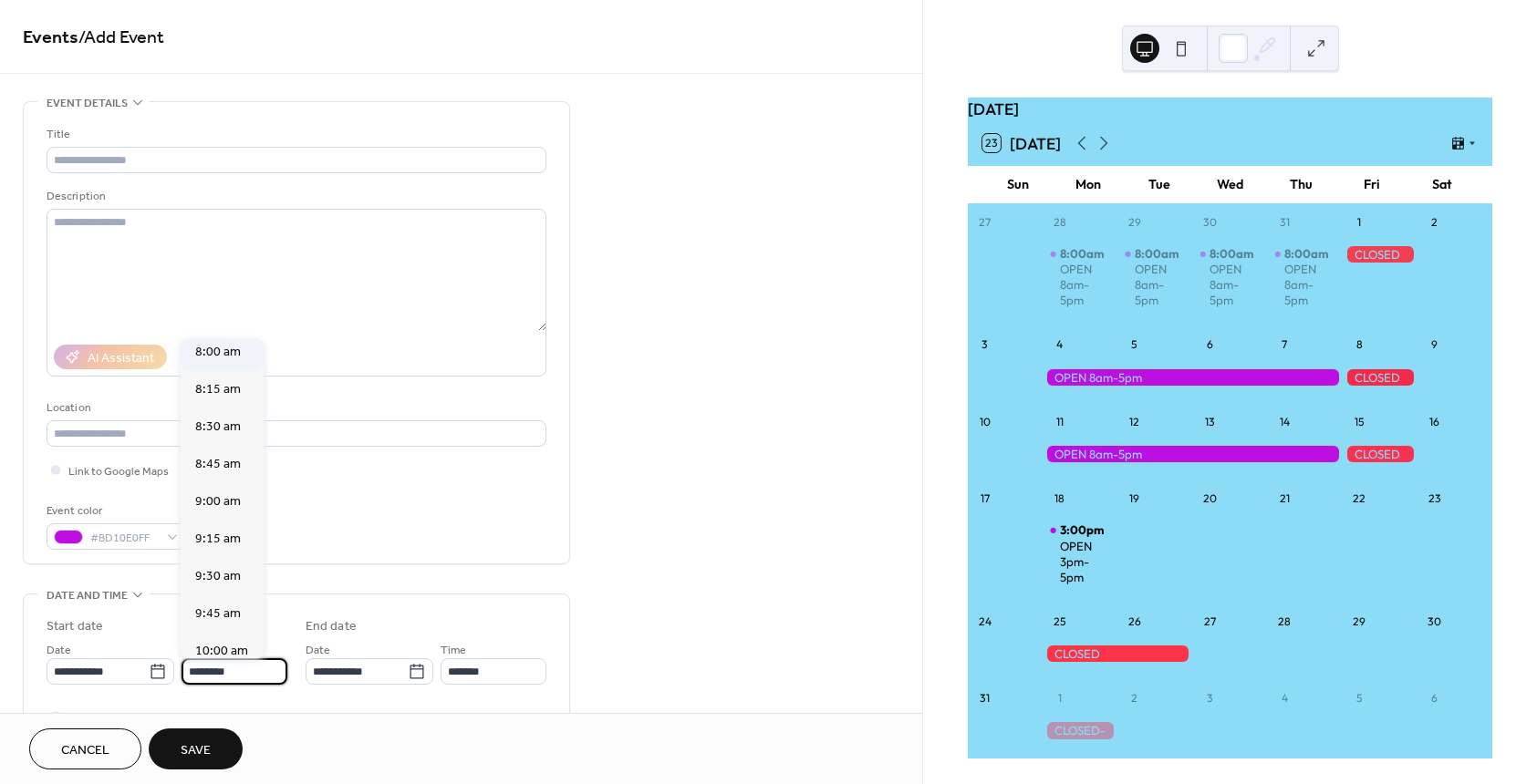 scroll, scrollTop: 1156, scrollLeft: 0, axis: vertical 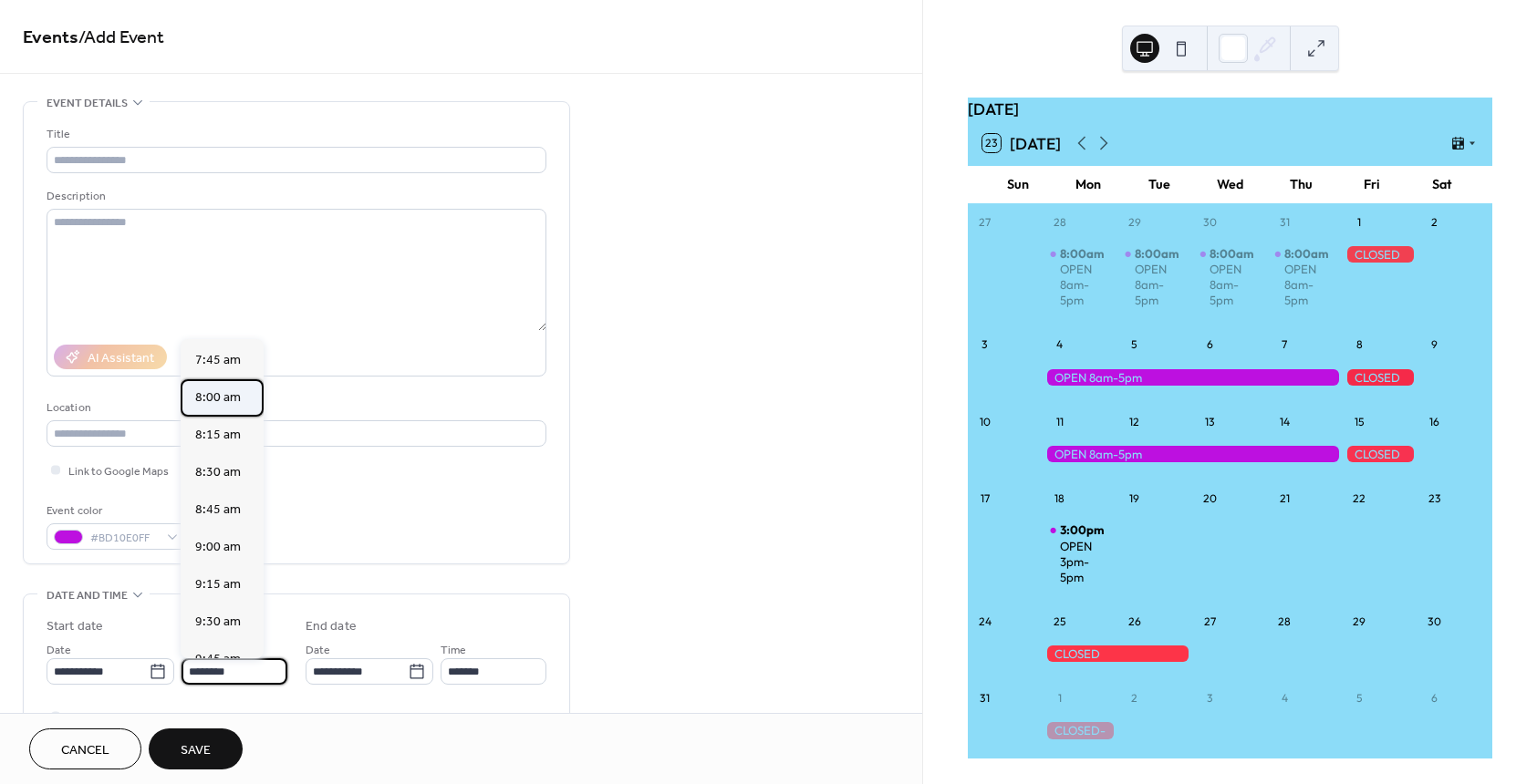 click on "8:00 am" at bounding box center (218, 397) 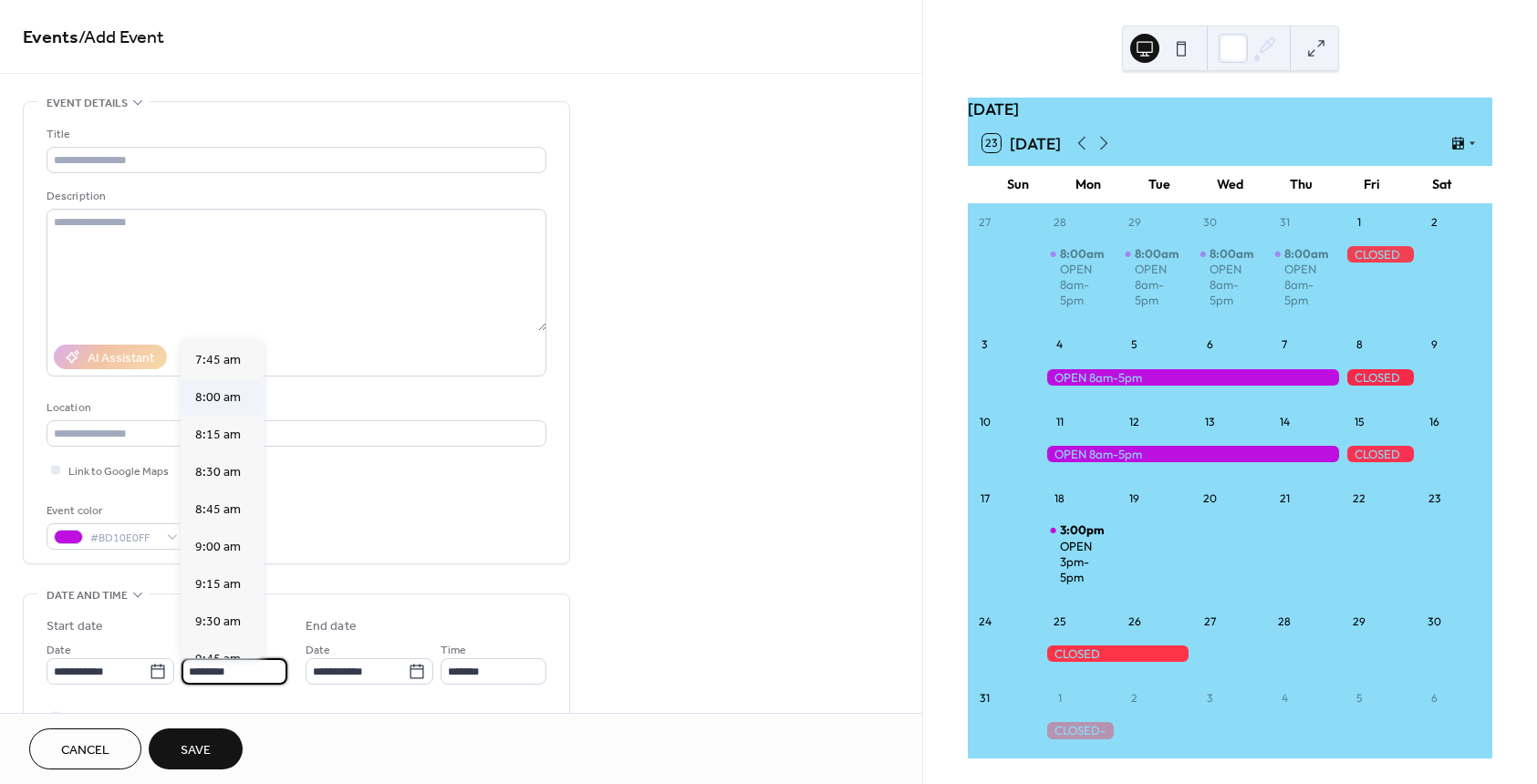 type on "*******" 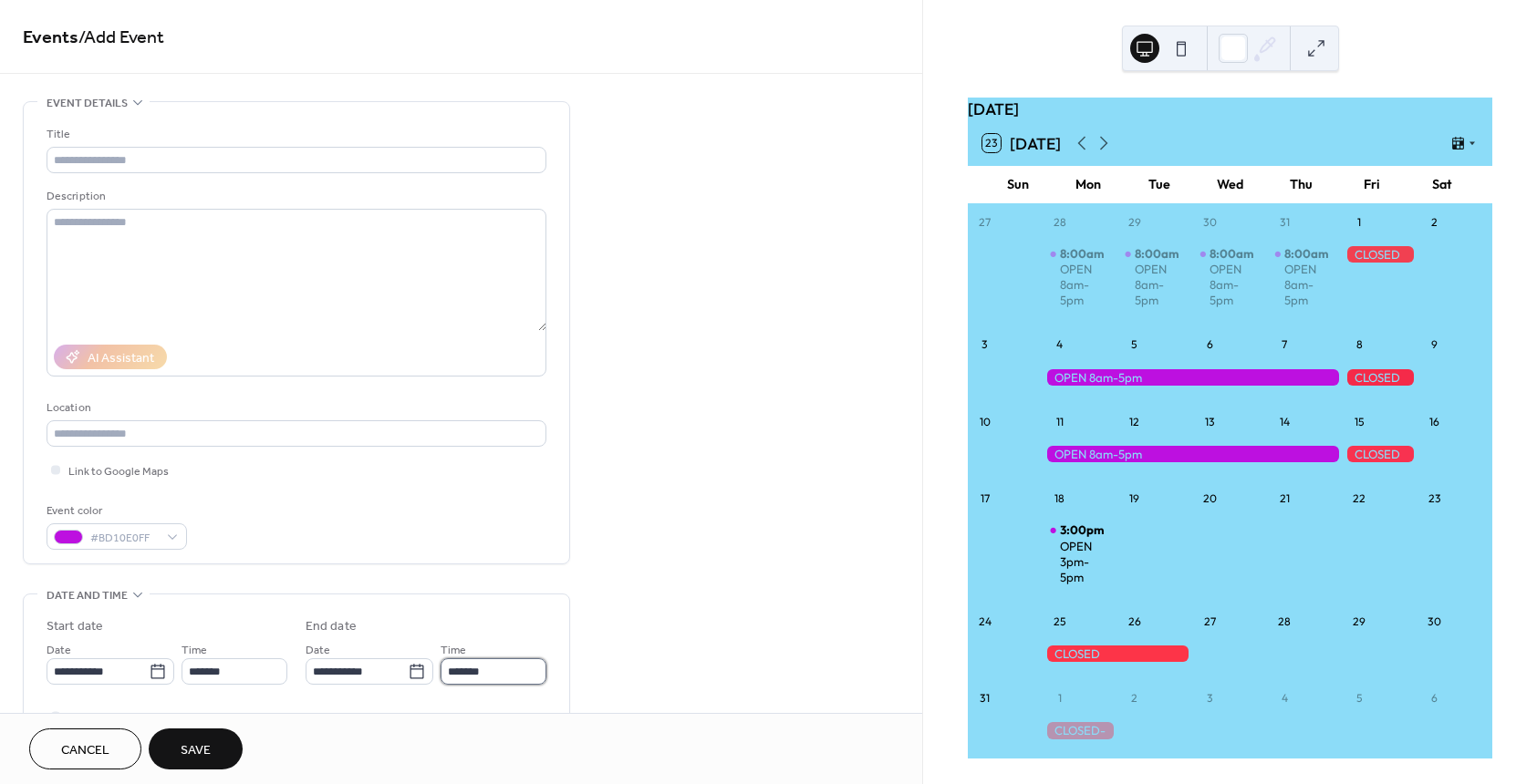 click on "*******" at bounding box center (493, 671) 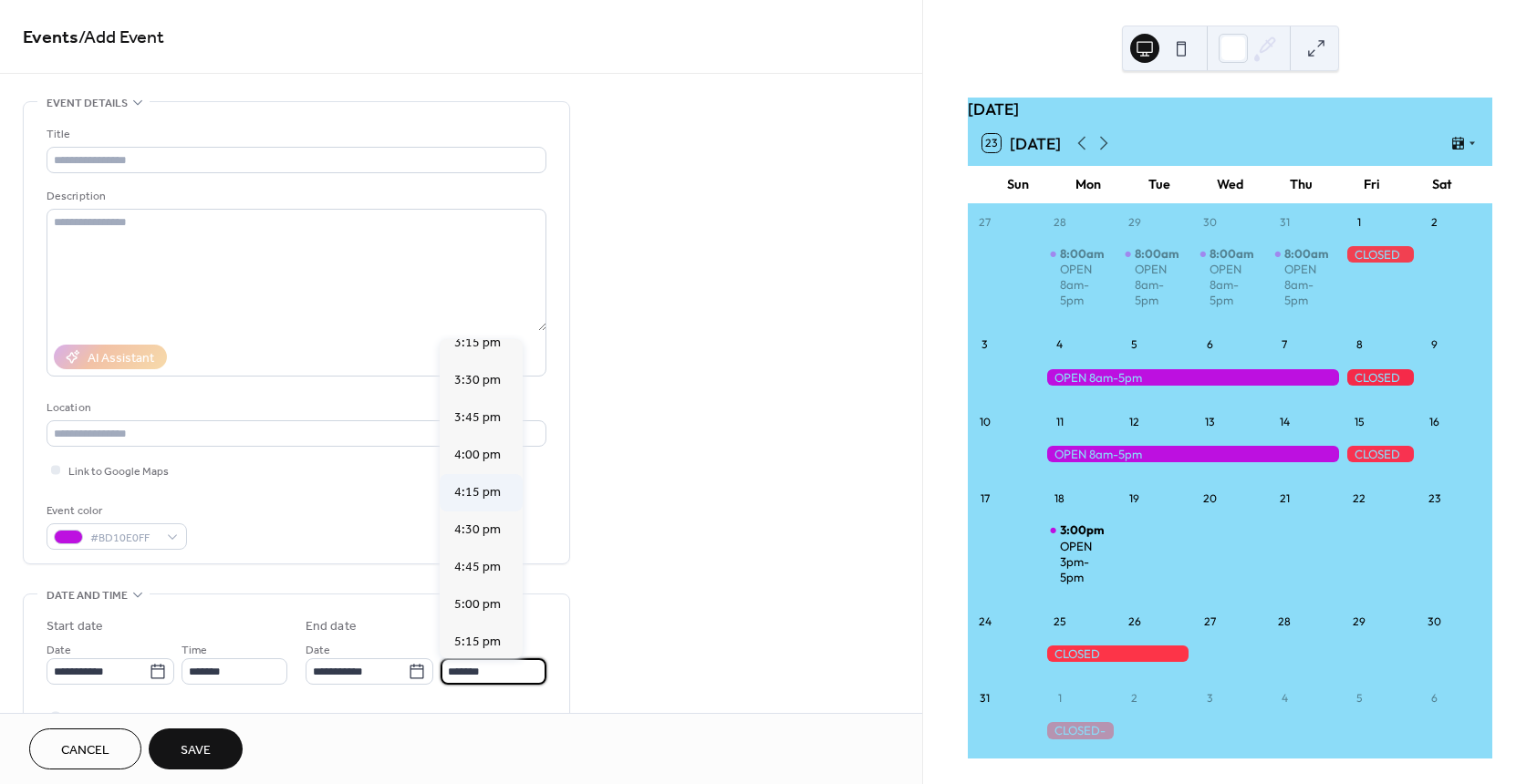 scroll, scrollTop: 2440, scrollLeft: 0, axis: vertical 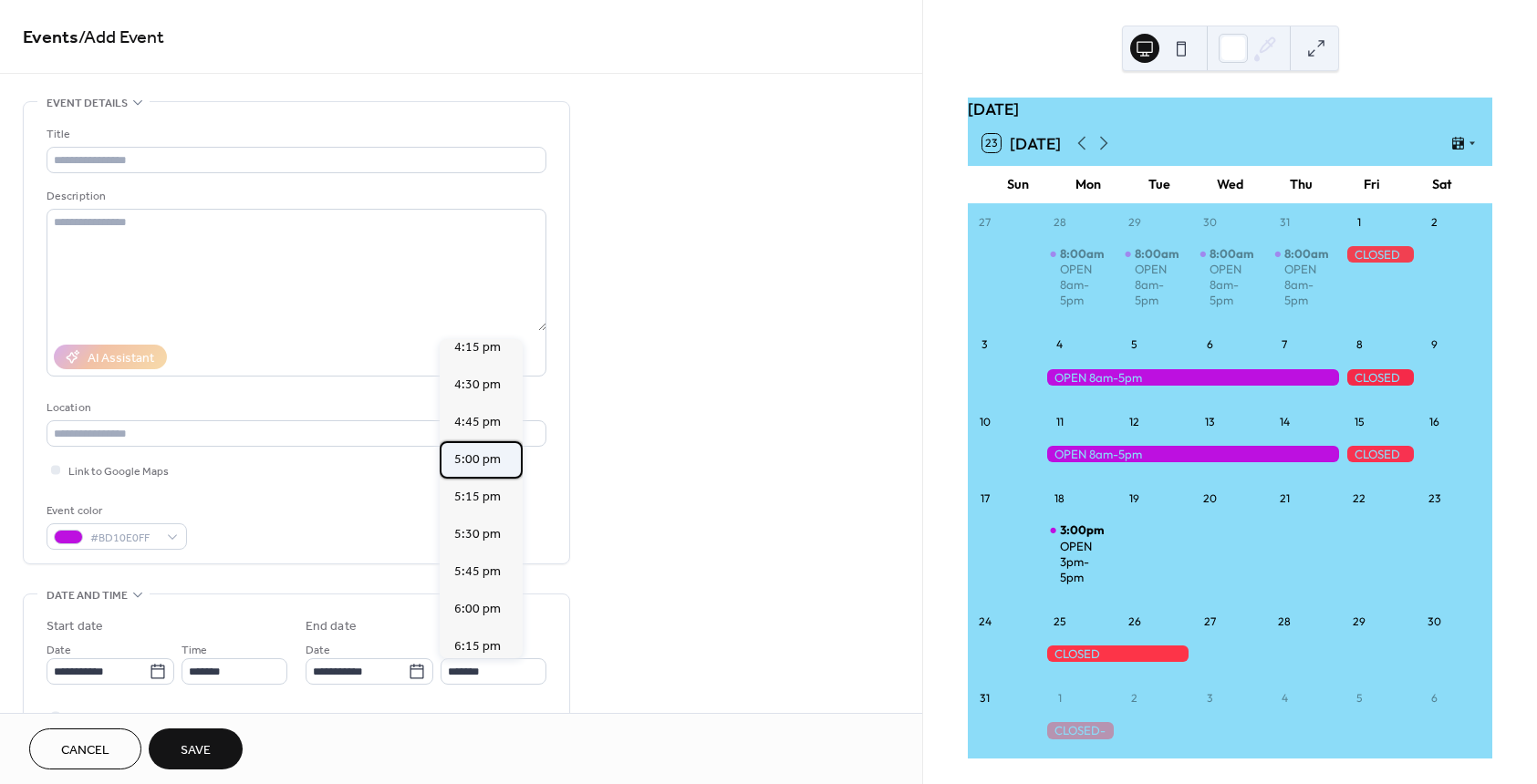 click on "5:00 pm" at bounding box center (477, 459) 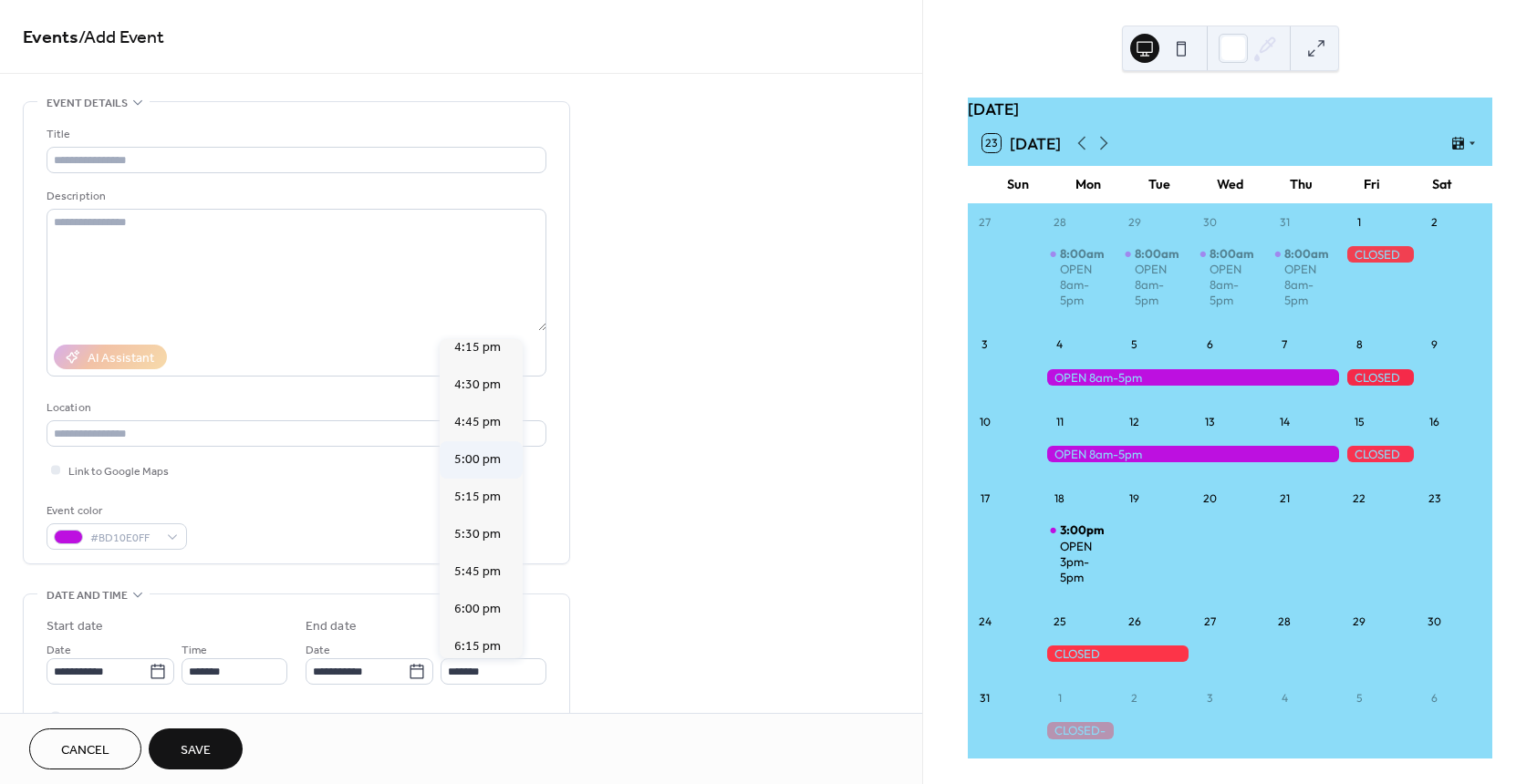 type on "*******" 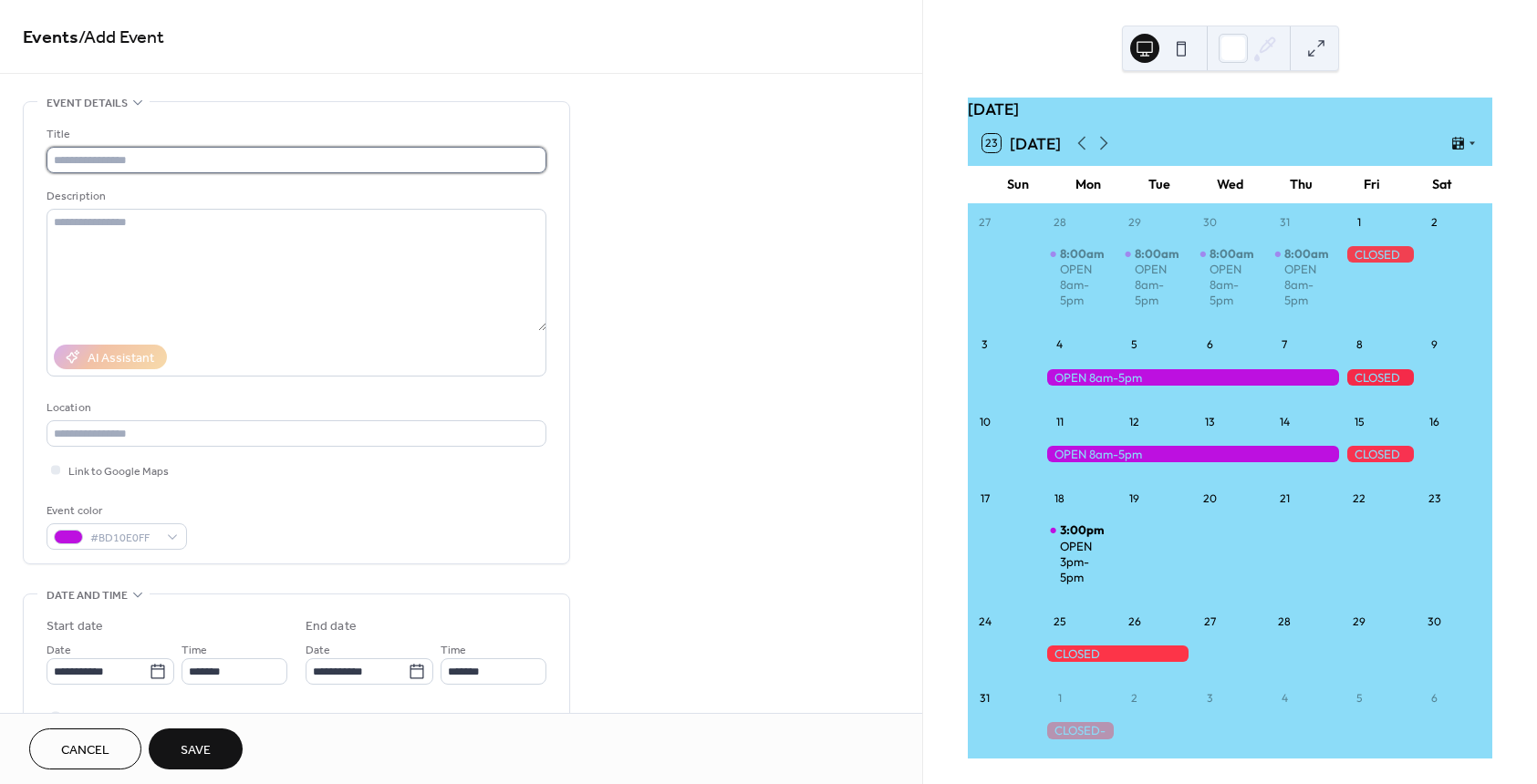 click at bounding box center (296, 160) 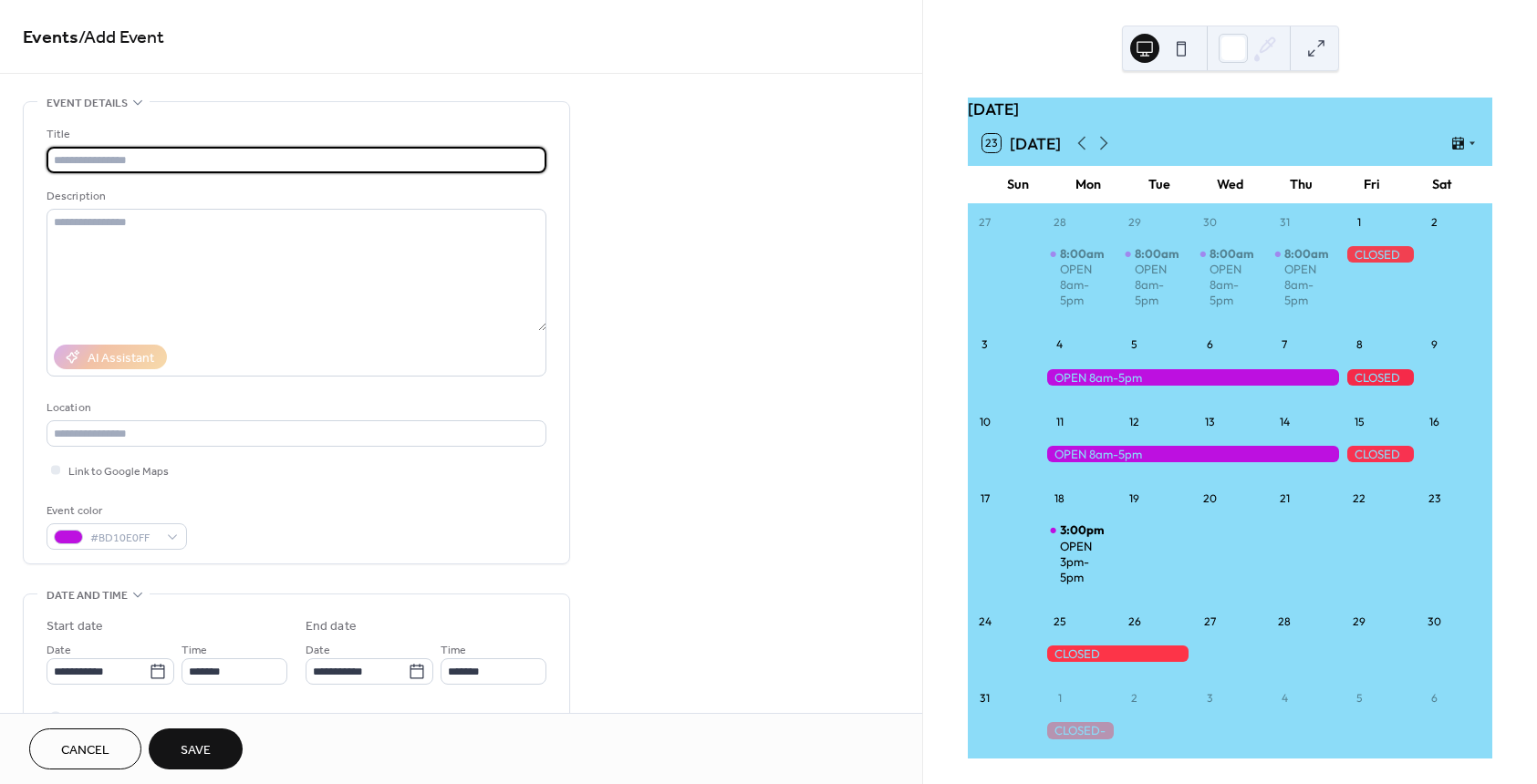 click at bounding box center [296, 160] 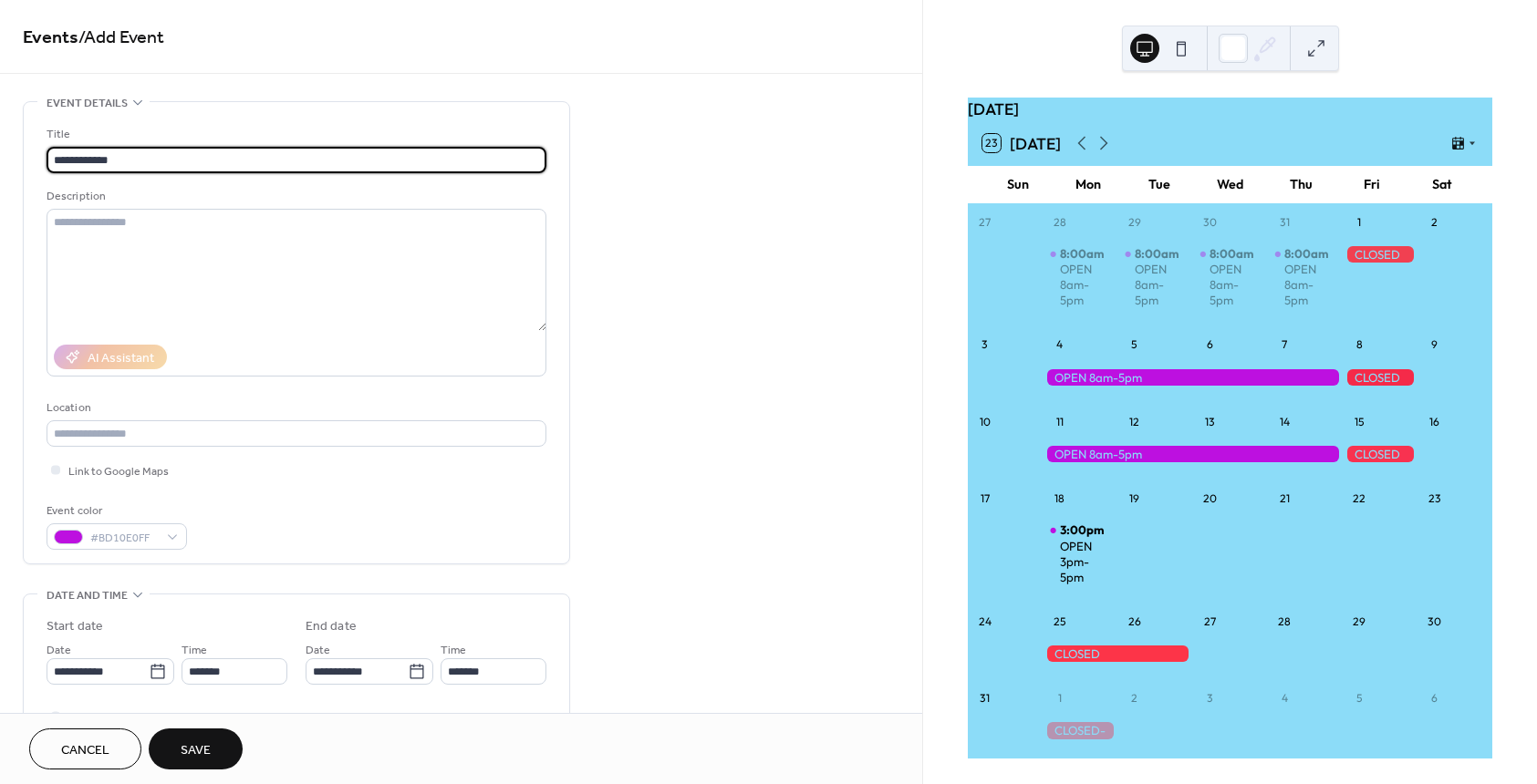 type on "**********" 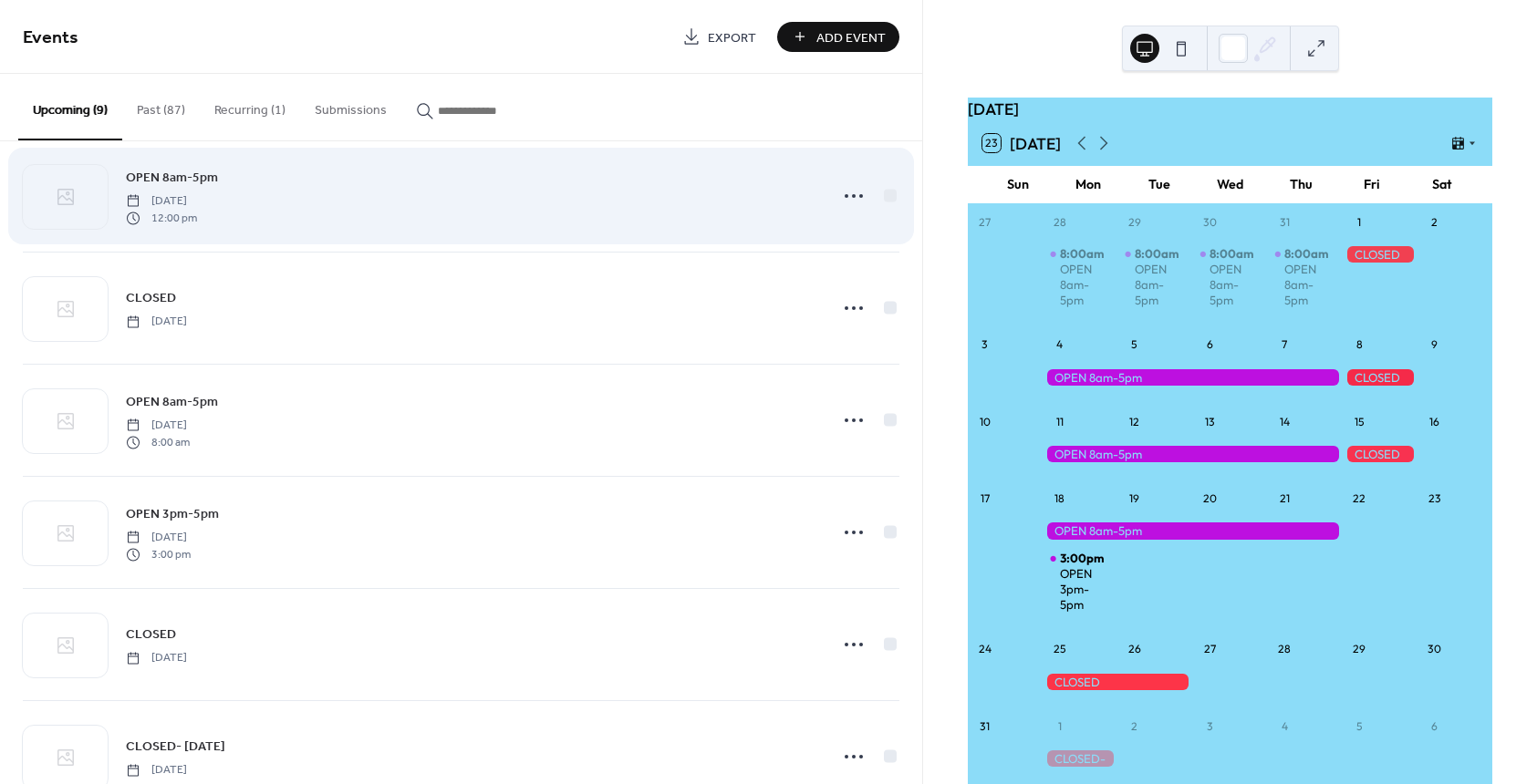 scroll, scrollTop: 420, scrollLeft: 0, axis: vertical 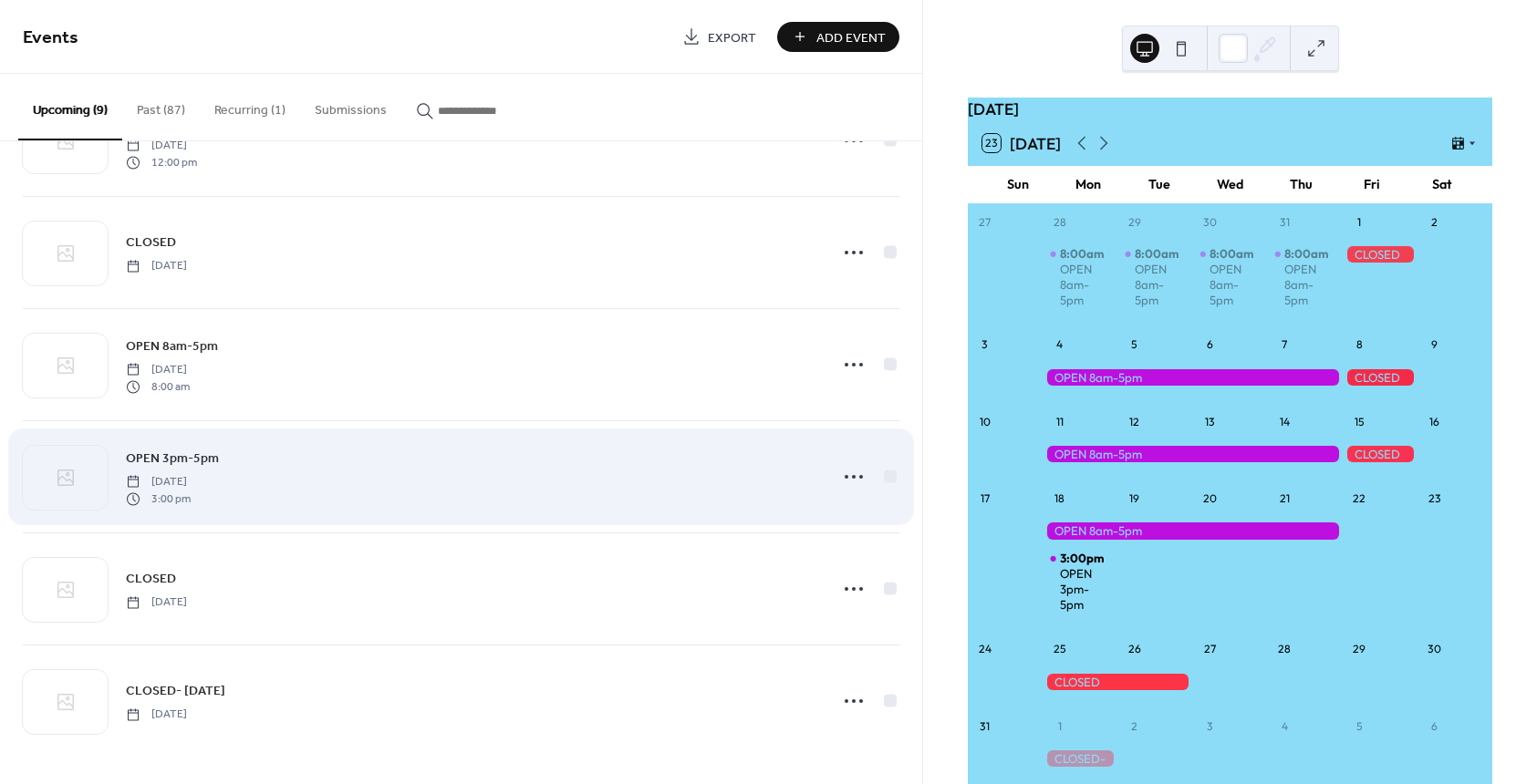 click on "OPEN 3pm-5pm" at bounding box center [172, 459] 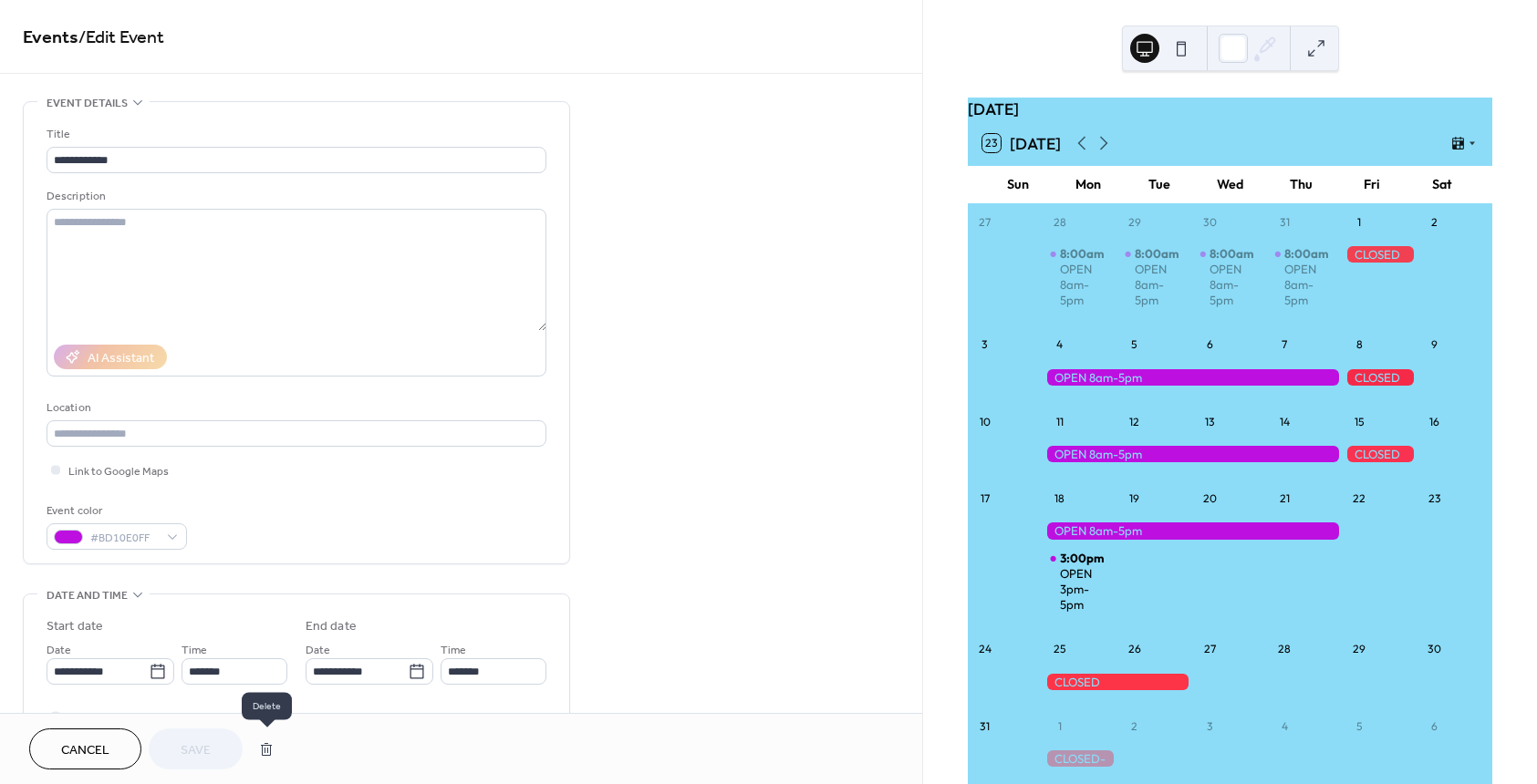 click at bounding box center [266, 749] 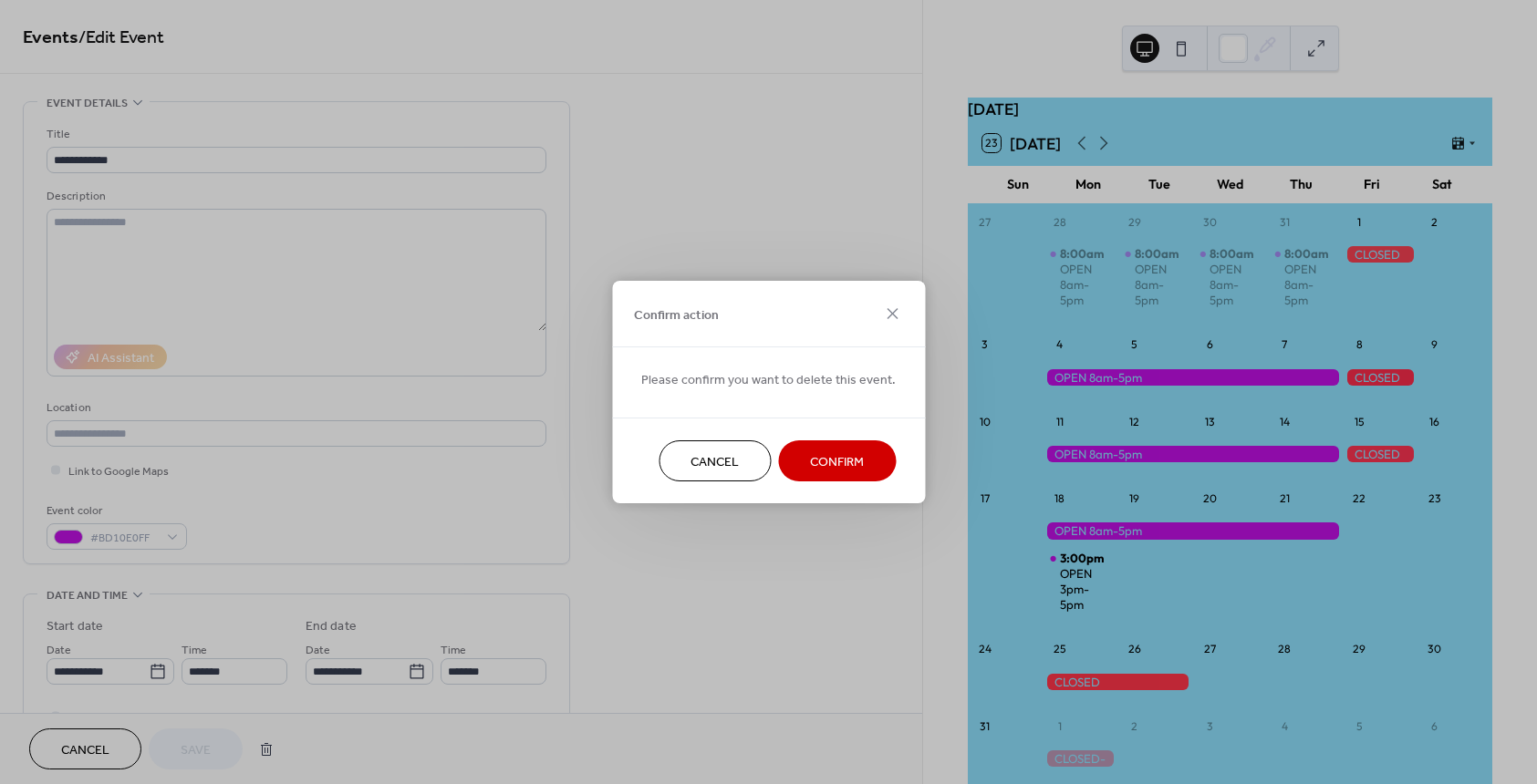 click on "Confirm" at bounding box center (836, 462) 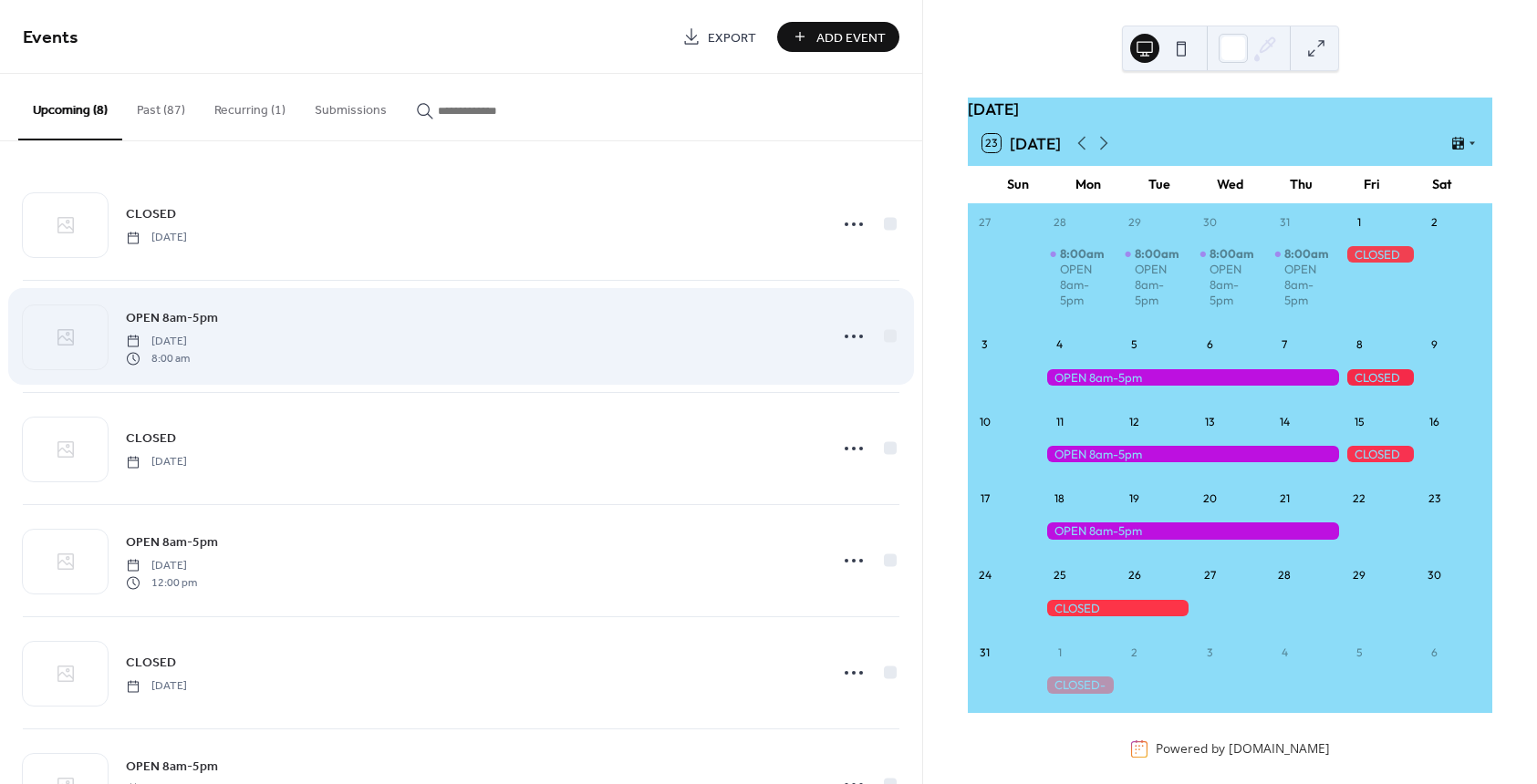 click on "OPEN 8am-5pm [DATE] 8:00 am" at bounding box center (472, 336) 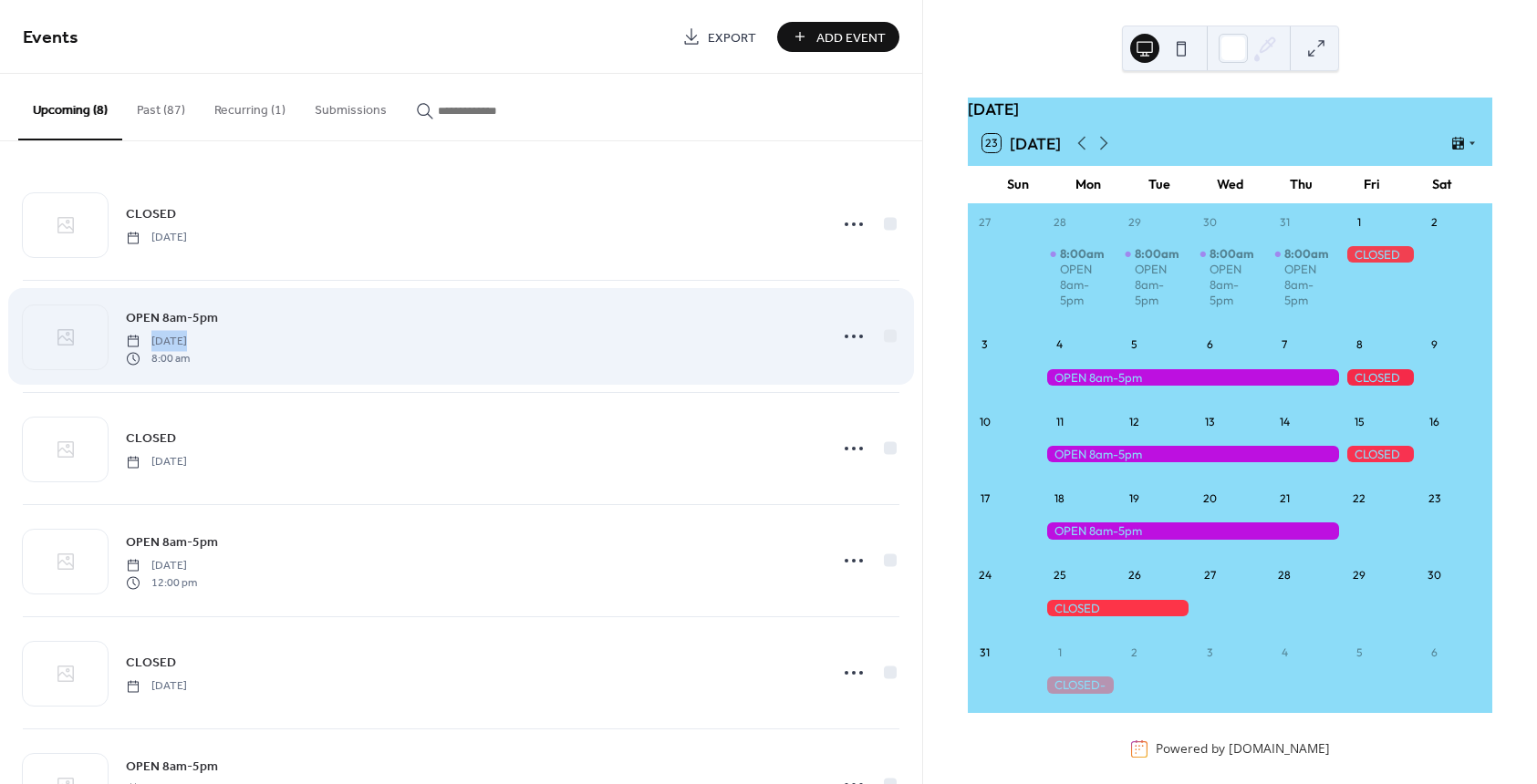 click on "OPEN 8am-5pm [DATE] 8:00 am" at bounding box center (472, 336) 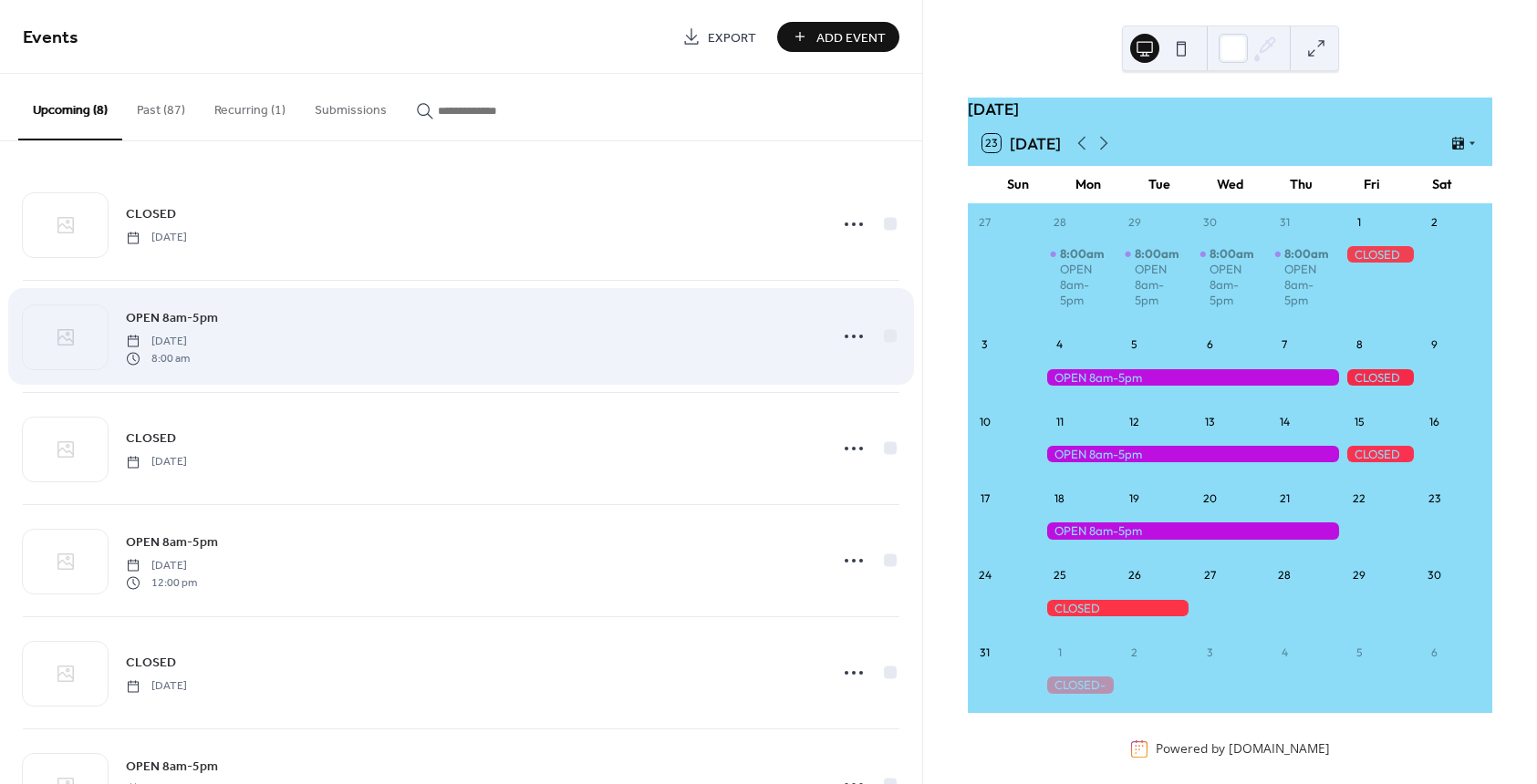 click on "OPEN 8am-5pm [DATE] 8:00 am" at bounding box center (461, 336) 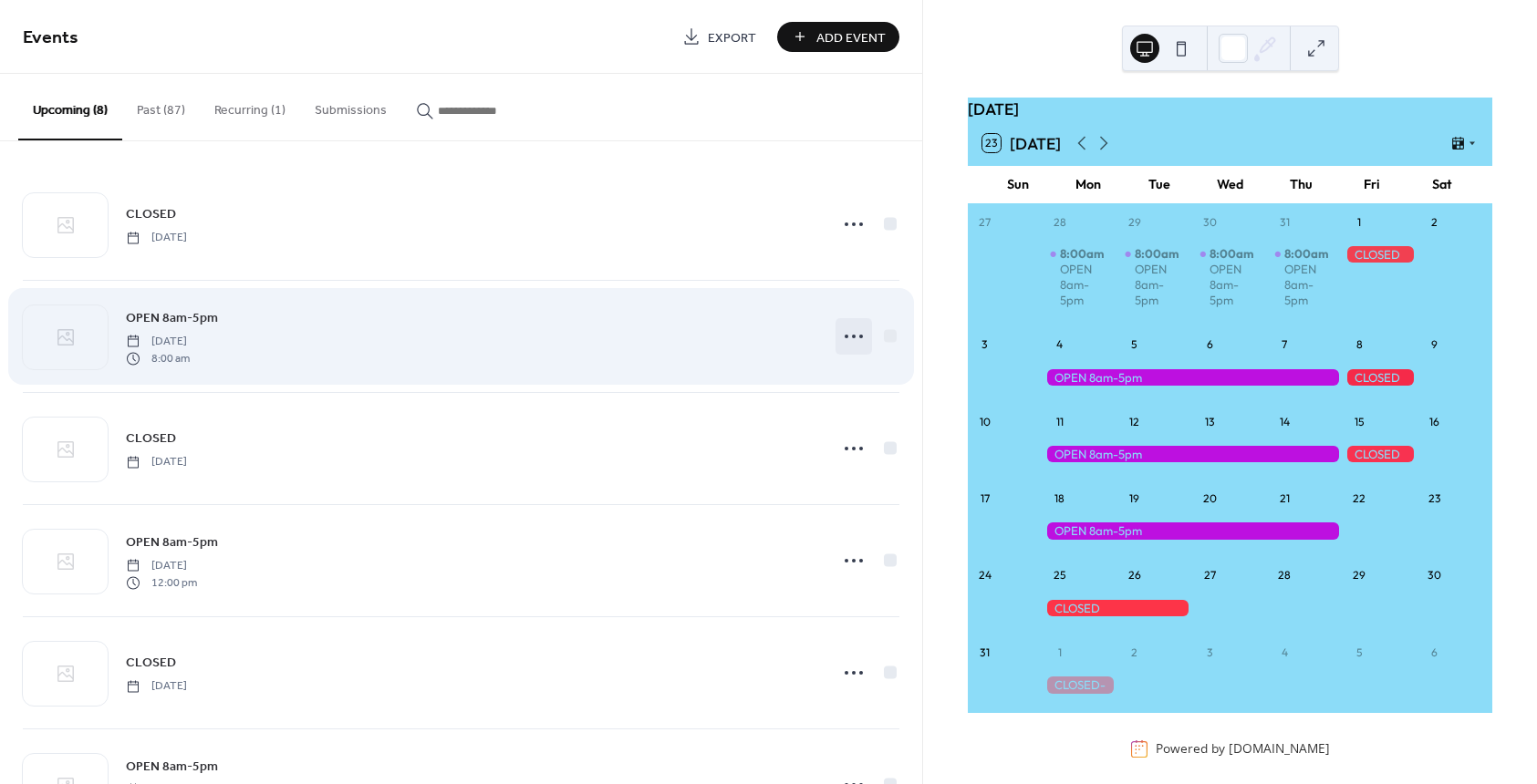 click 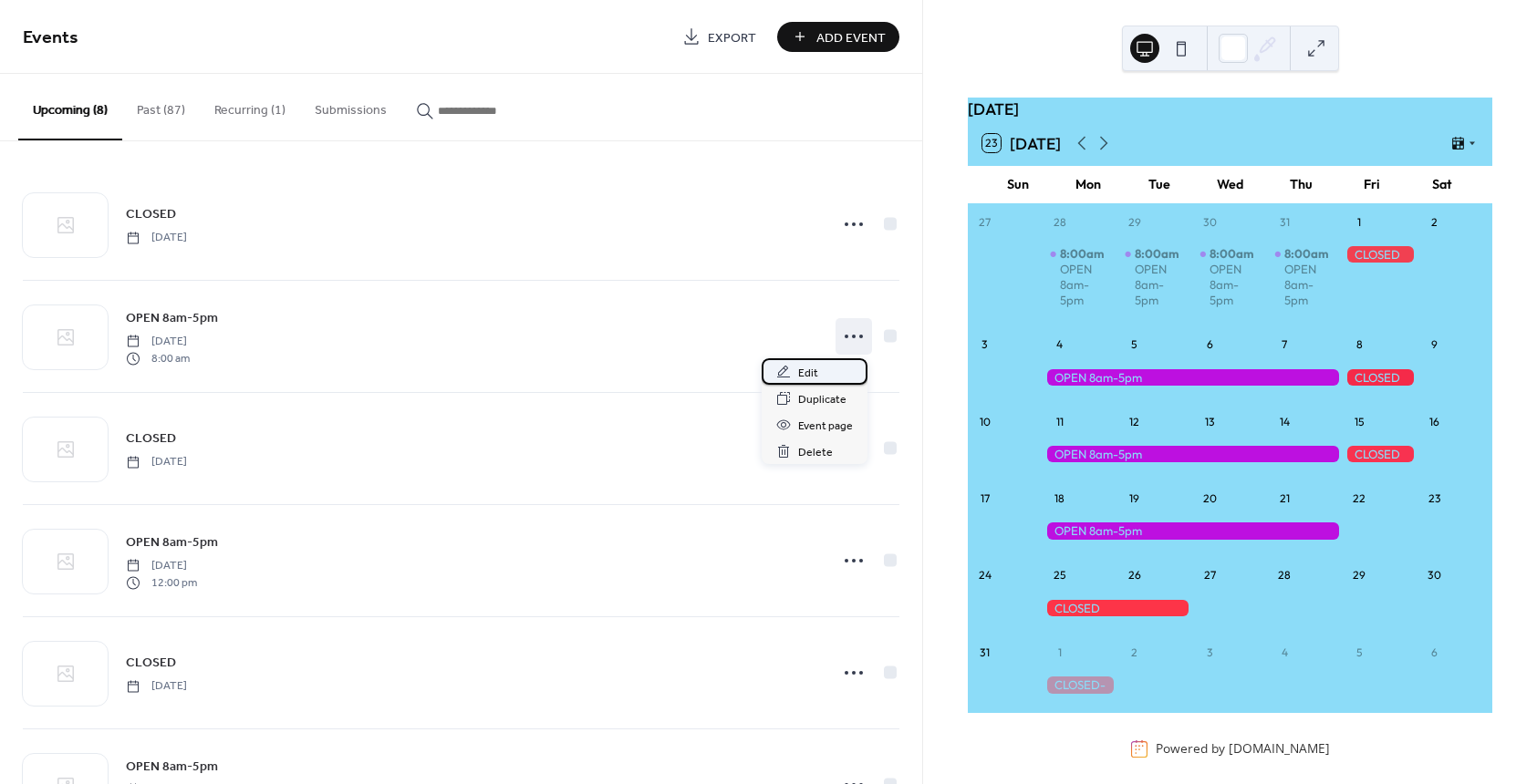 click on "Edit" at bounding box center [815, 371] 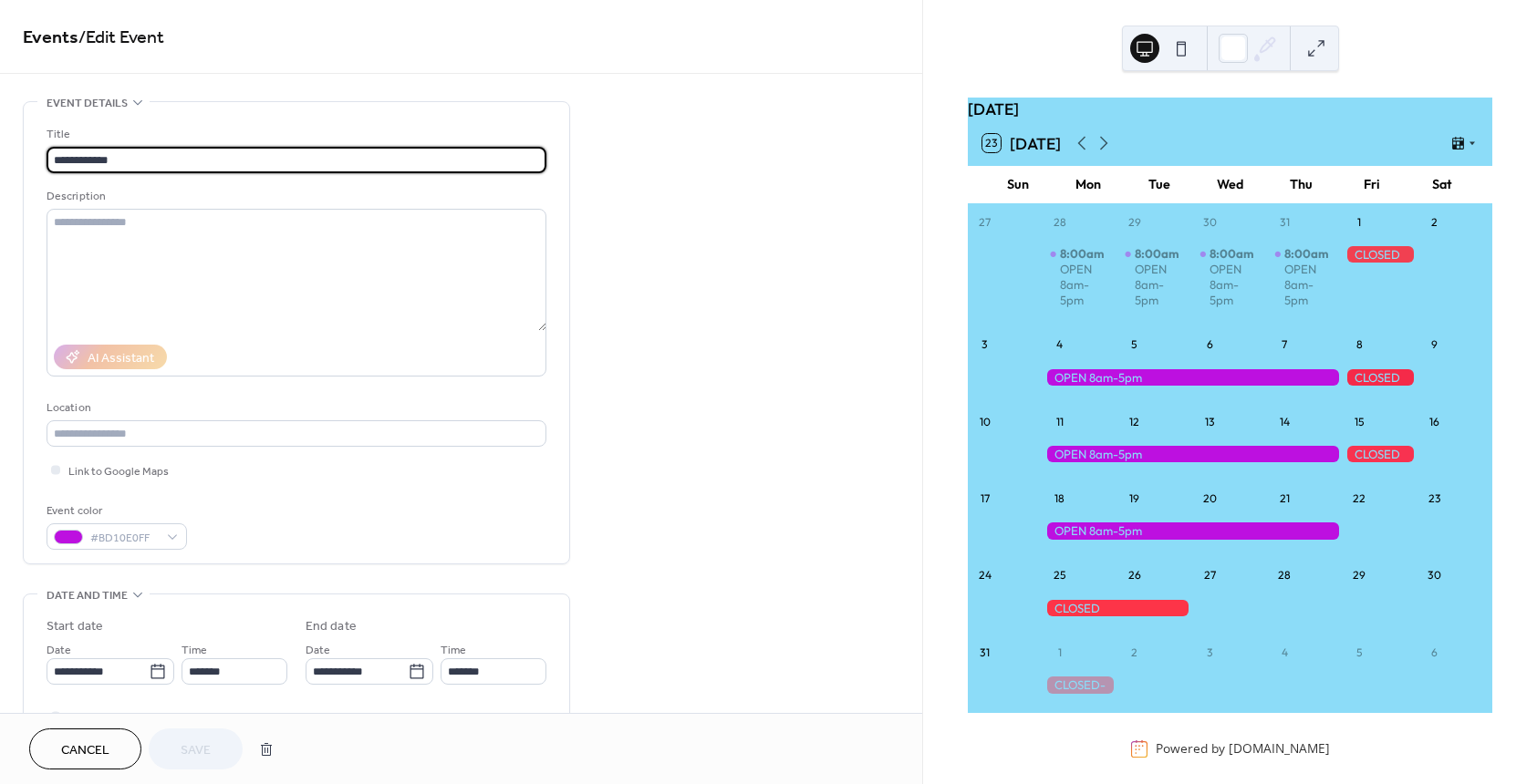click on "**********" at bounding box center (296, 160) 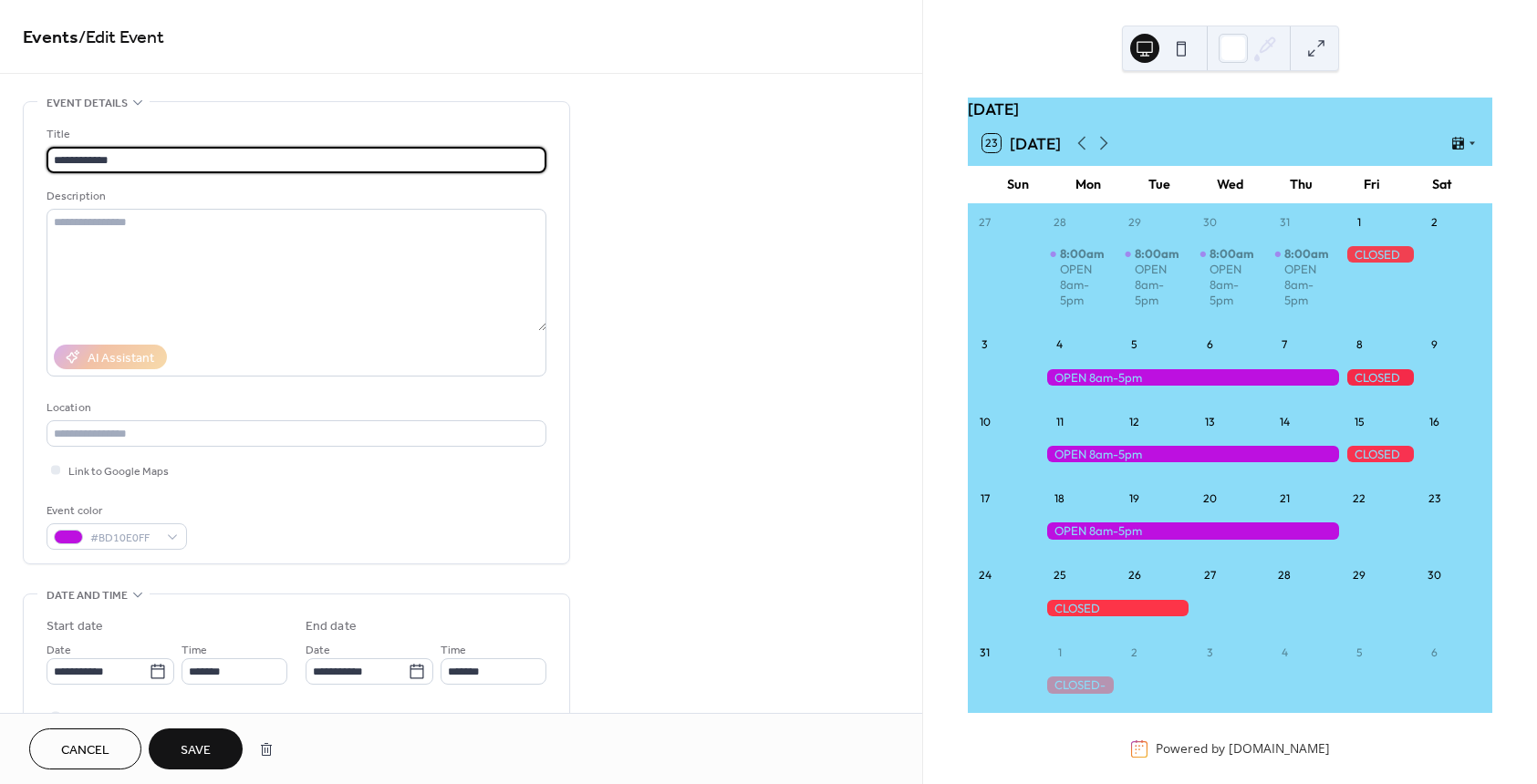 type on "**********" 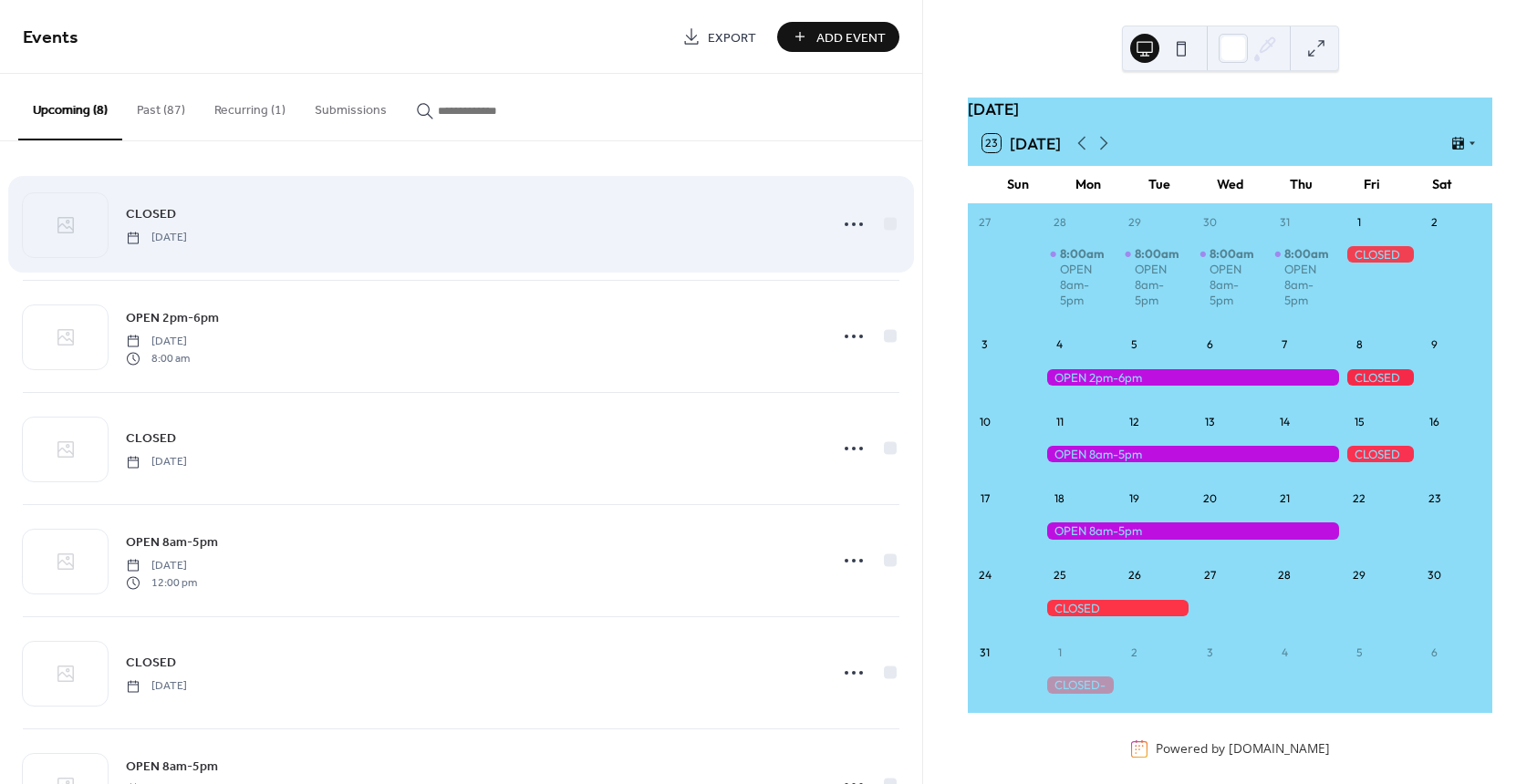 click on "CLOSED  [DATE]" at bounding box center [472, 223] 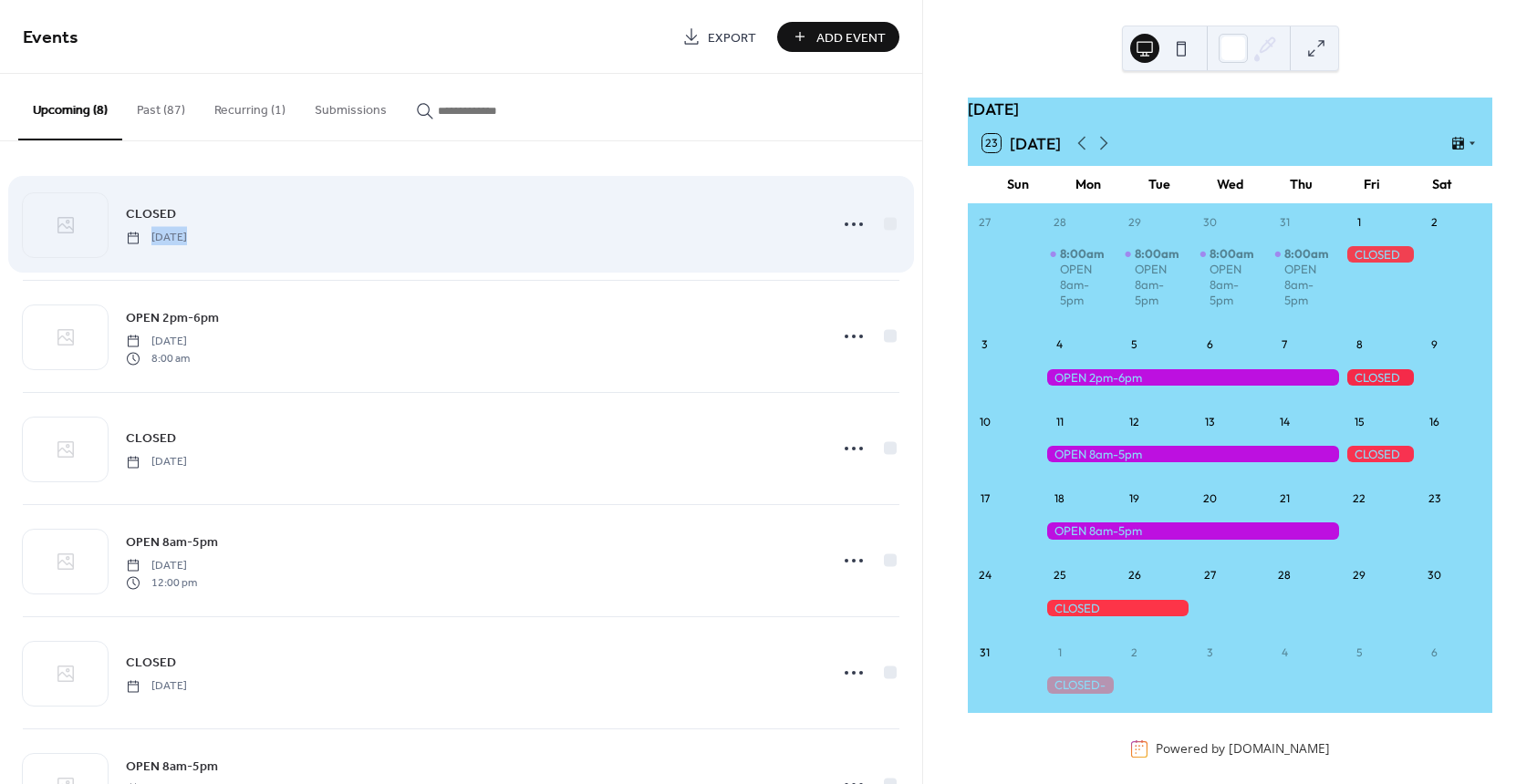 click on "CLOSED  [DATE]" at bounding box center [472, 223] 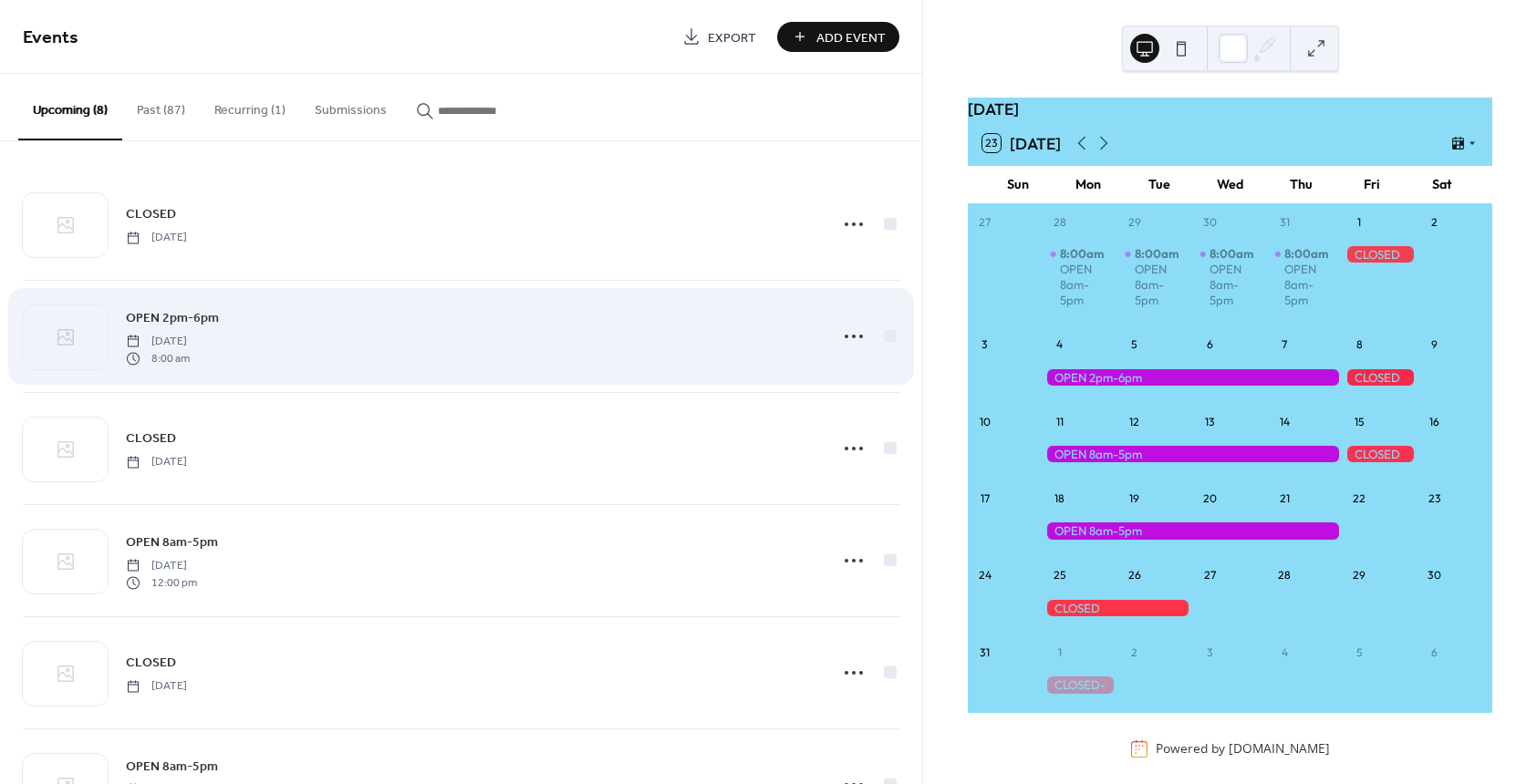 click on "OPEN 2pm-6pm [DATE] 8:00 am" at bounding box center (472, 336) 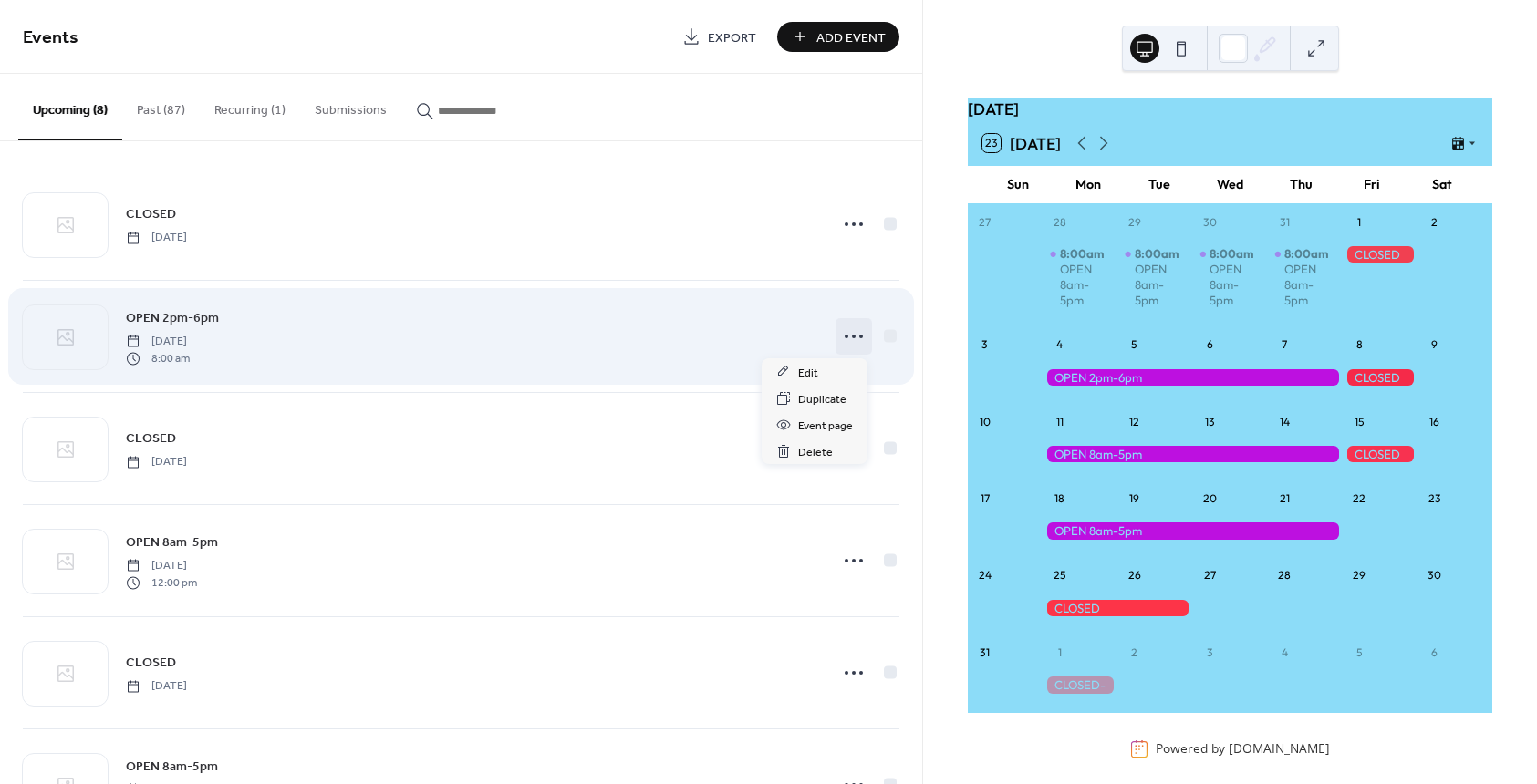 click 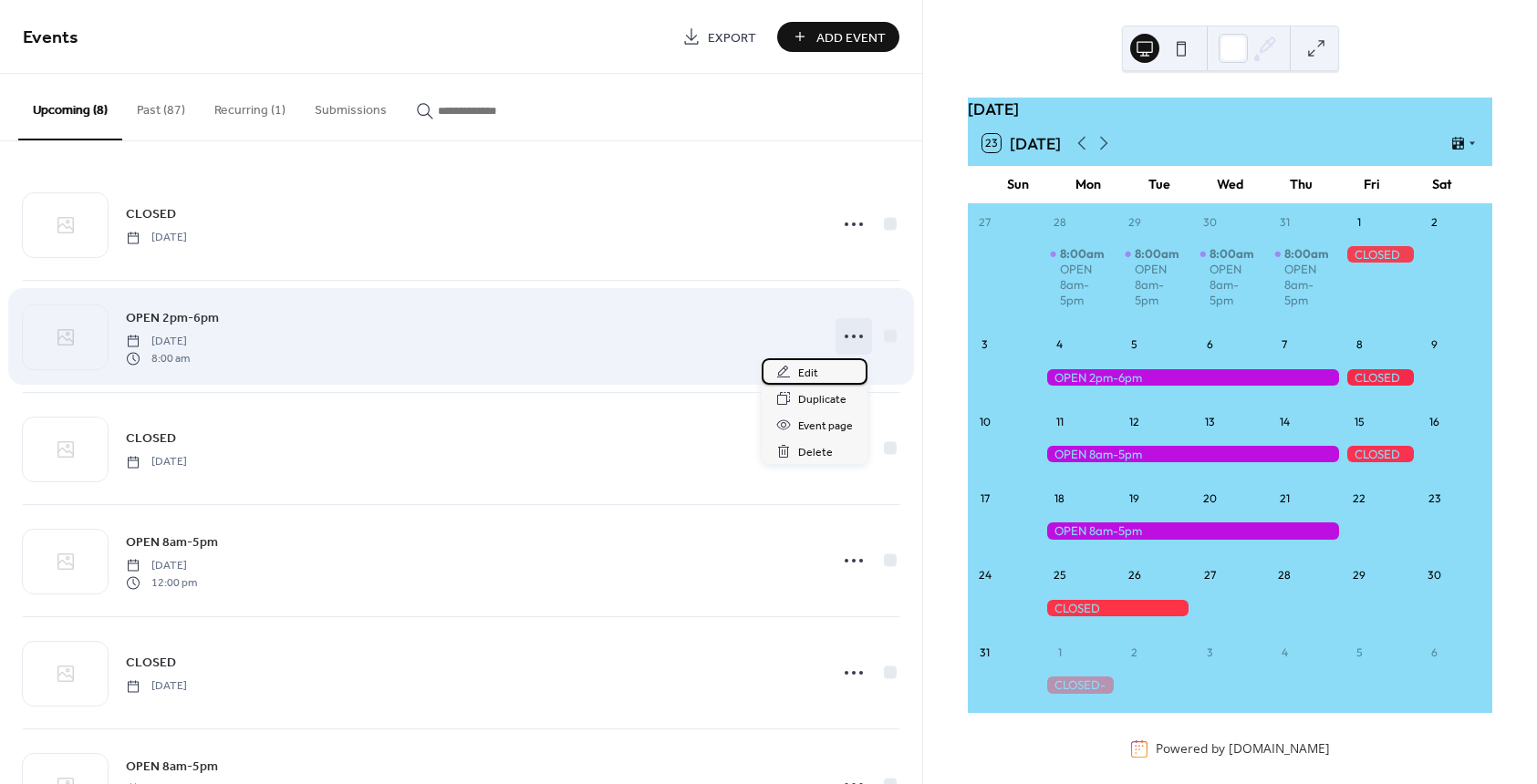 click on "Edit" at bounding box center (808, 373) 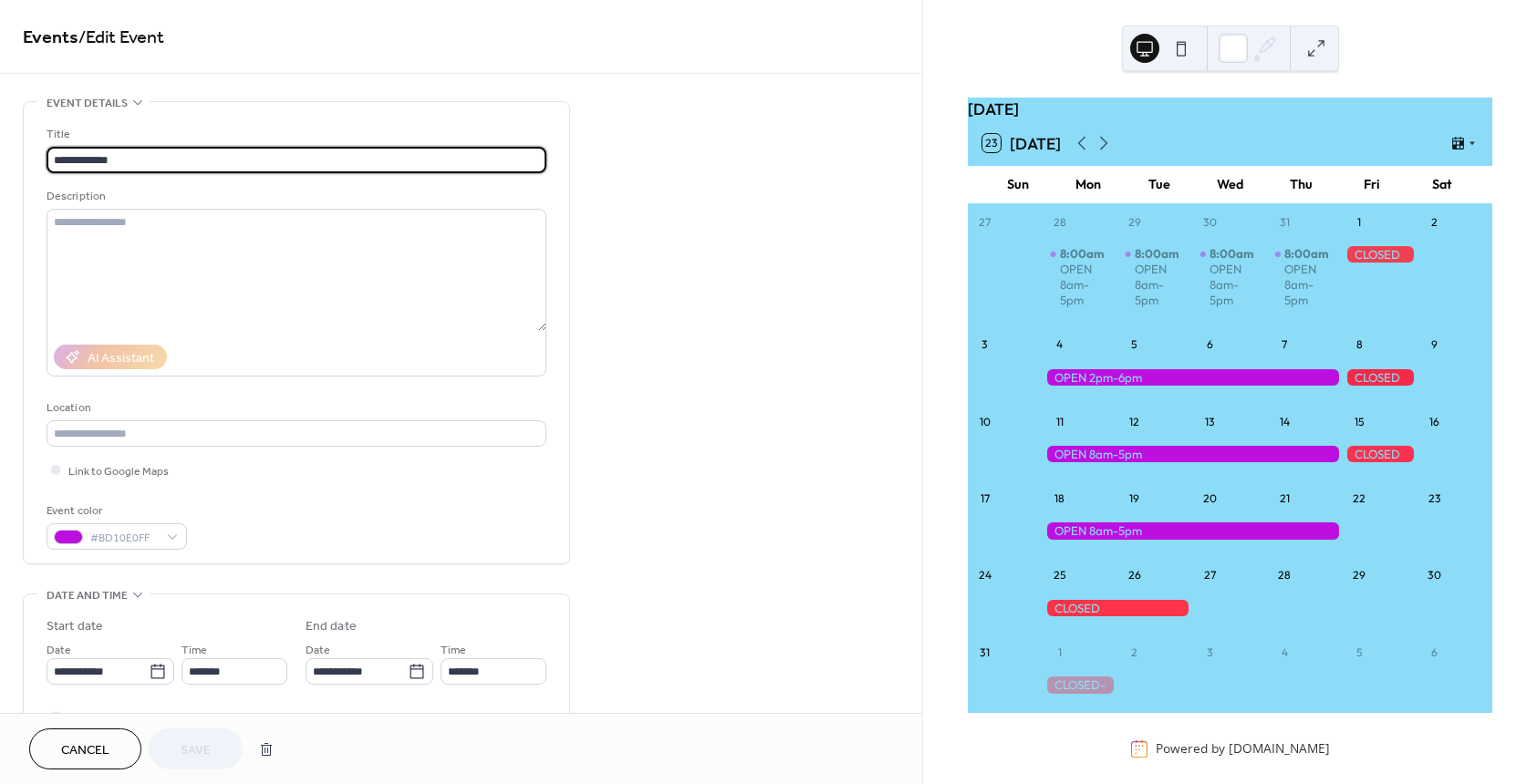 click on "**********" at bounding box center [296, 160] 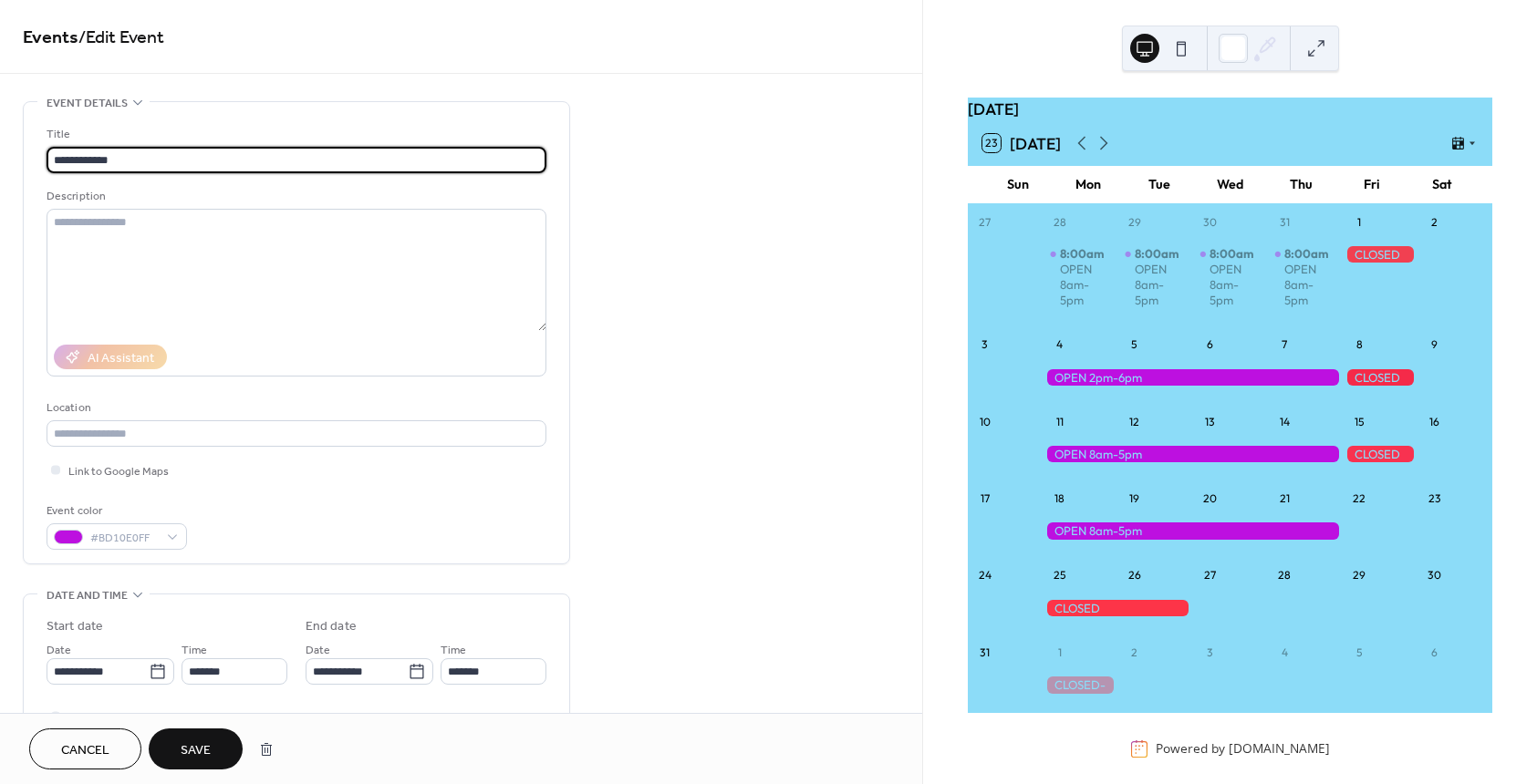 type on "**********" 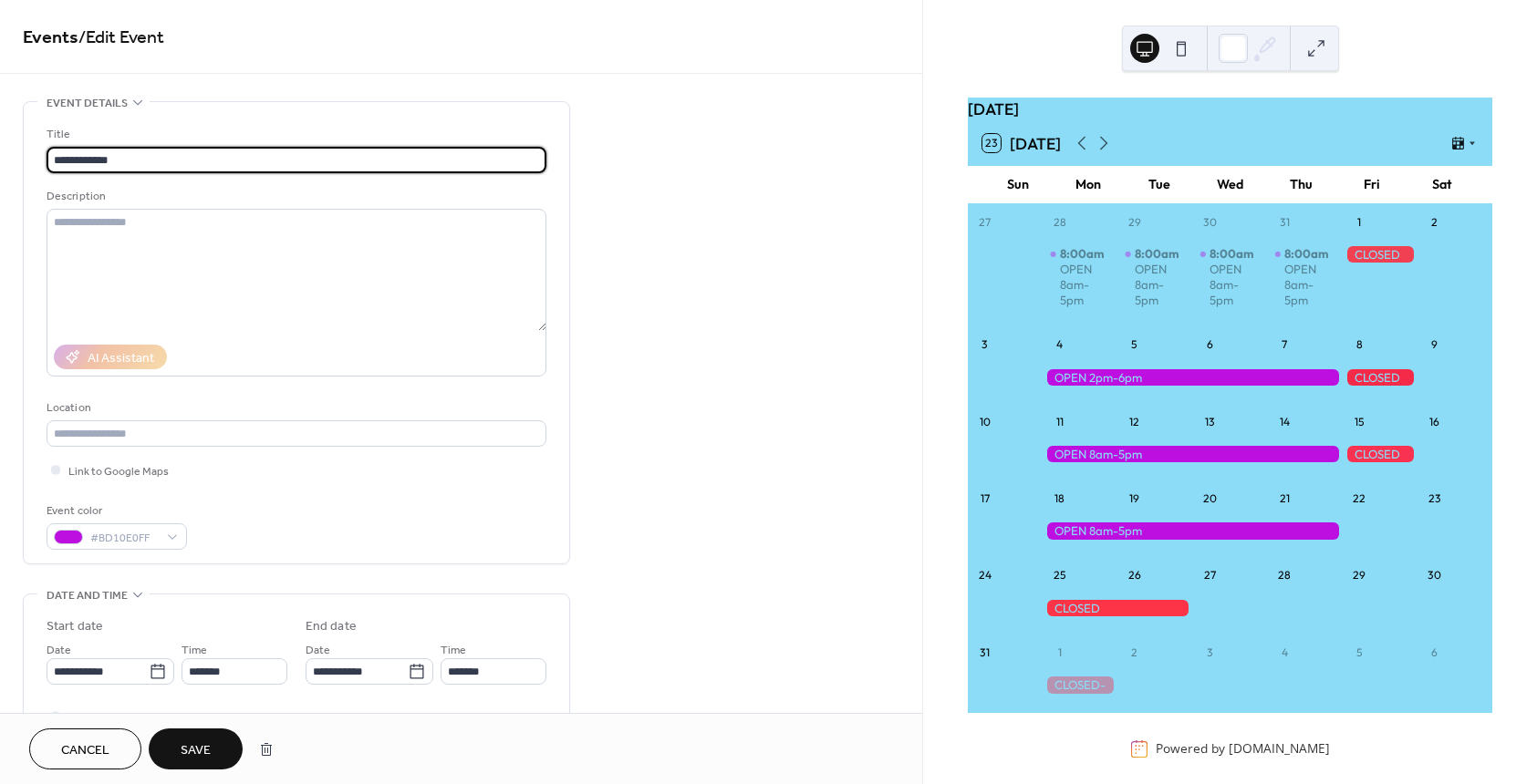 click on "Save" at bounding box center (195, 748) 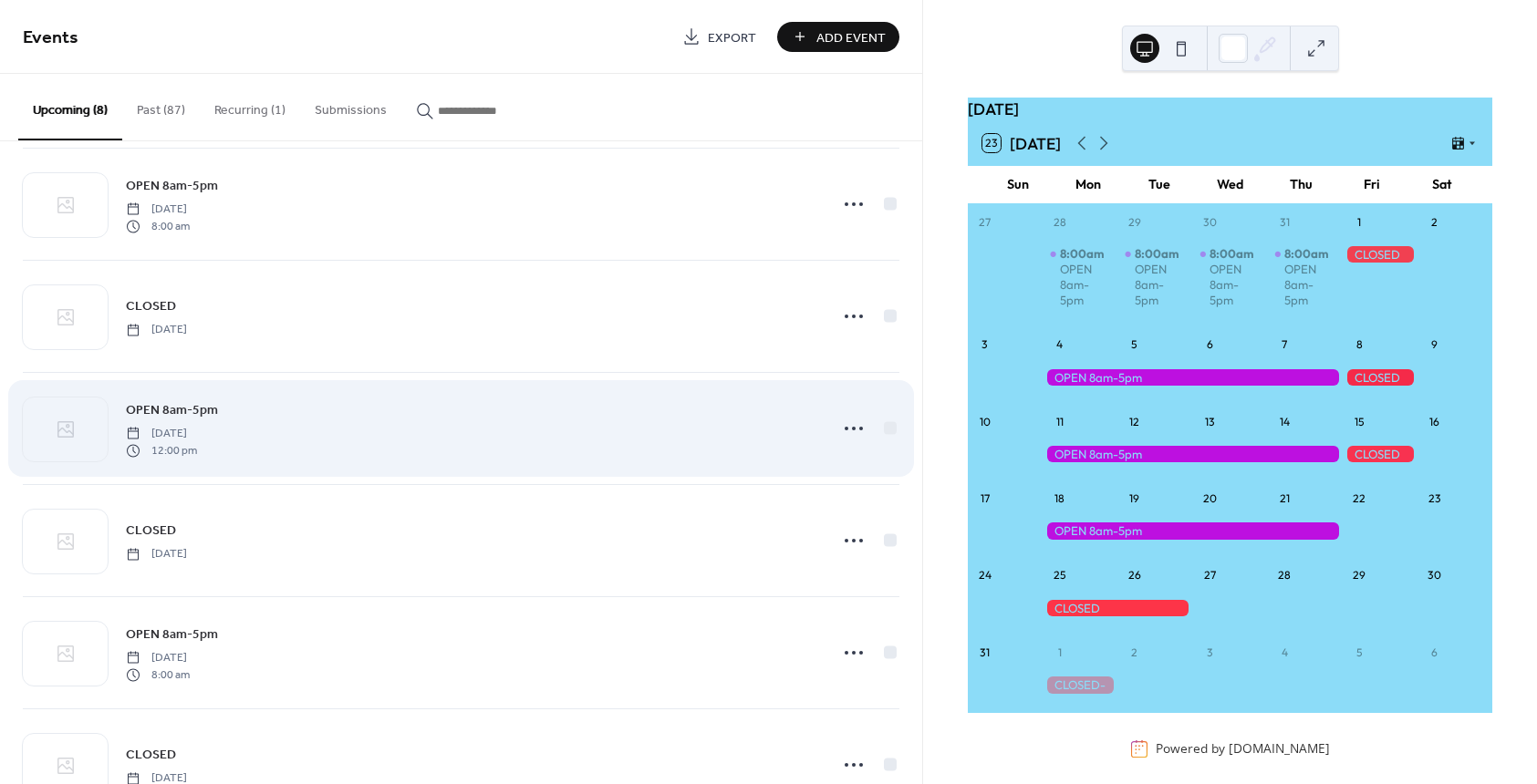 scroll, scrollTop: 182, scrollLeft: 0, axis: vertical 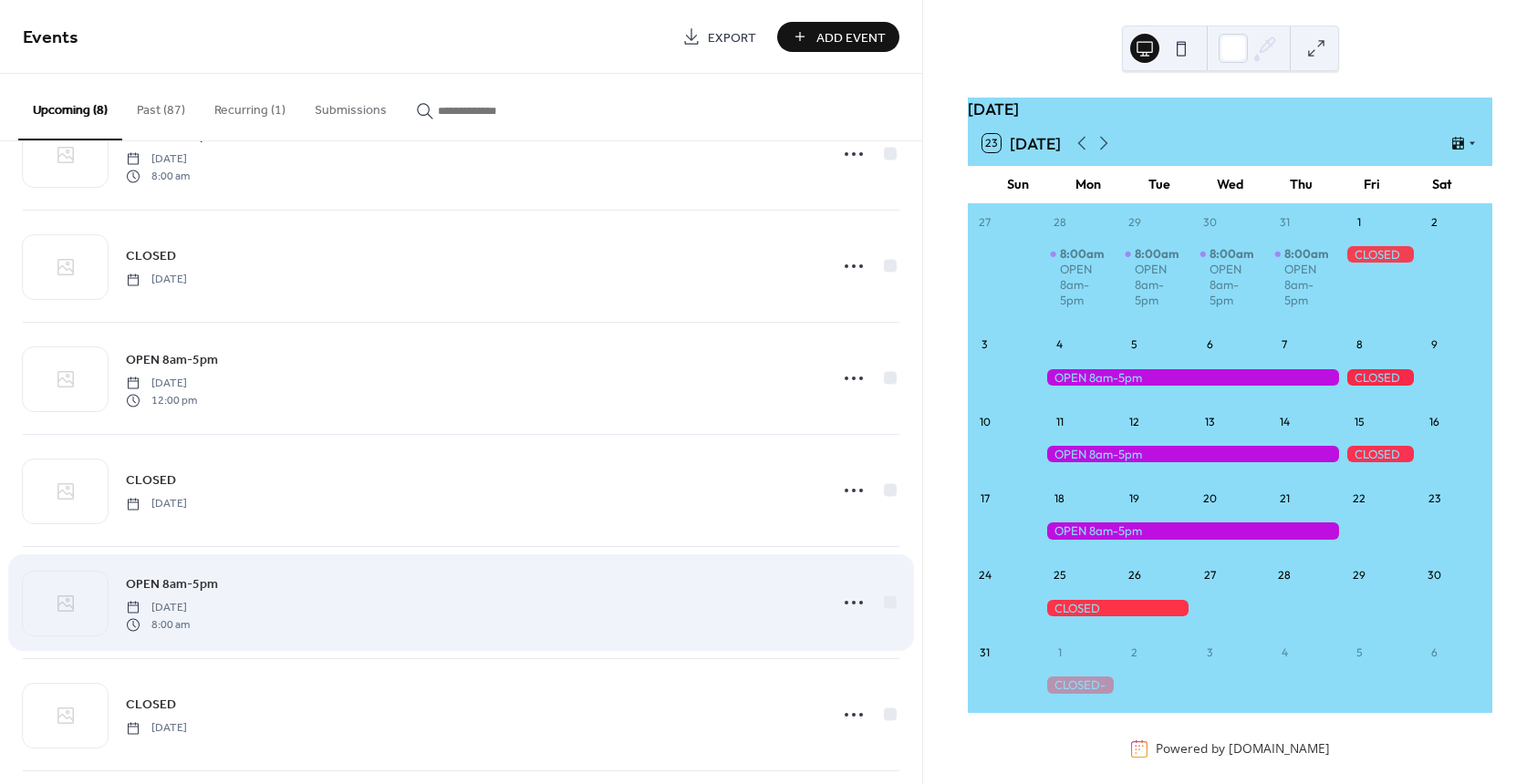 drag, startPoint x: 281, startPoint y: 583, endPoint x: 291, endPoint y: 583, distance: 10 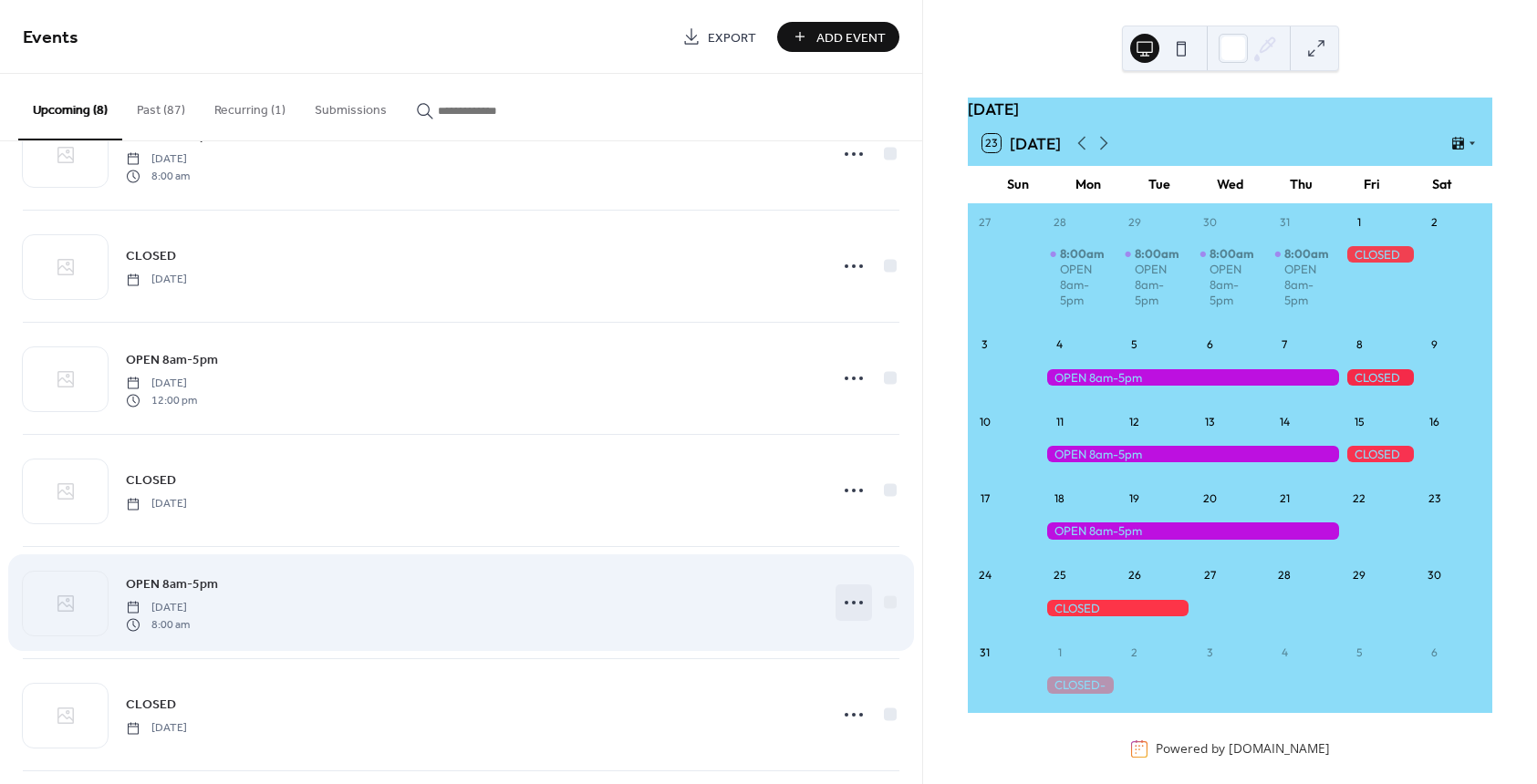 click 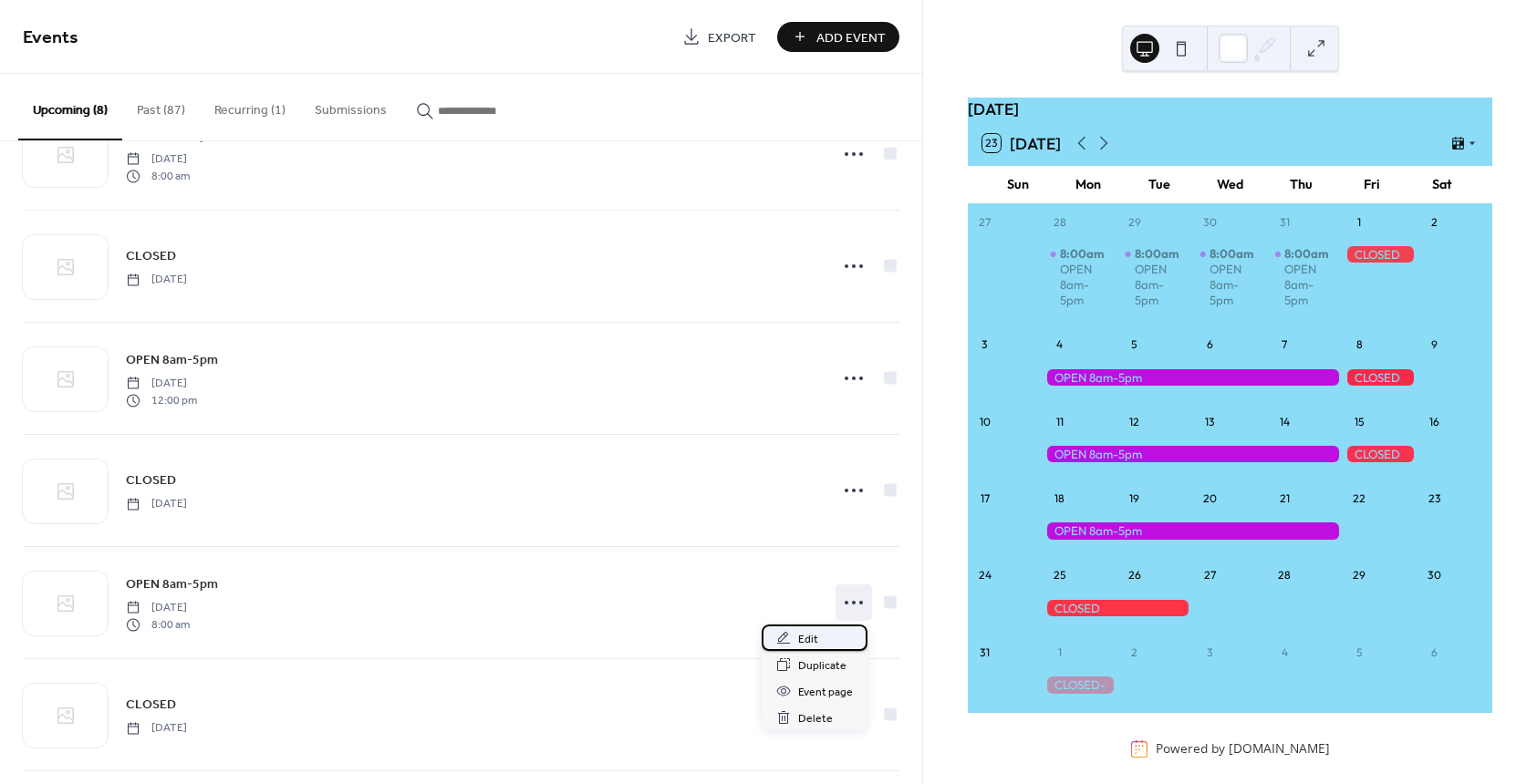 click on "Edit" at bounding box center (808, 639) 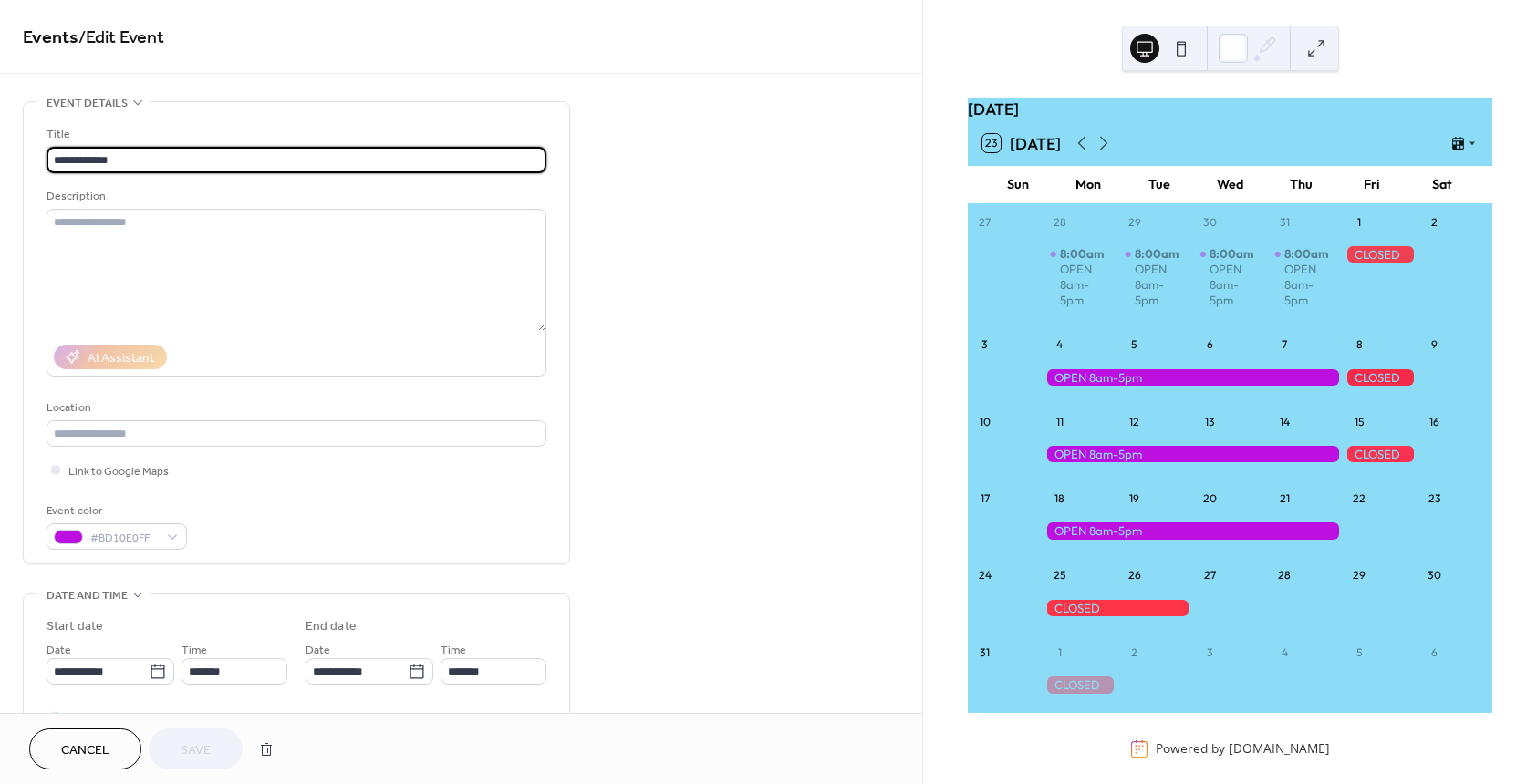 click on "**********" at bounding box center (296, 160) 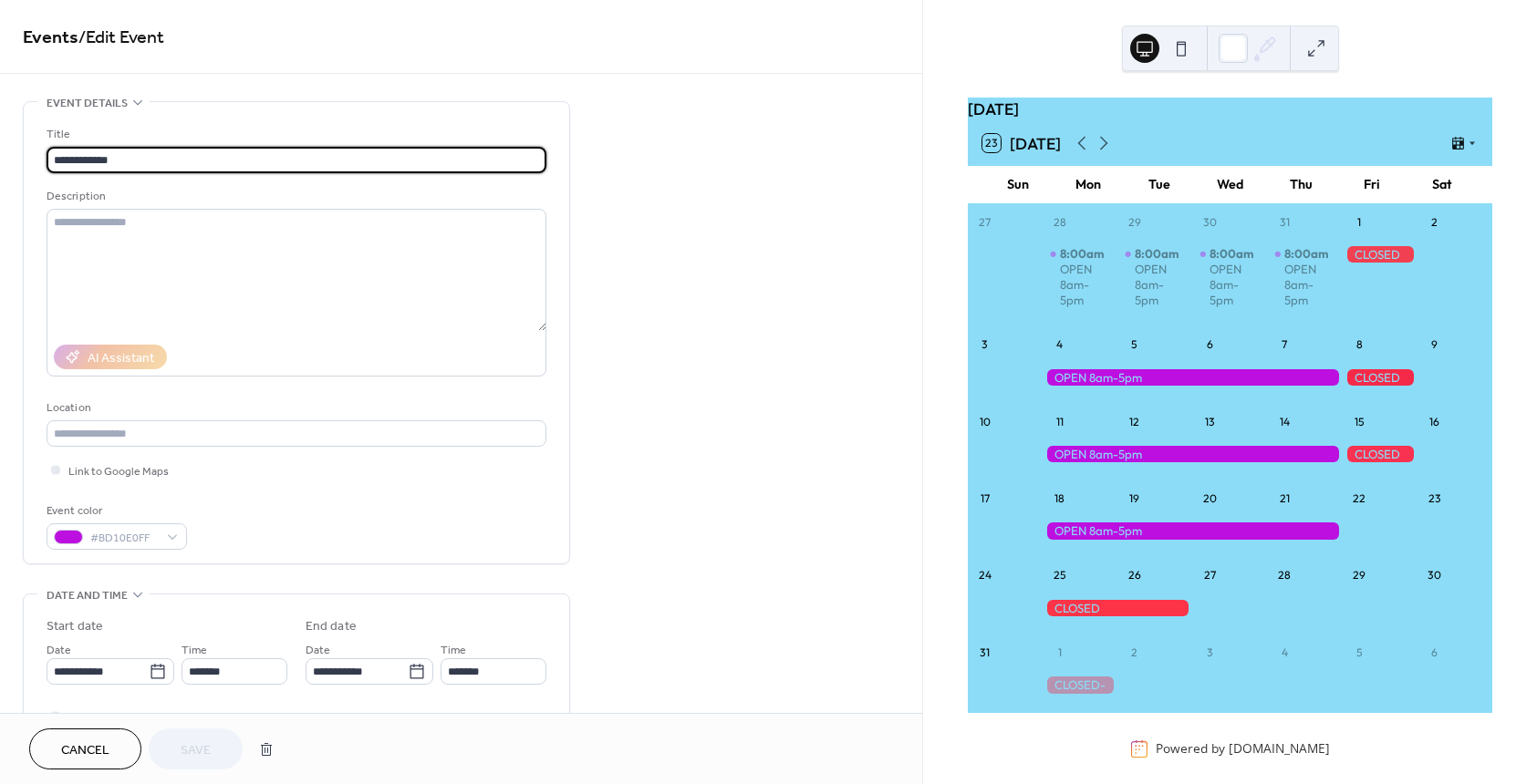 click on "**********" at bounding box center [296, 160] 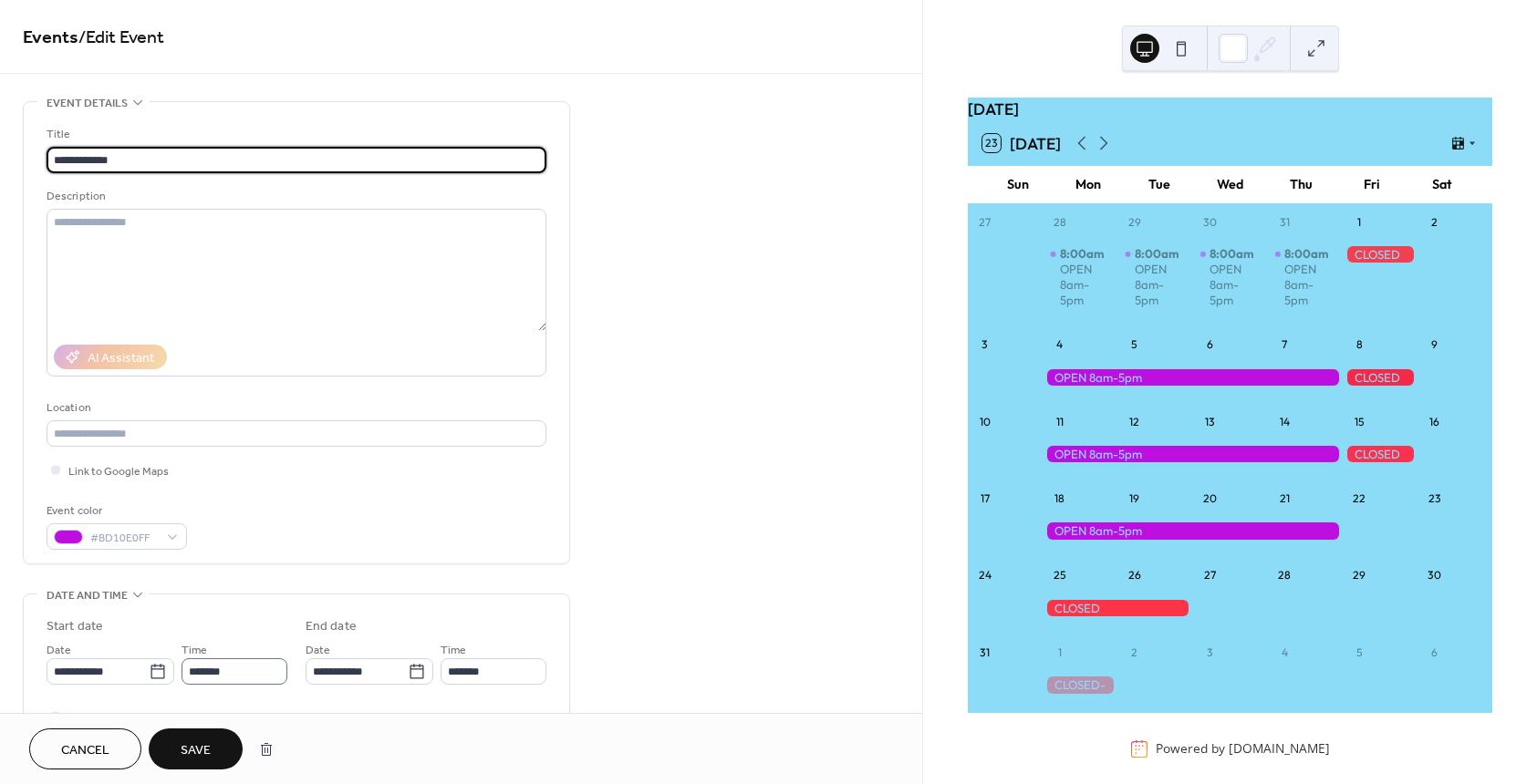 type on "**********" 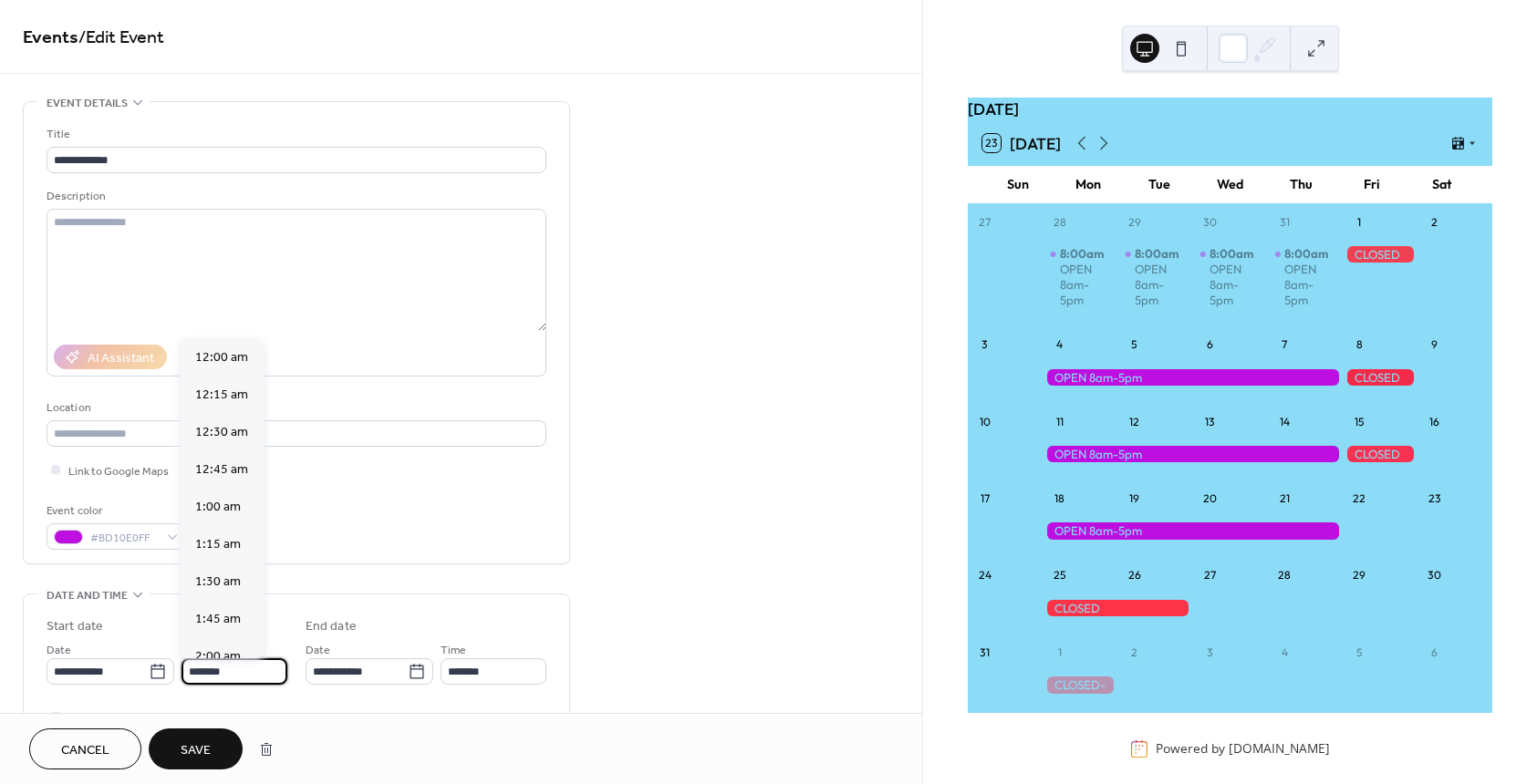 click on "*******" at bounding box center (234, 671) 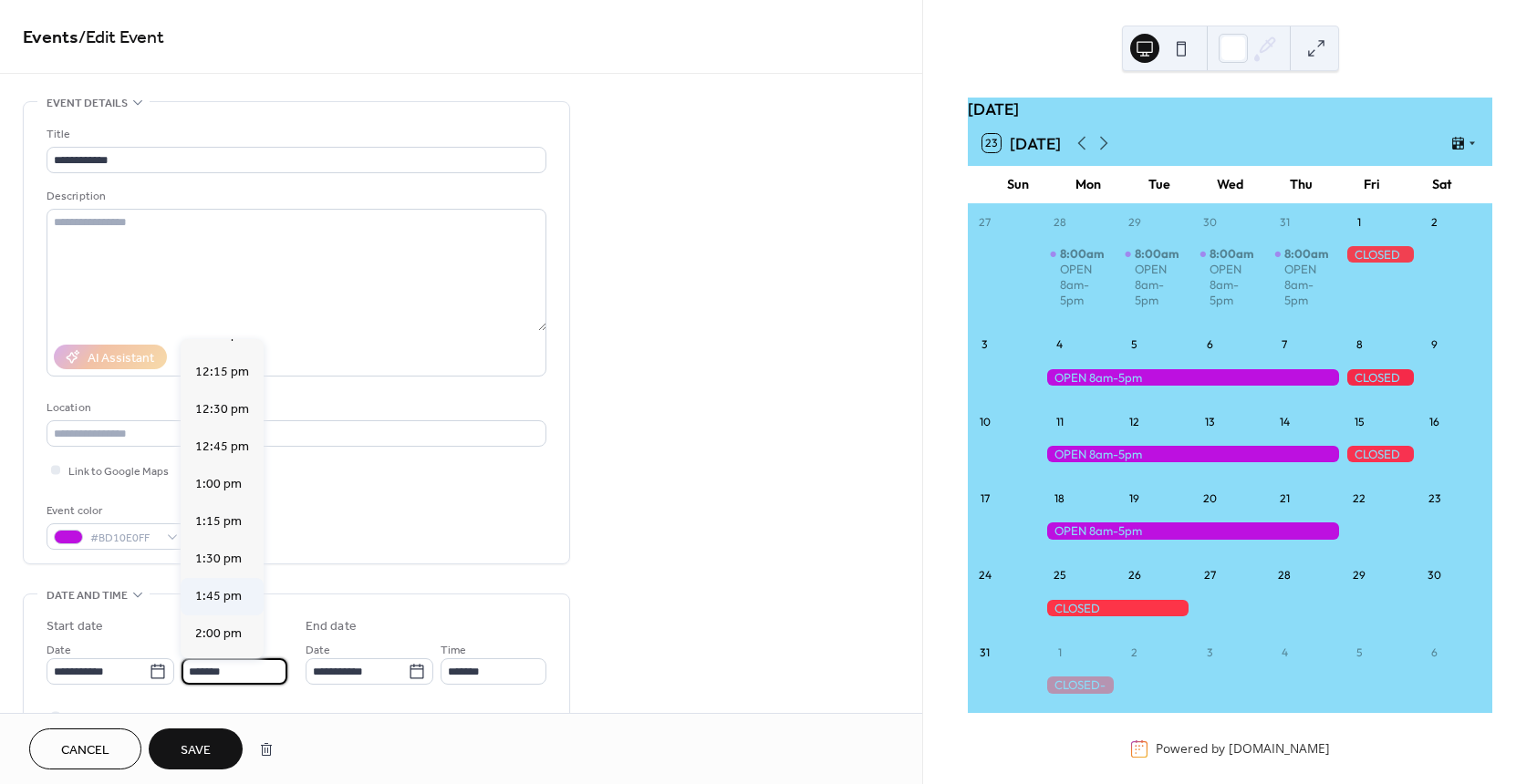 scroll, scrollTop: 1834, scrollLeft: 0, axis: vertical 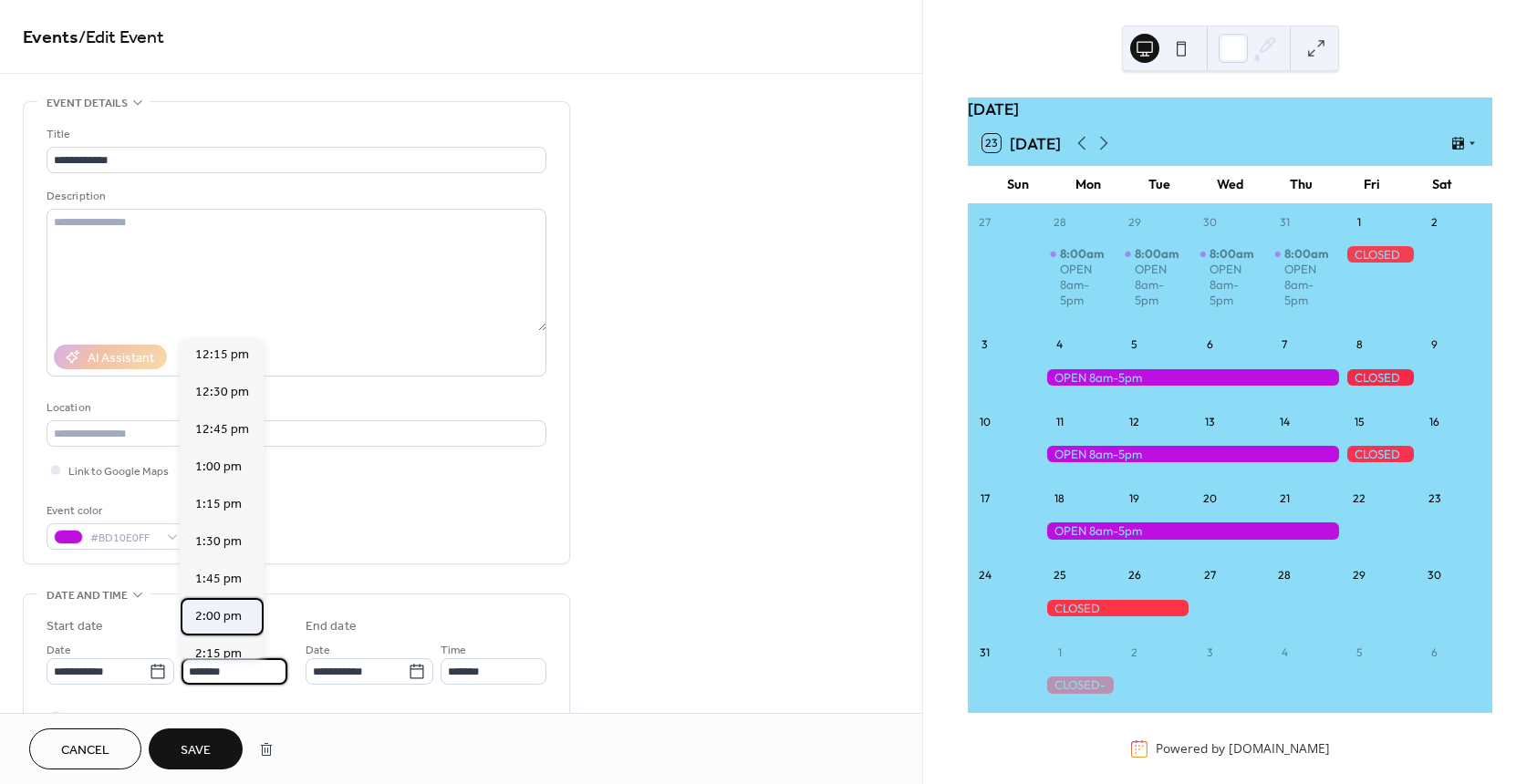 click on "2:00 pm" at bounding box center (218, 616) 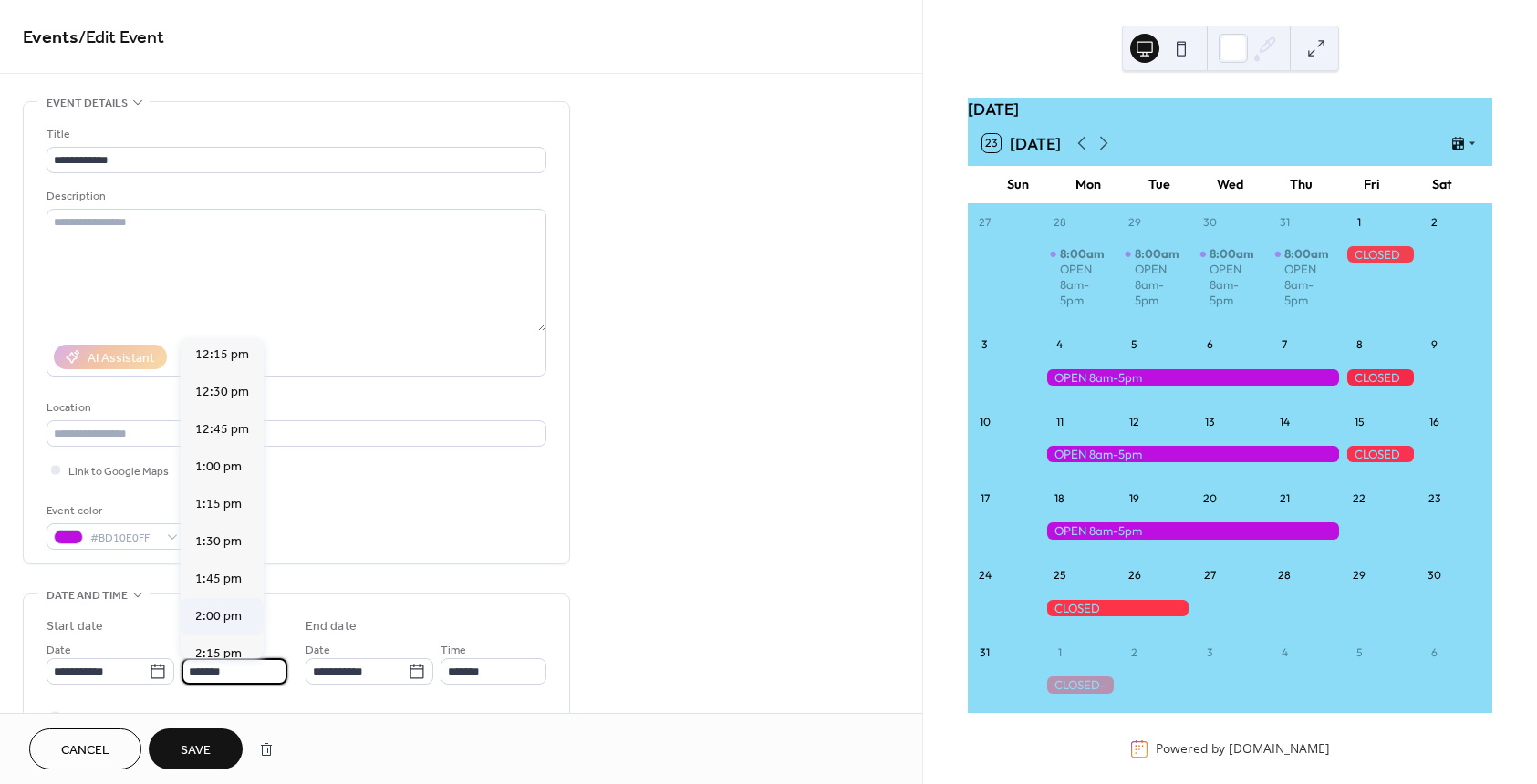 type on "*******" 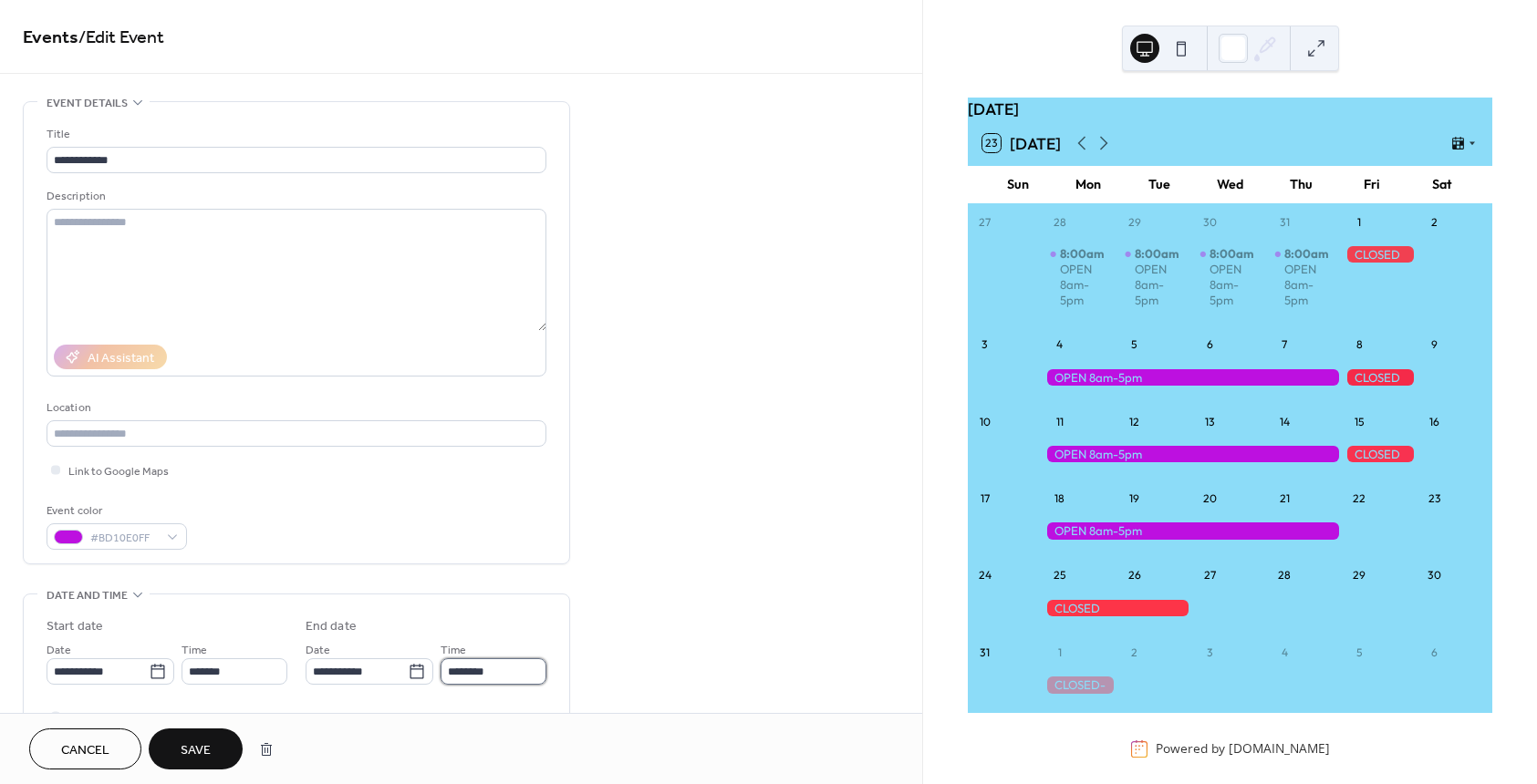 click on "********" at bounding box center (493, 671) 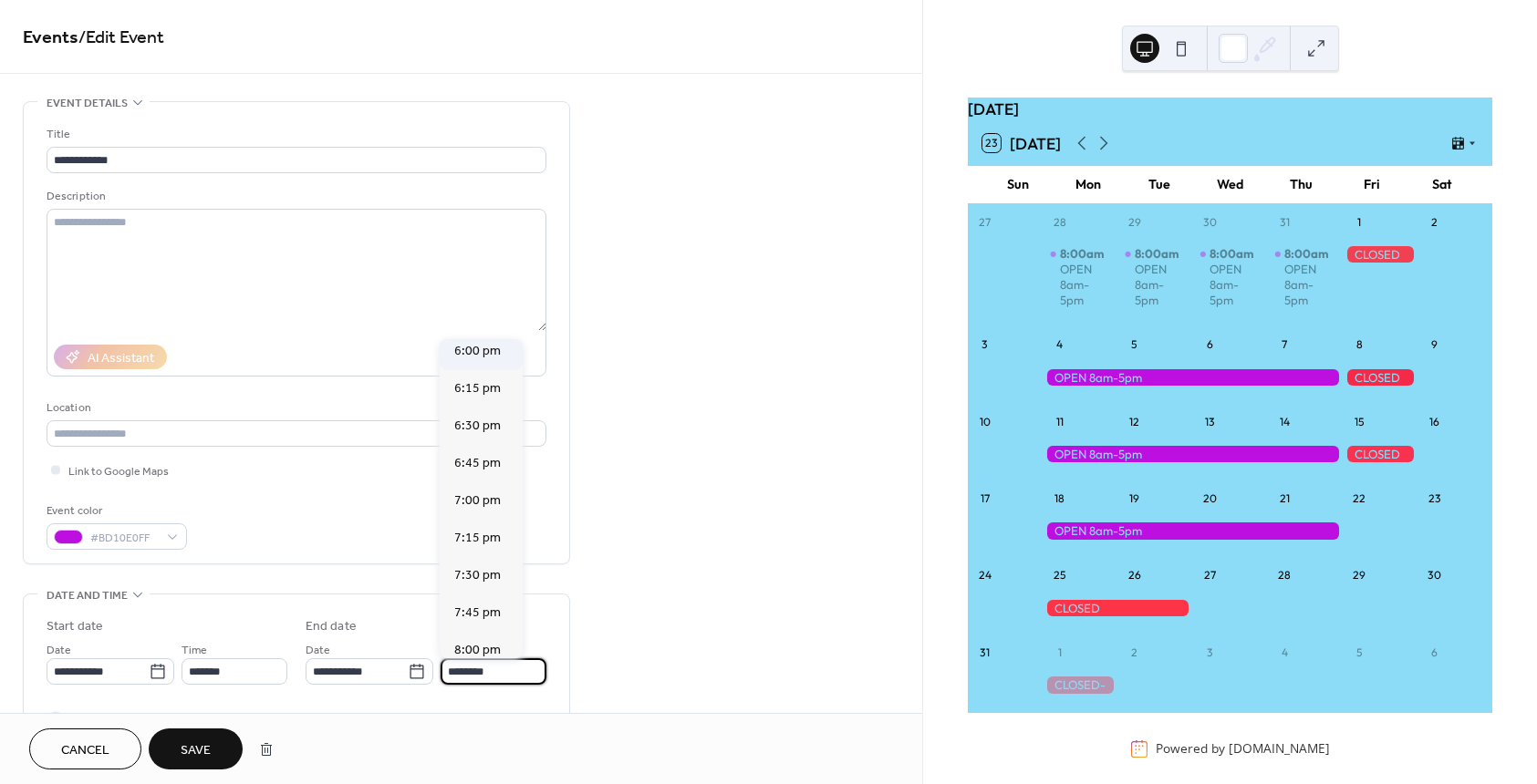 scroll, scrollTop: 2631, scrollLeft: 0, axis: vertical 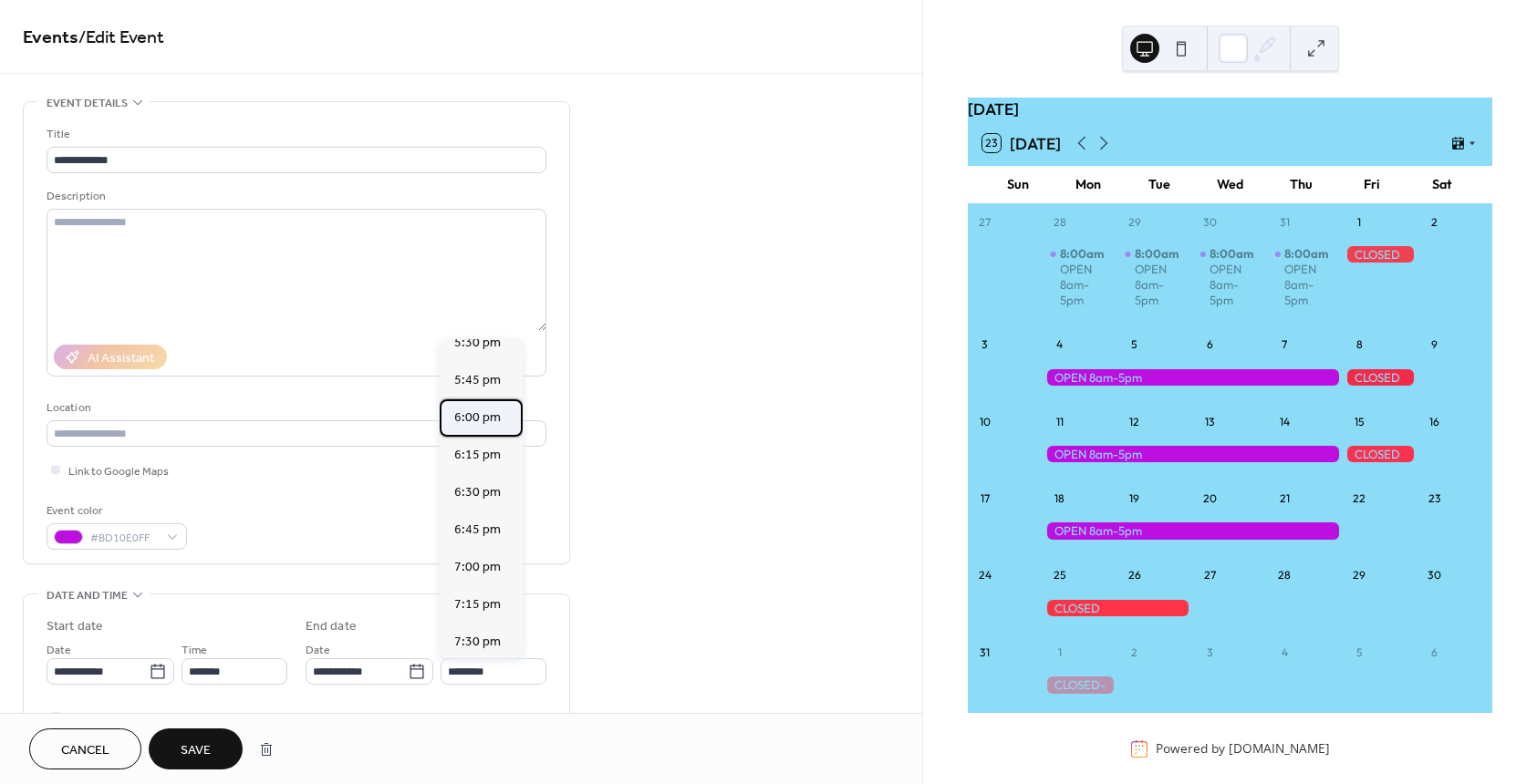click on "6:00 pm" at bounding box center [477, 418] 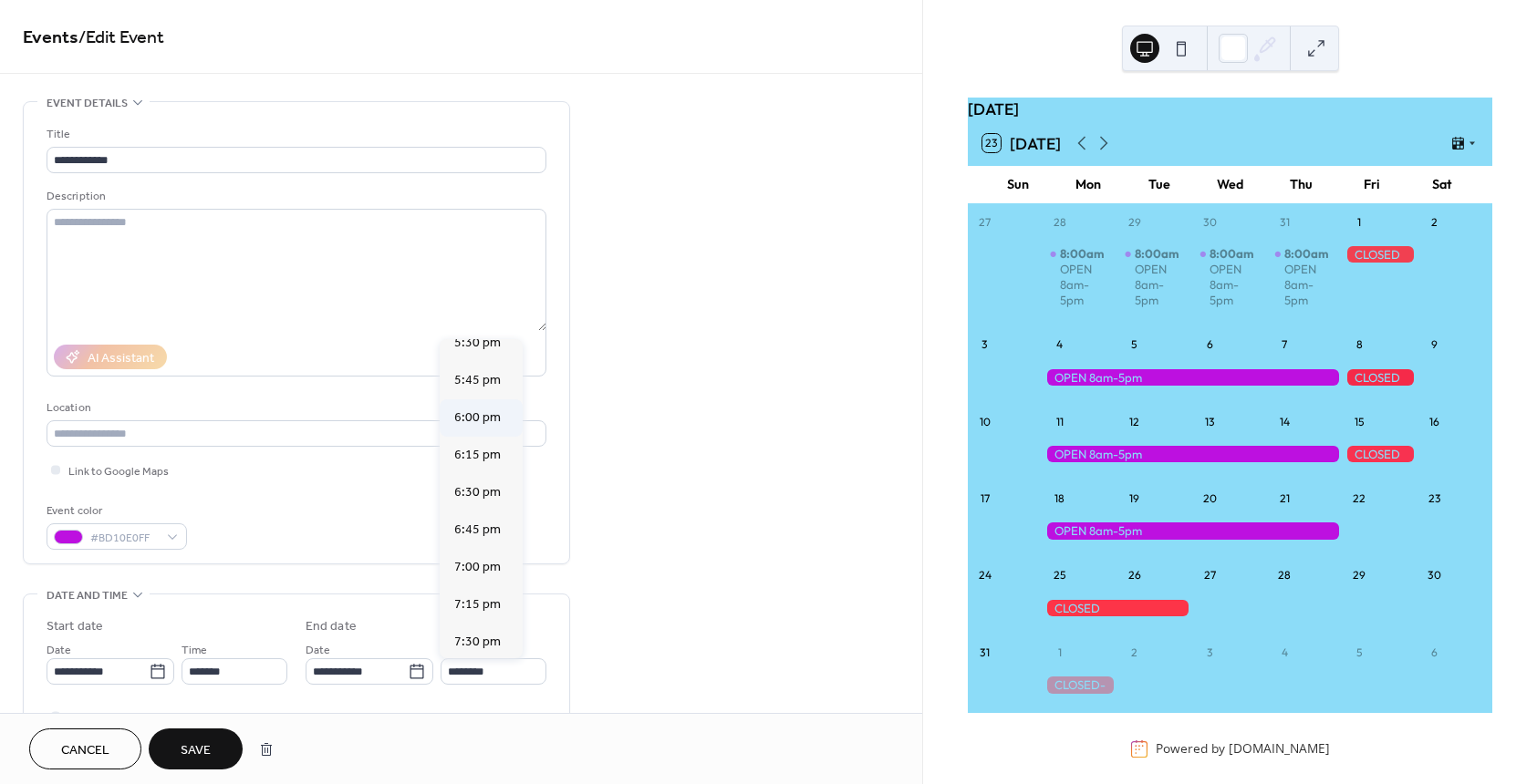 type on "*******" 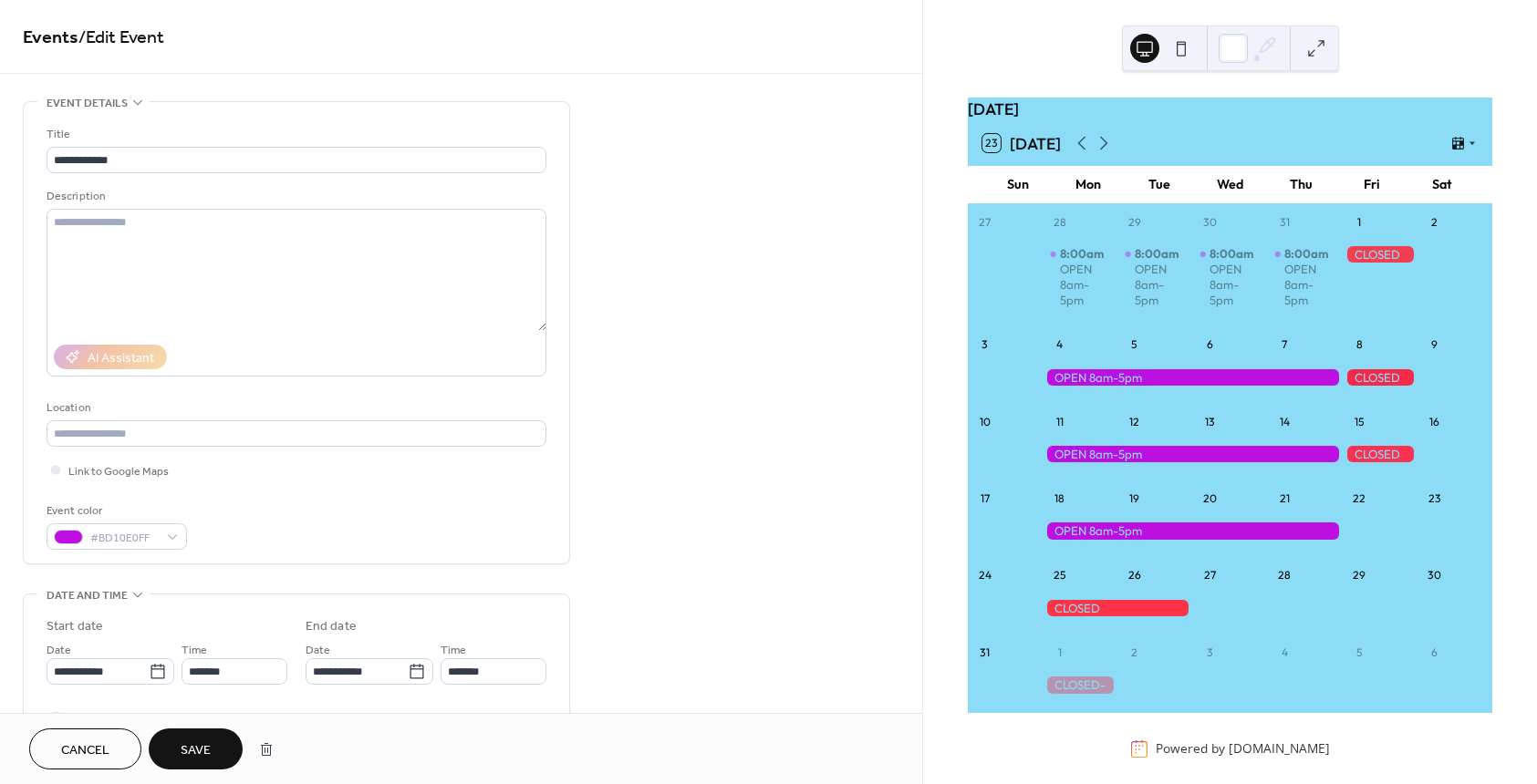 click on "Save" at bounding box center (195, 750) 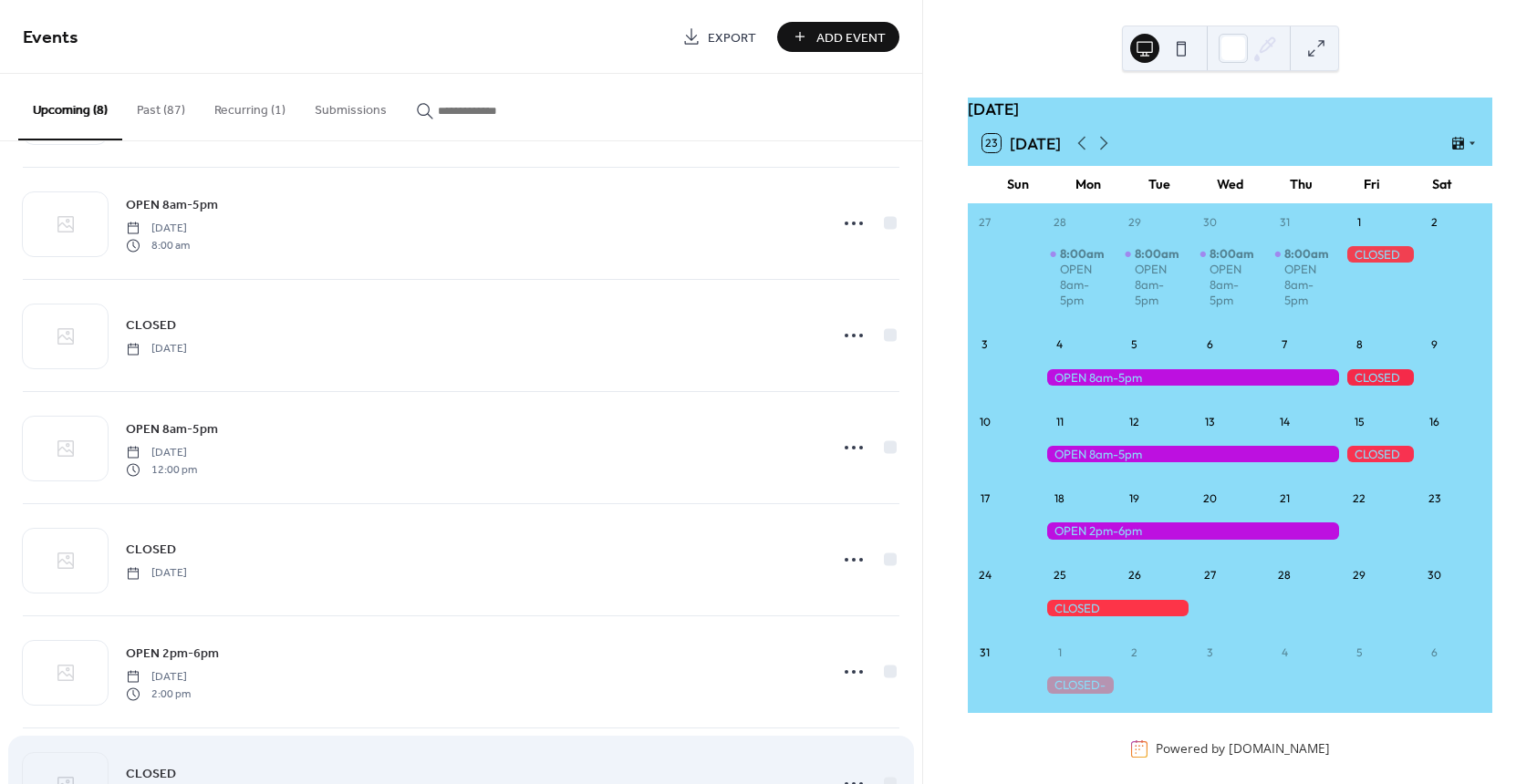 scroll, scrollTop: 308, scrollLeft: 0, axis: vertical 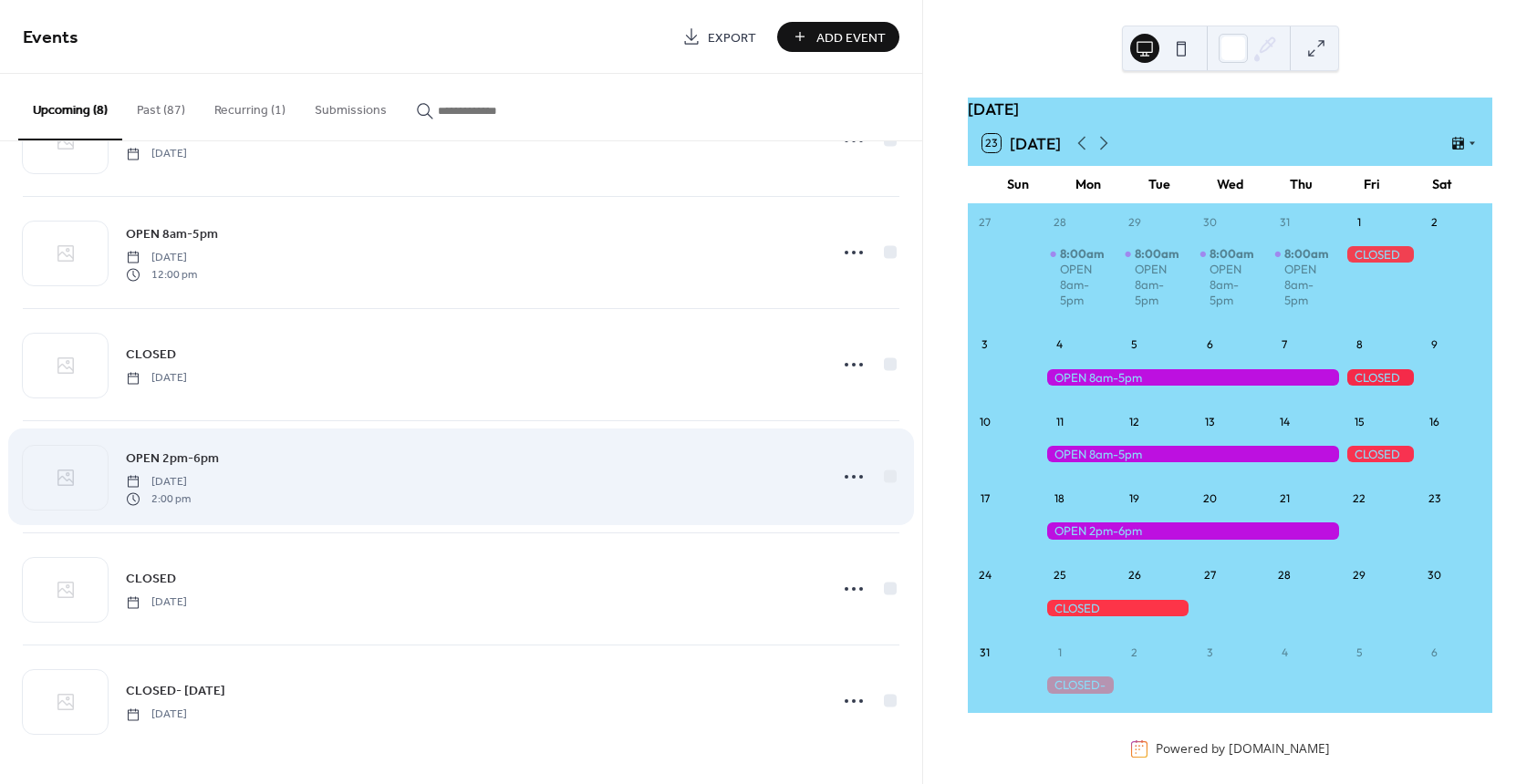 click on "[DATE]" at bounding box center (158, 482) 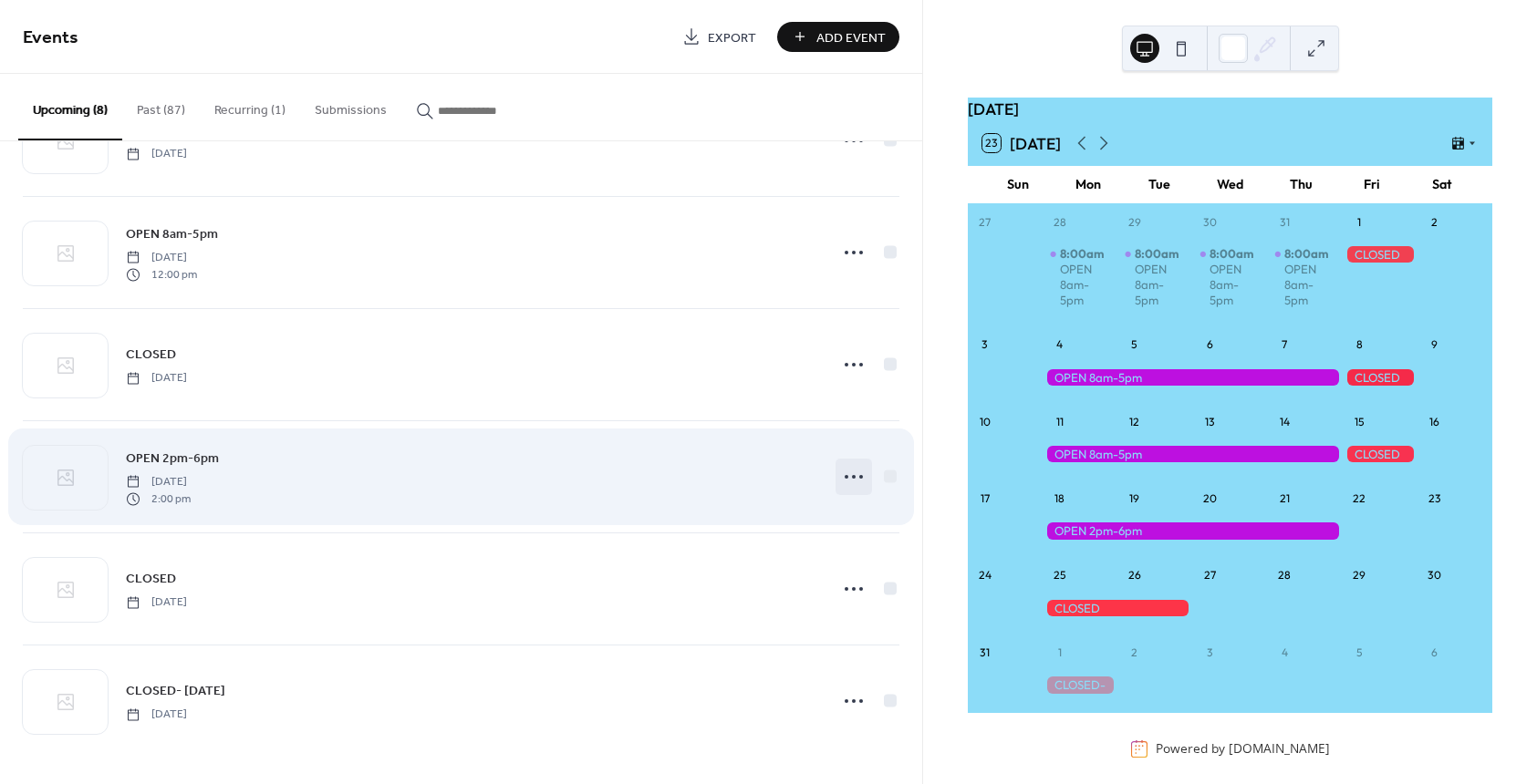 click 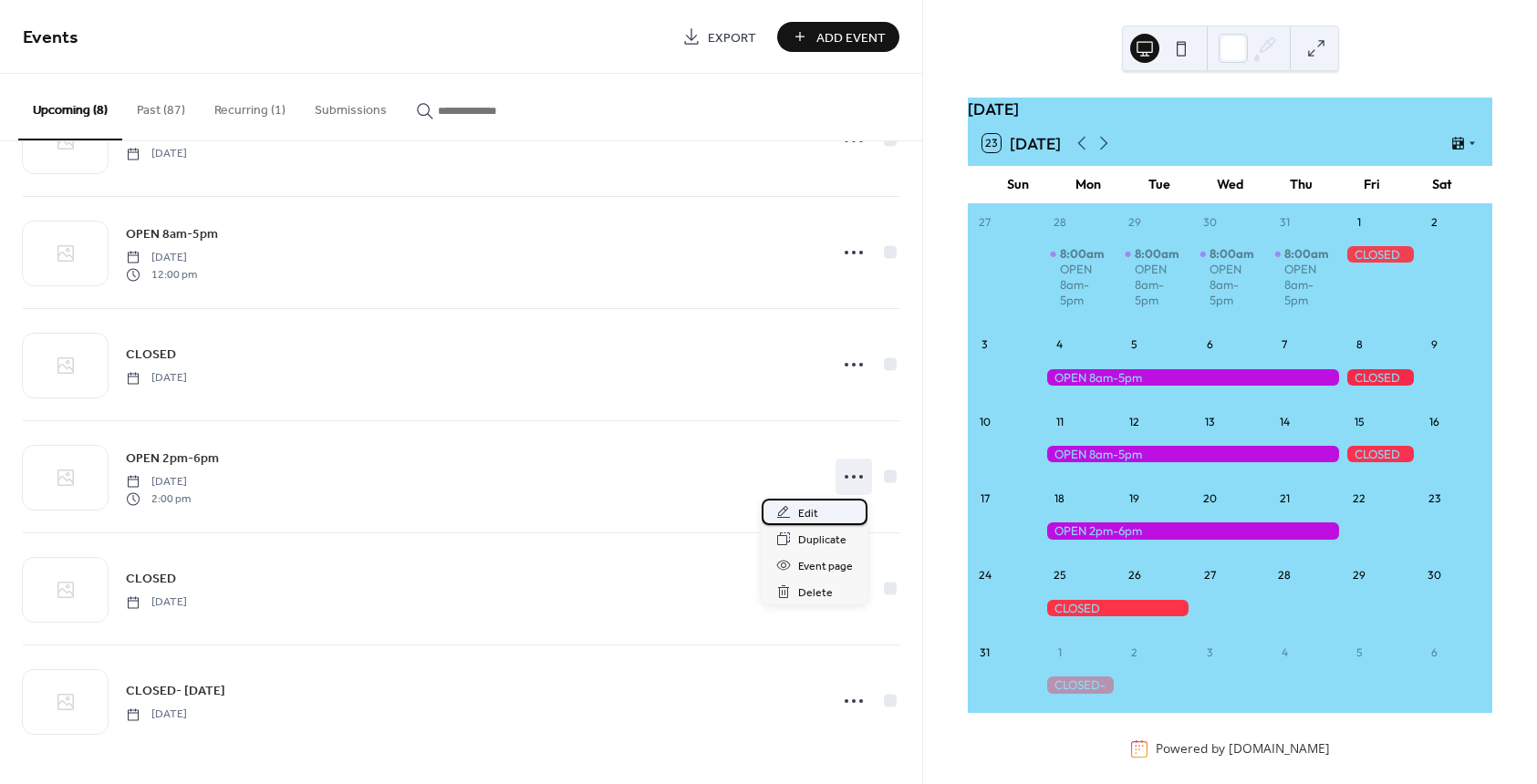 click on "Edit" at bounding box center [808, 513] 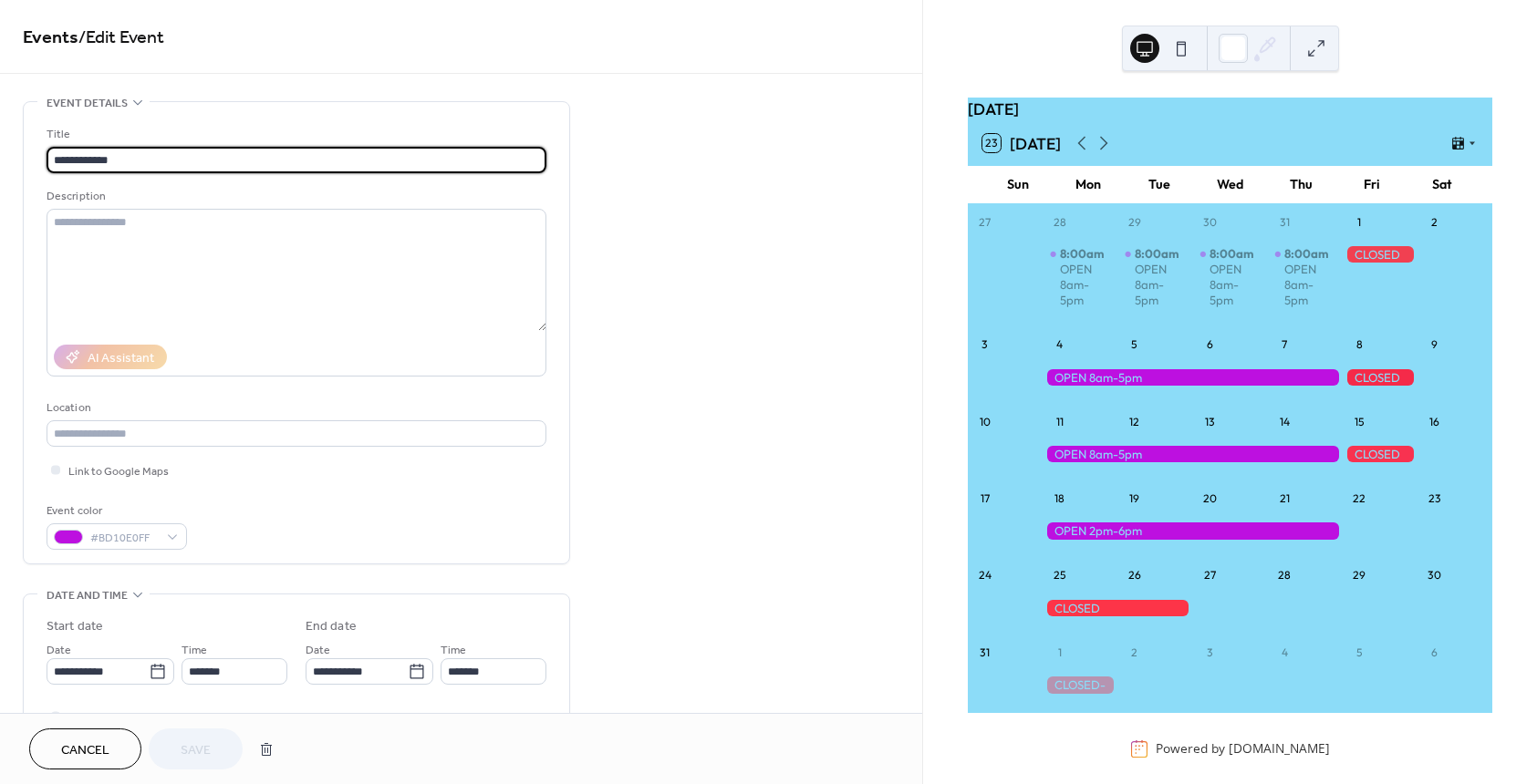 click on "**********" at bounding box center [296, 160] 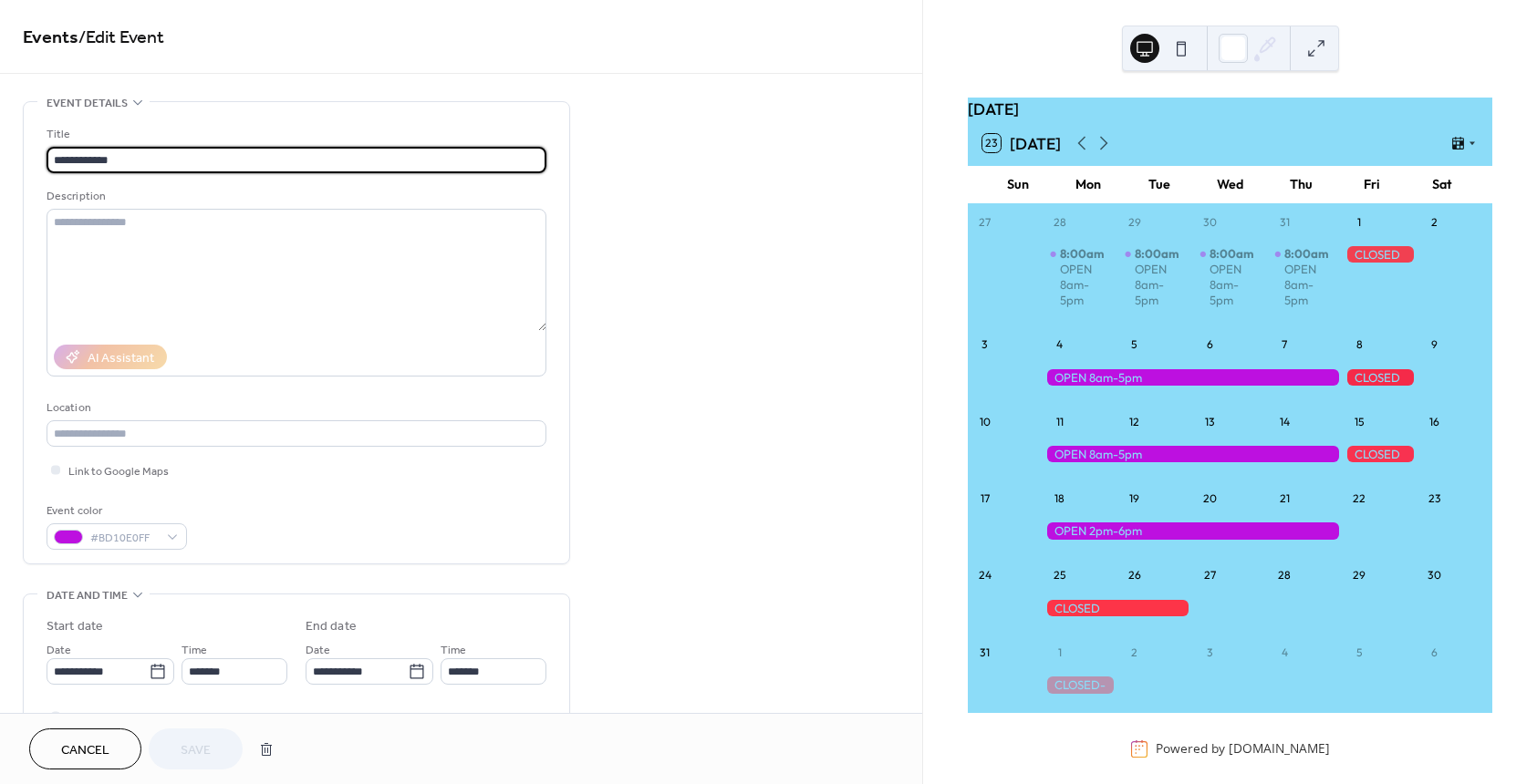click on "**********" at bounding box center (296, 160) 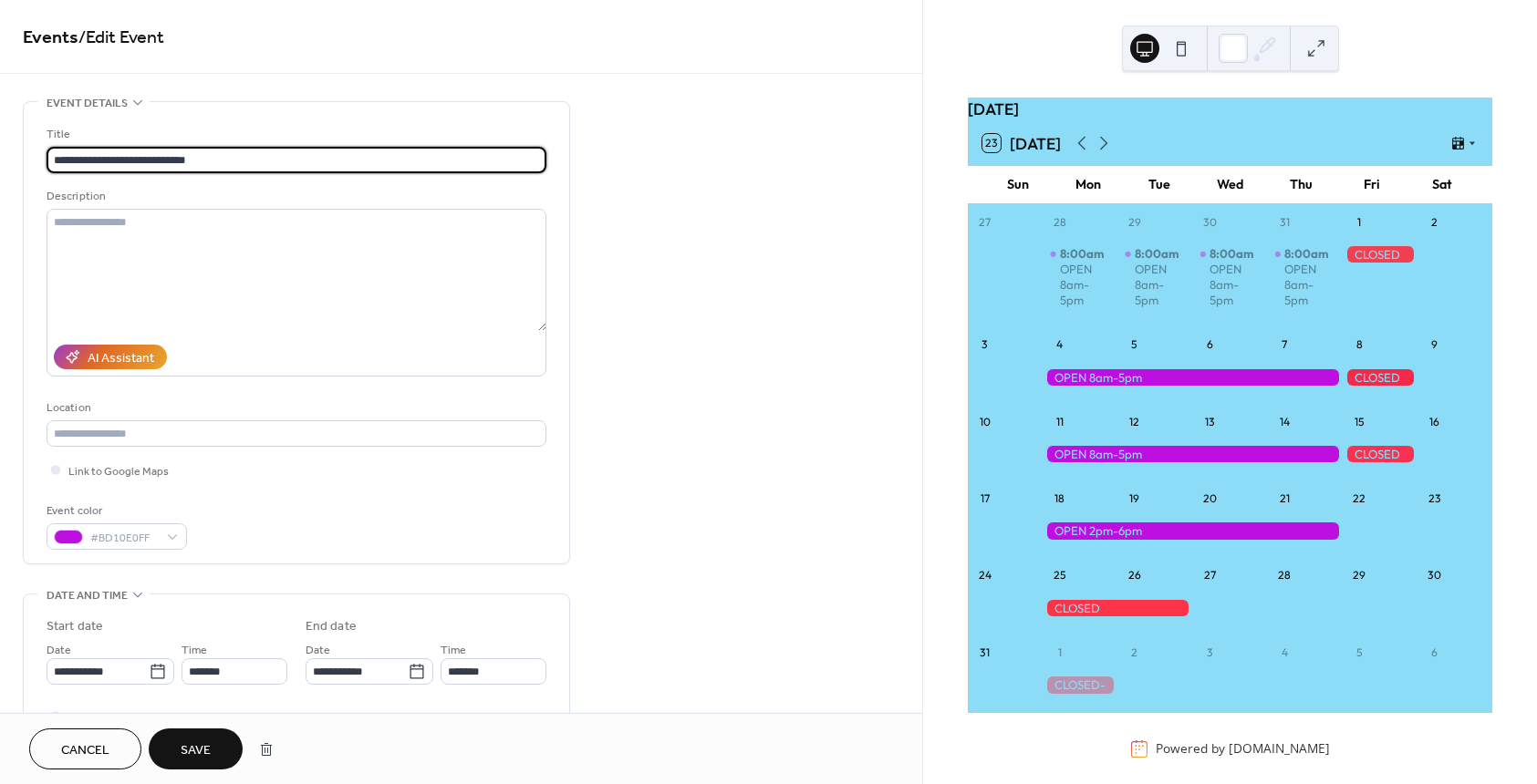 type on "**********" 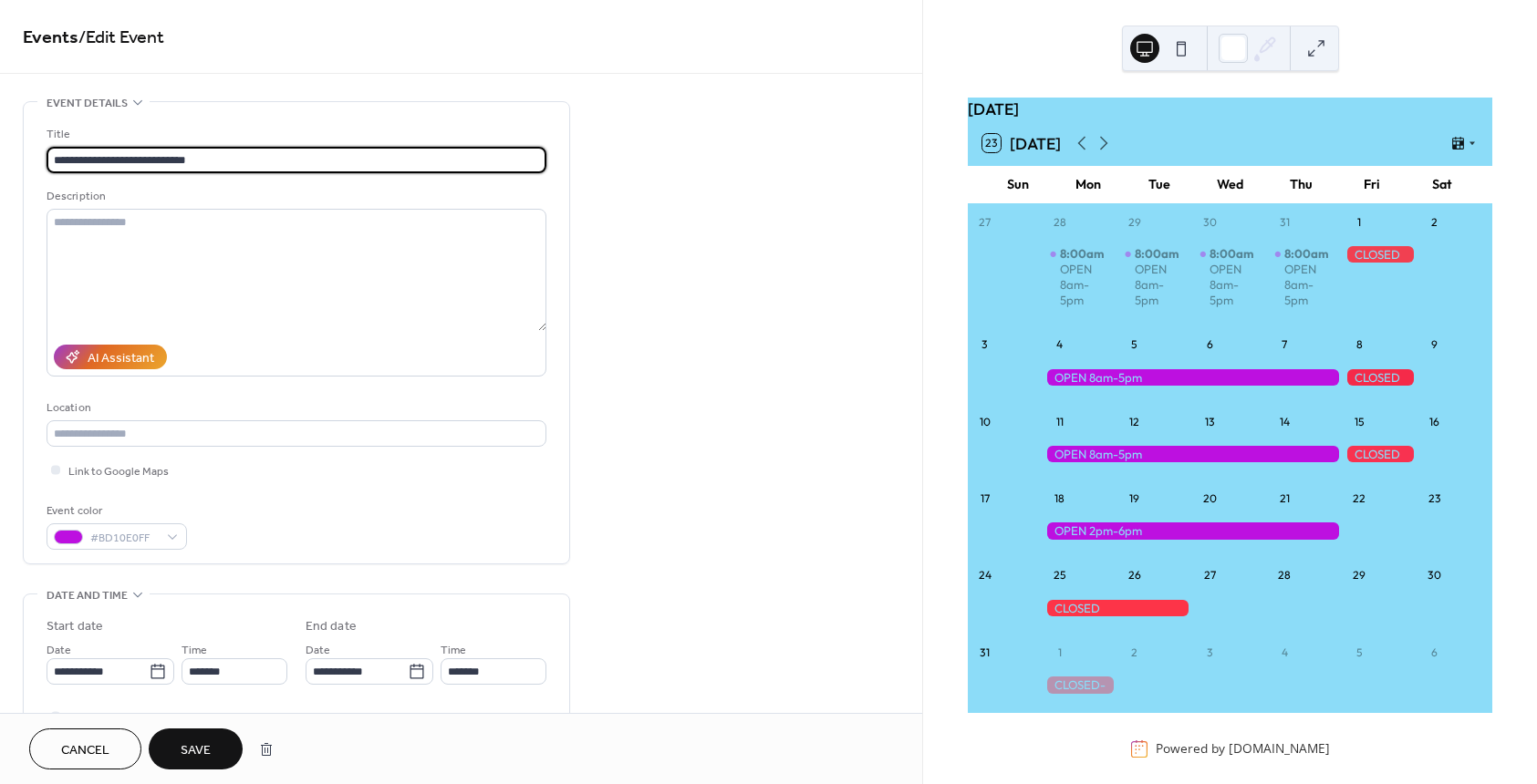 click on "Save" at bounding box center [195, 750] 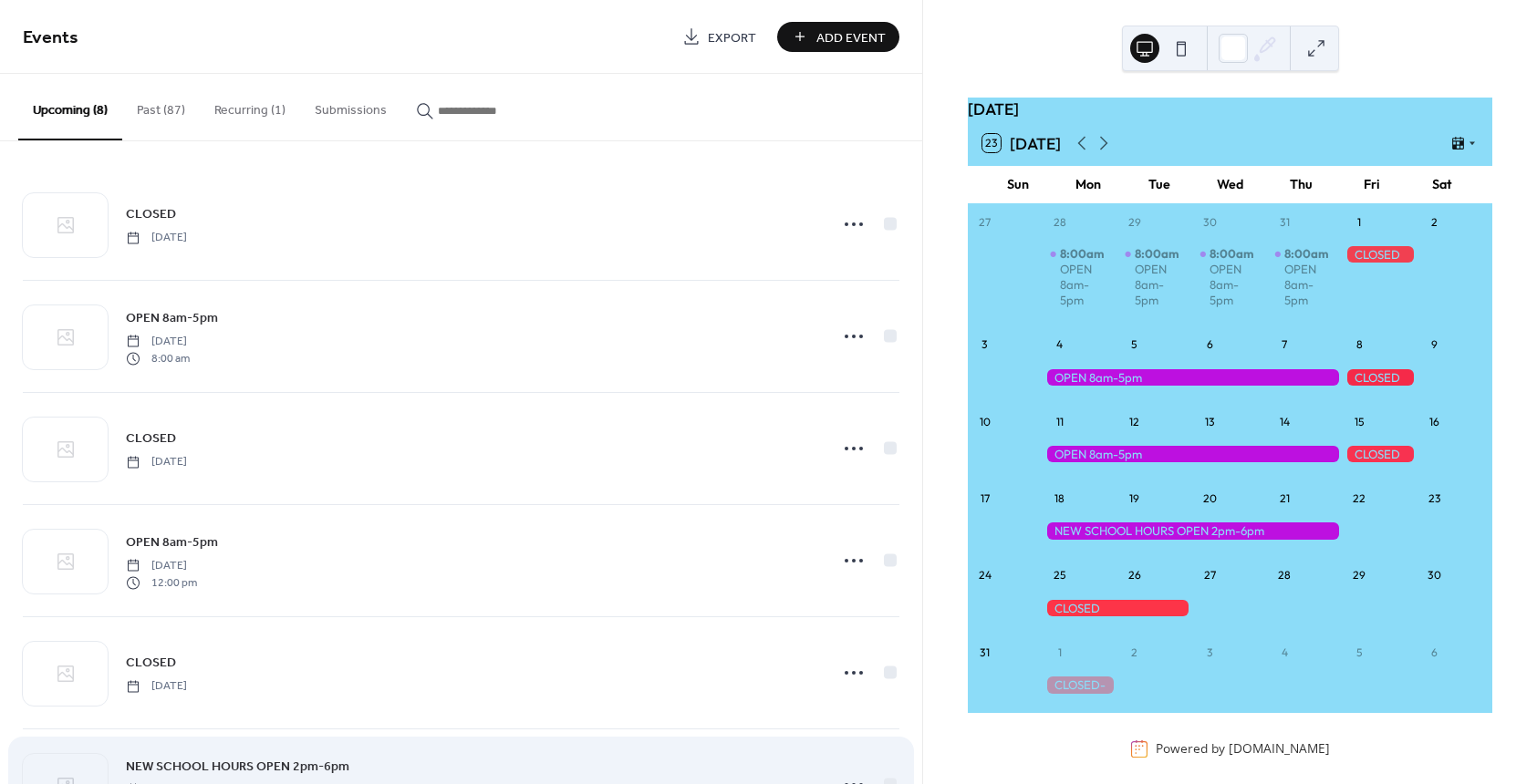 scroll, scrollTop: 308, scrollLeft: 0, axis: vertical 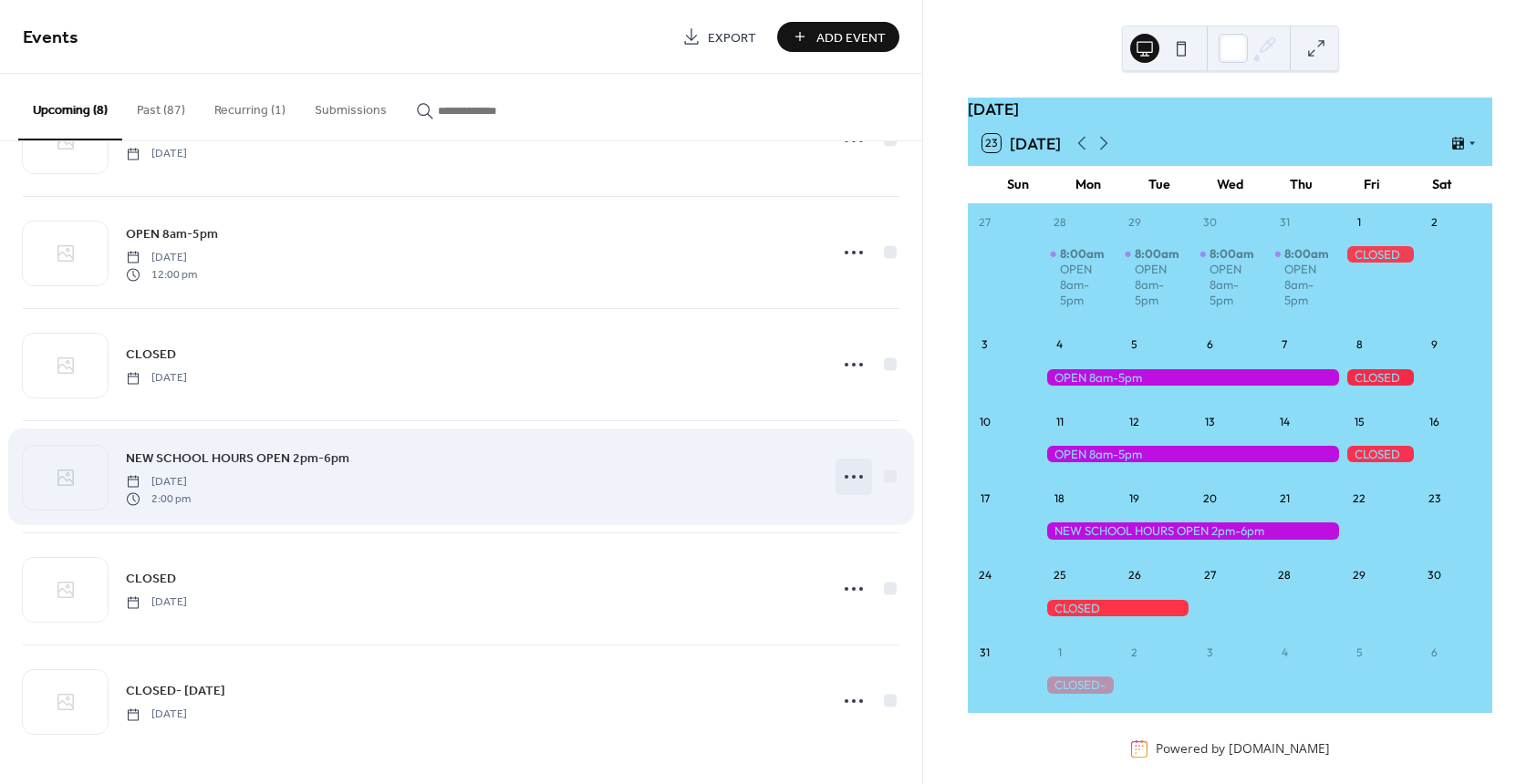 click 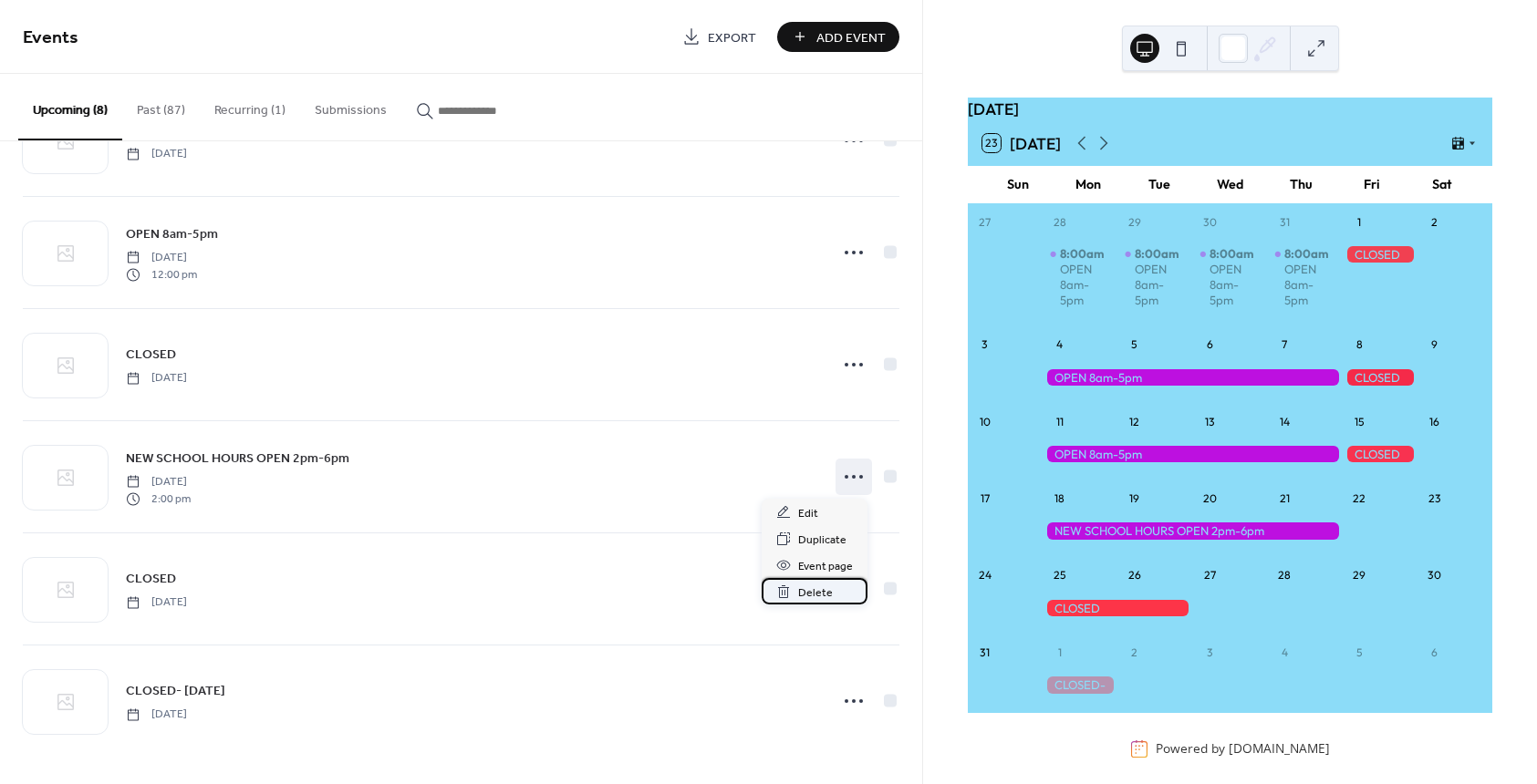 click on "Delete" at bounding box center (815, 593) 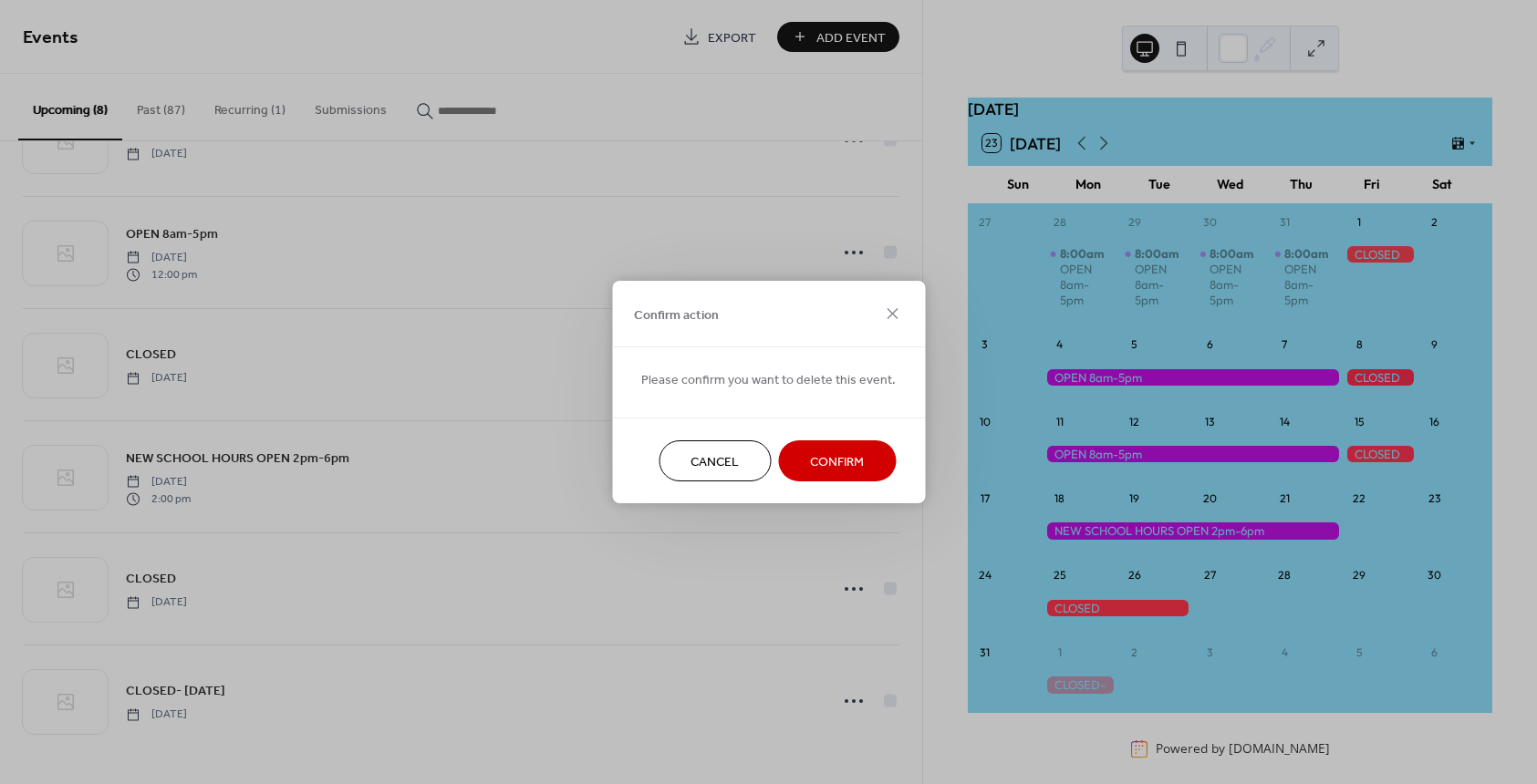 click on "Confirm" at bounding box center (836, 462) 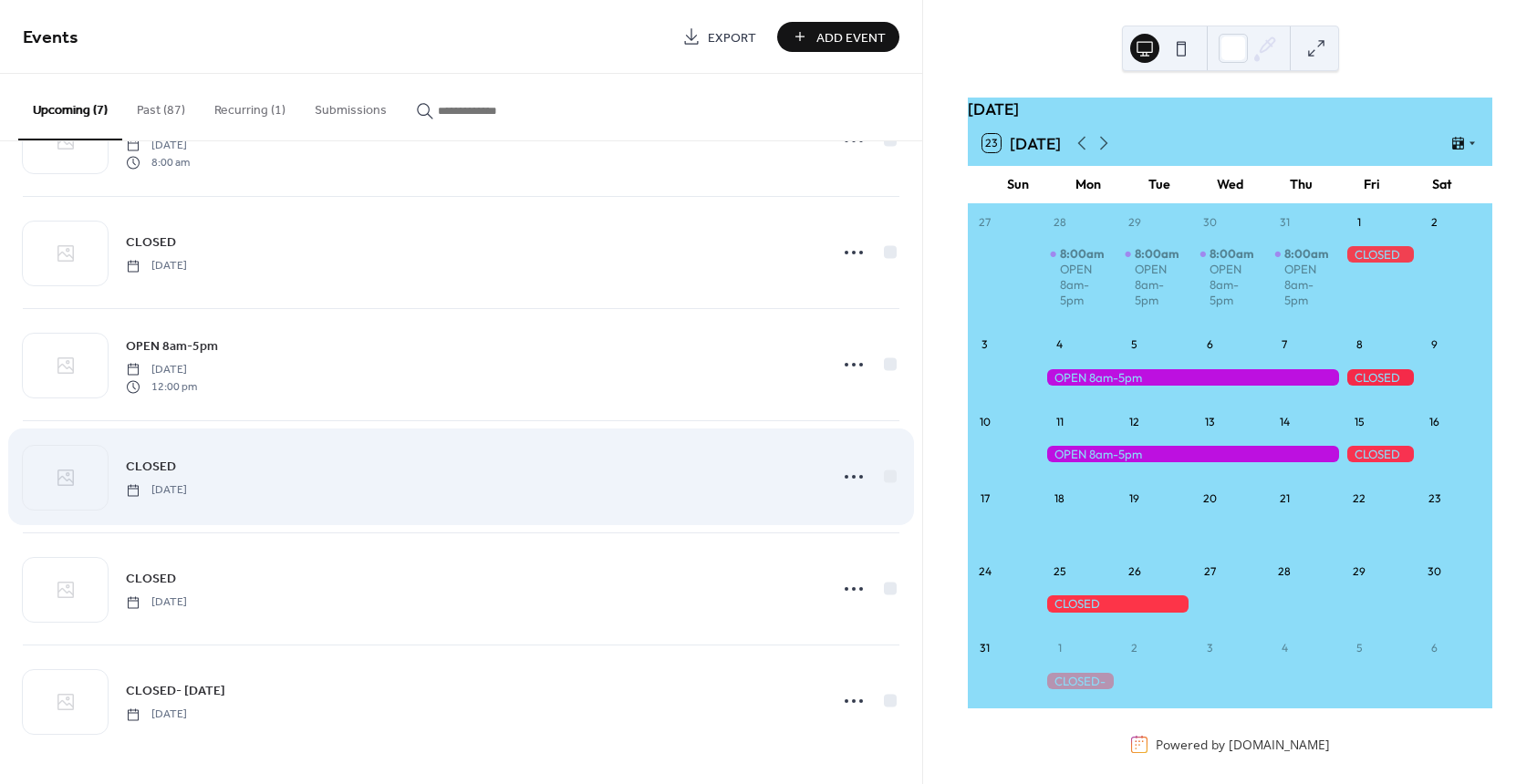 scroll, scrollTop: 196, scrollLeft: 0, axis: vertical 